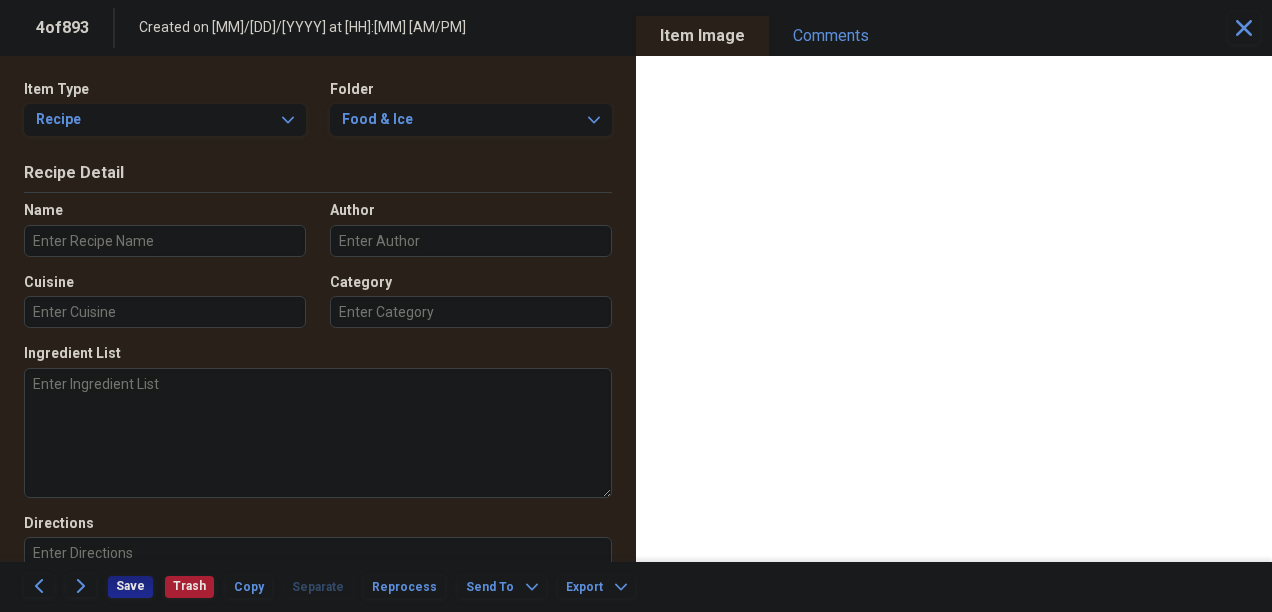 scroll, scrollTop: 0, scrollLeft: 0, axis: both 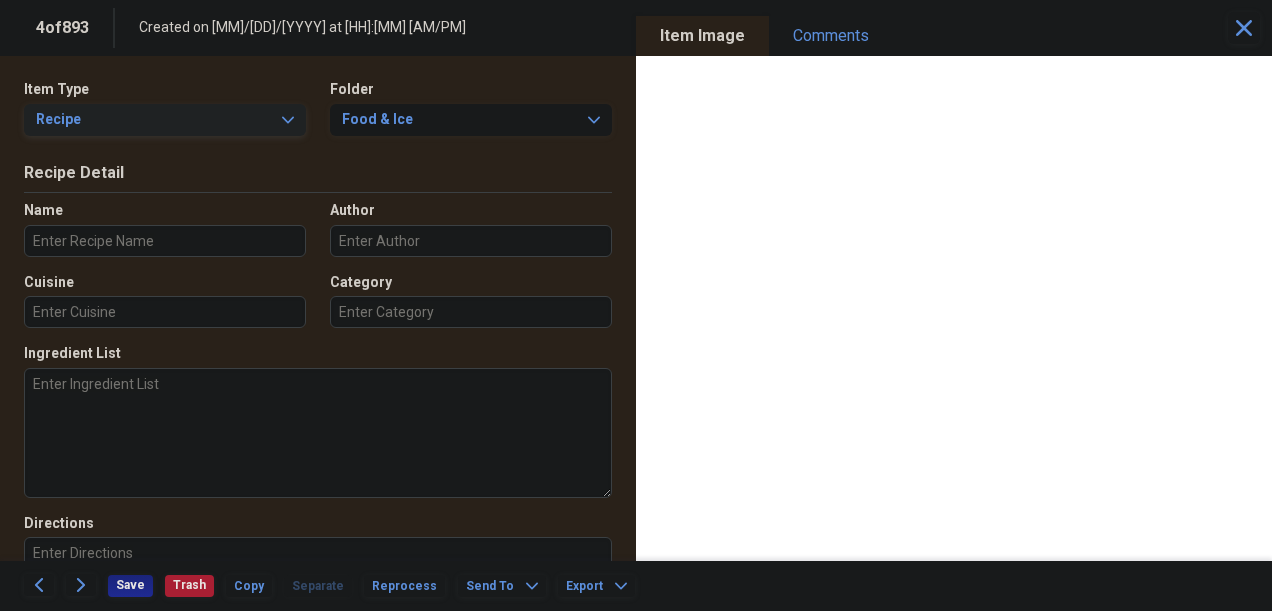 click on "Recipe Expand" at bounding box center (165, 120) 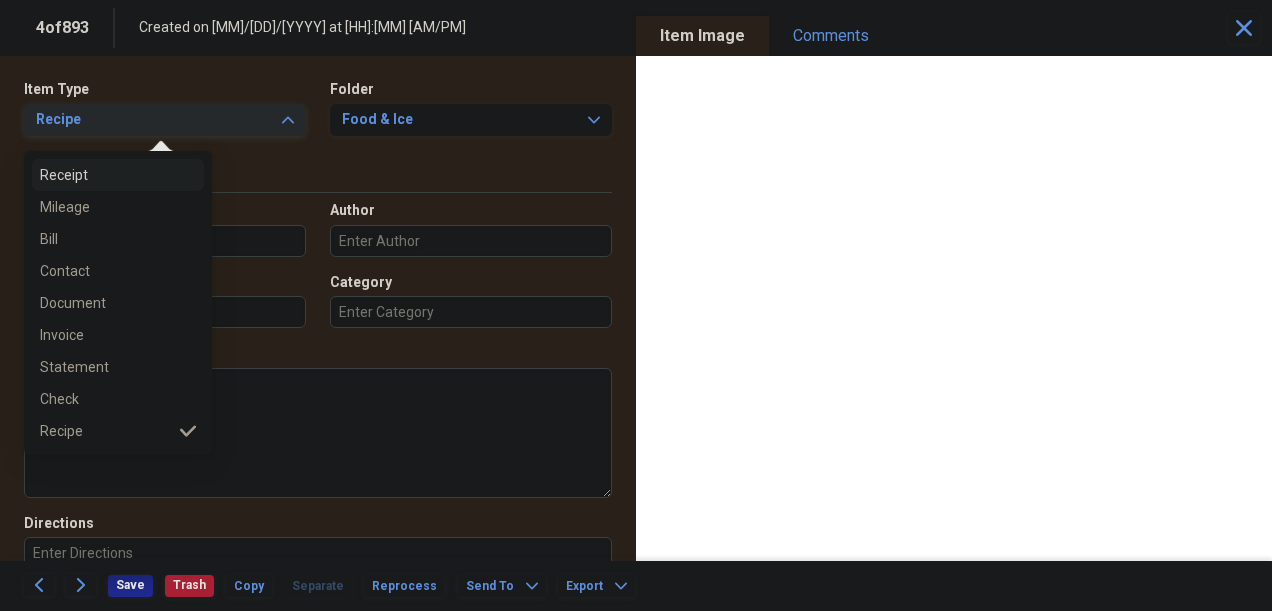click on "Receipt" at bounding box center [106, 175] 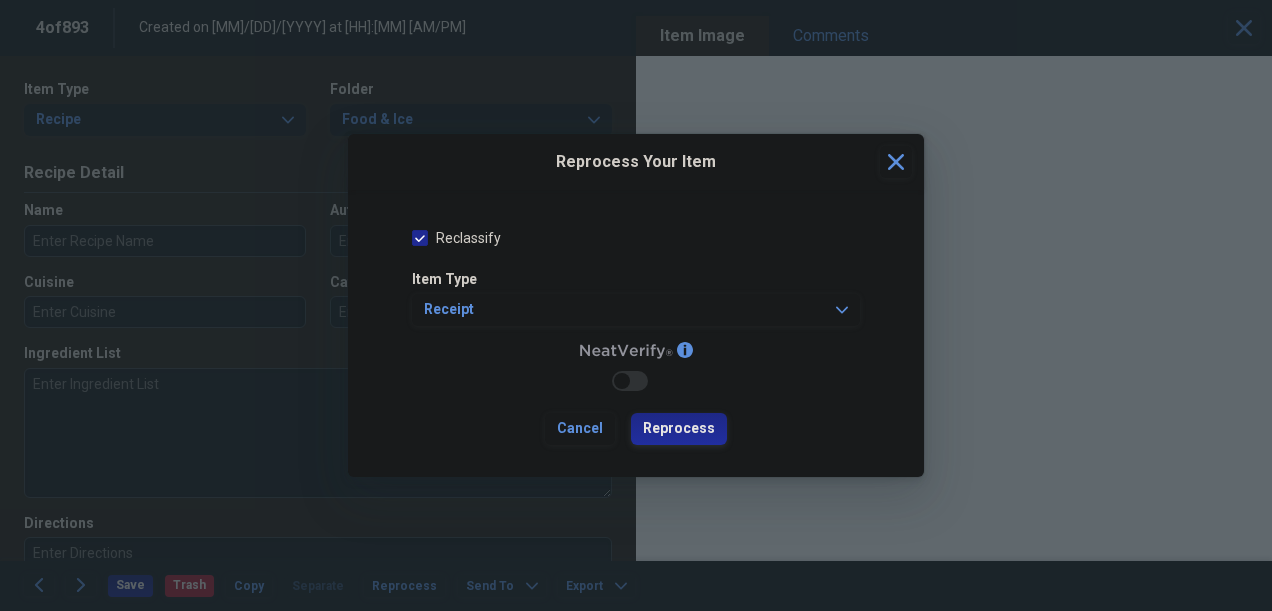 click on "Reprocess" at bounding box center [679, 429] 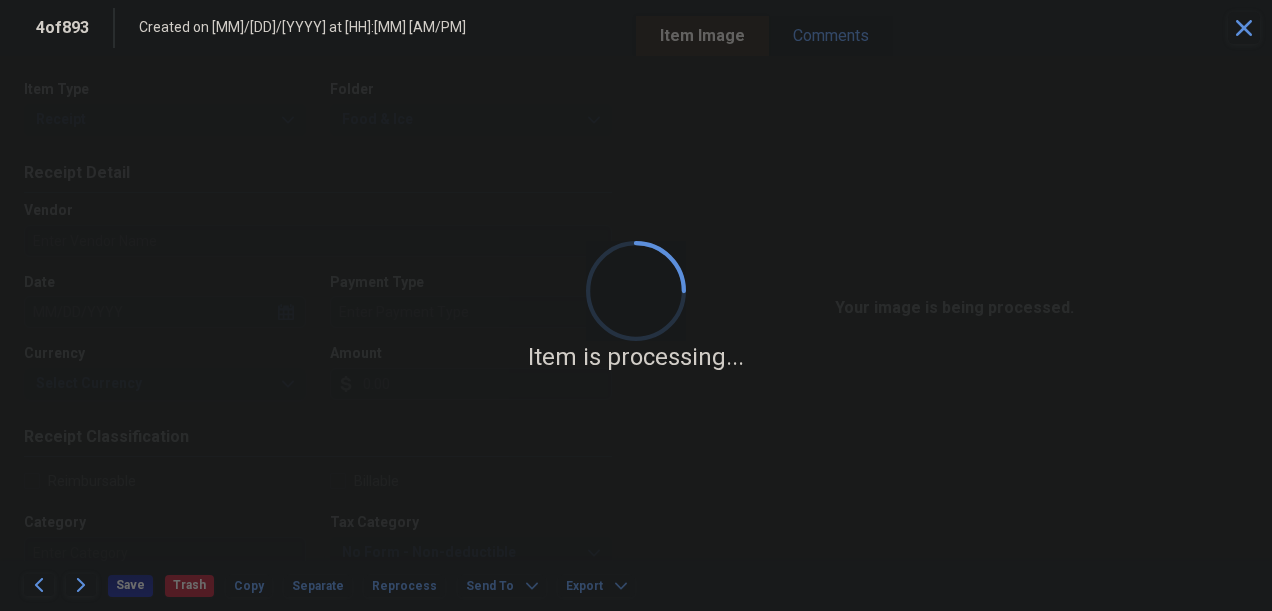 type on "Costco" 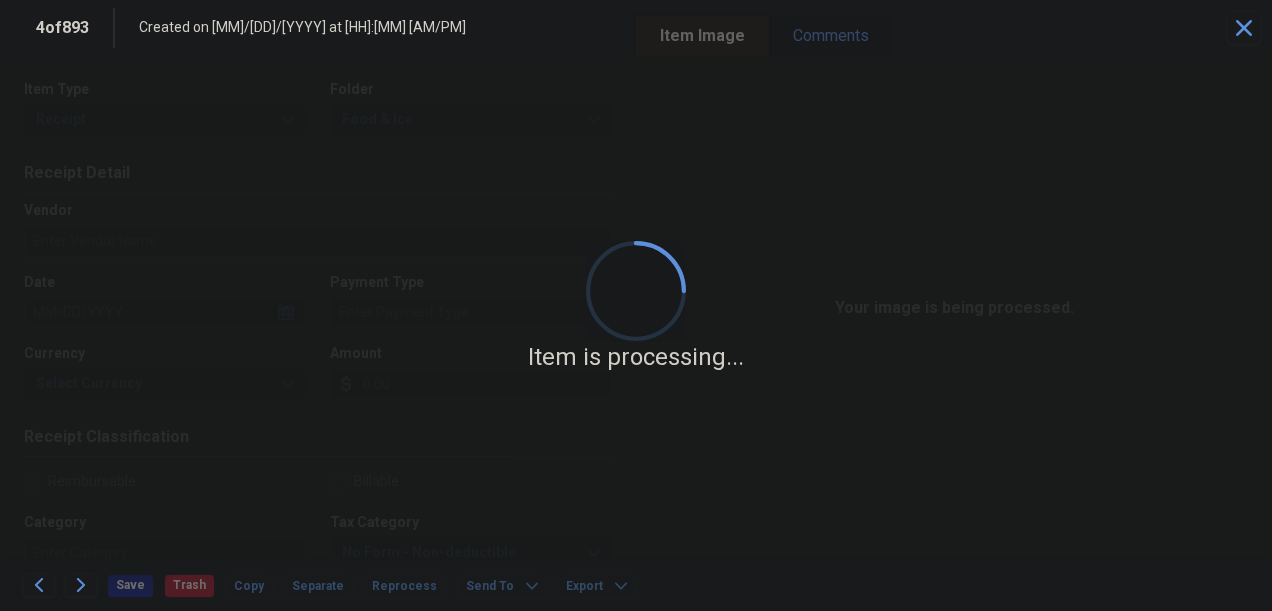 type on "07/26/2023" 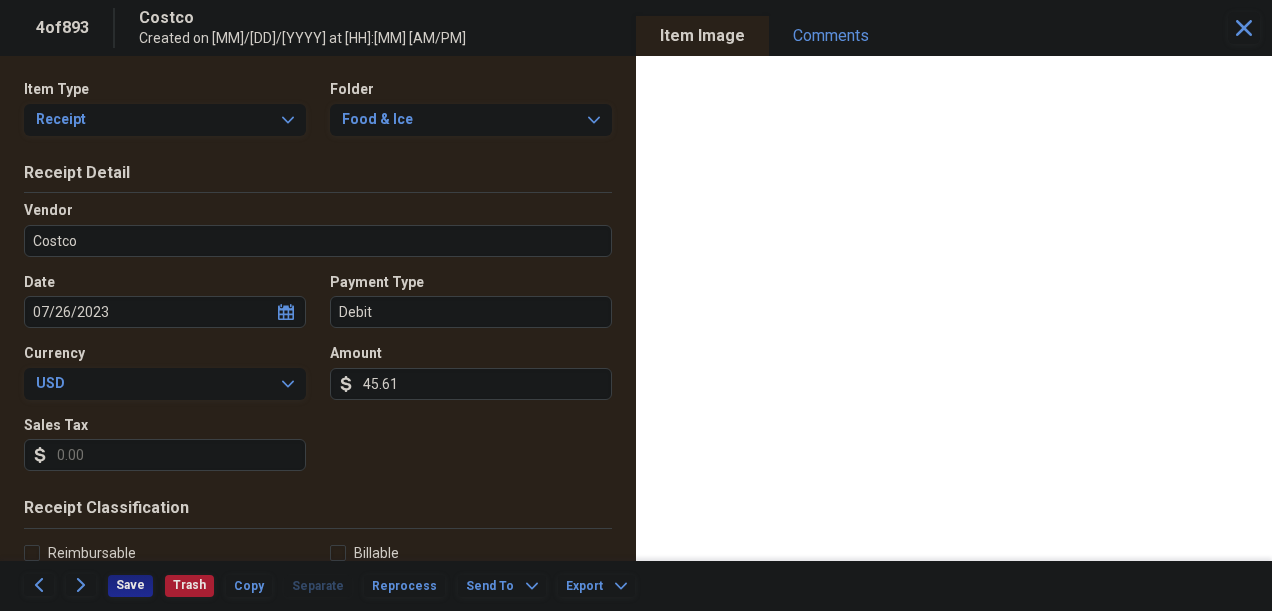 click on "45.61" at bounding box center [471, 384] 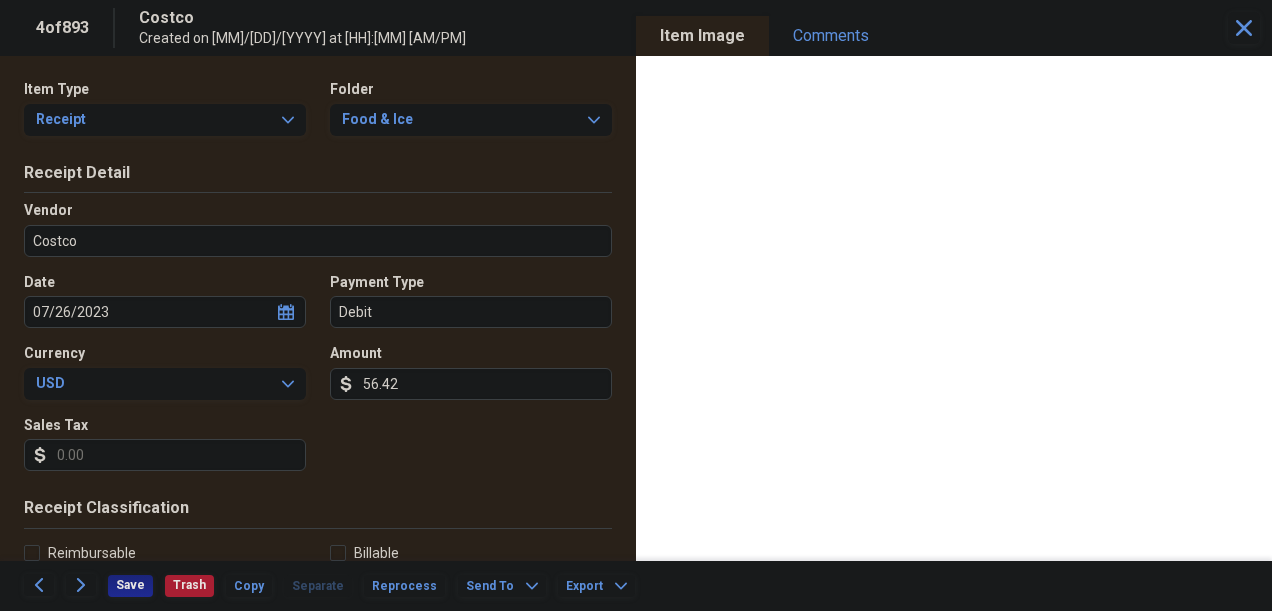 type on "56.42" 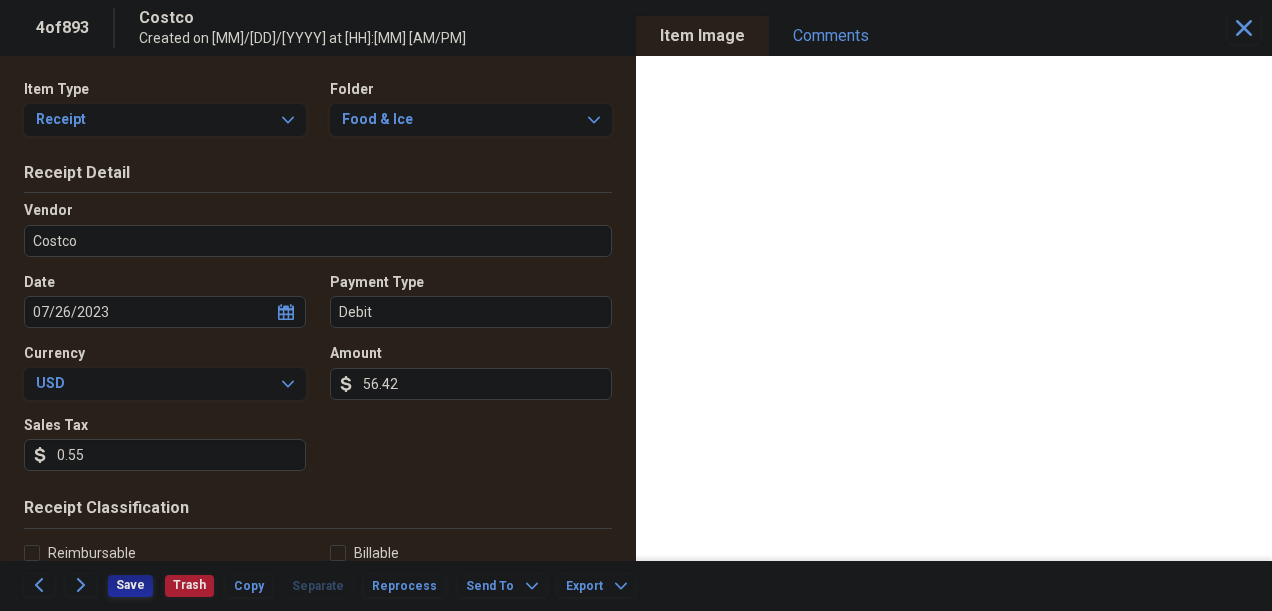 type on "0.55" 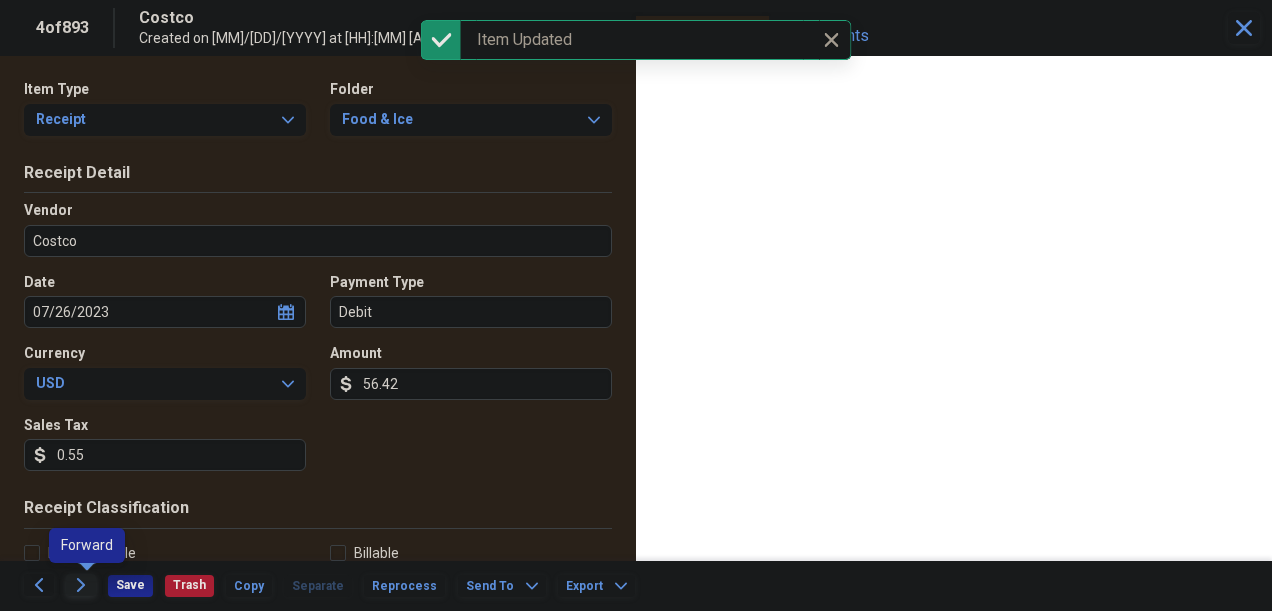 click 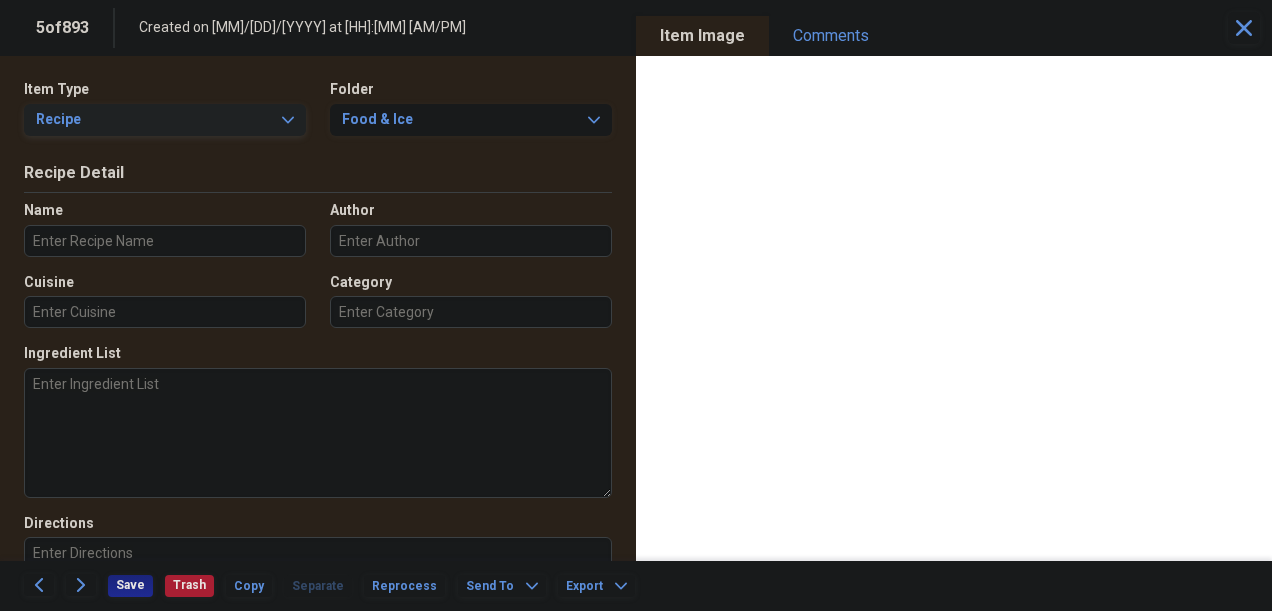 click on "Expand" 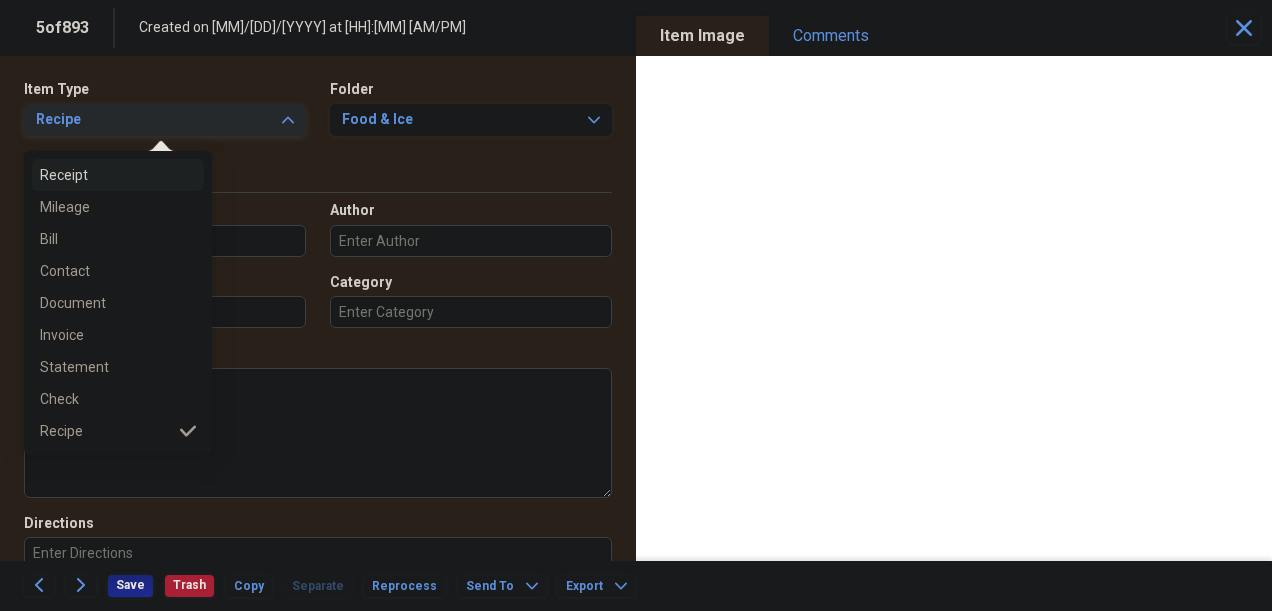 click on "Receipt" at bounding box center (106, 175) 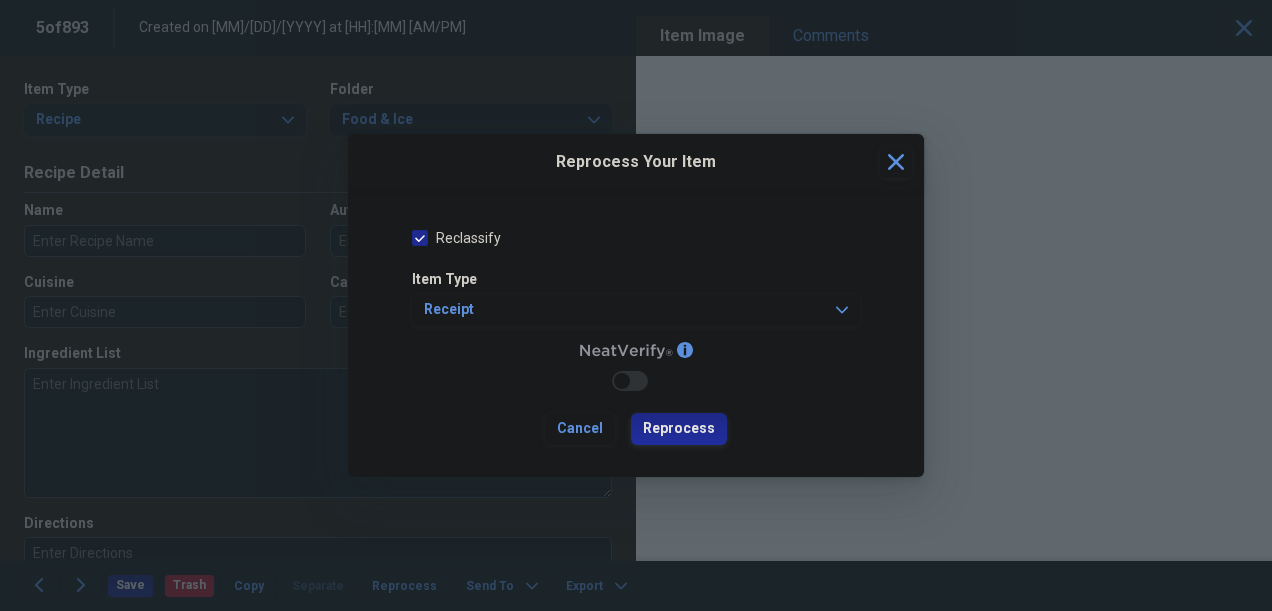 click on "Reprocess" at bounding box center [679, 429] 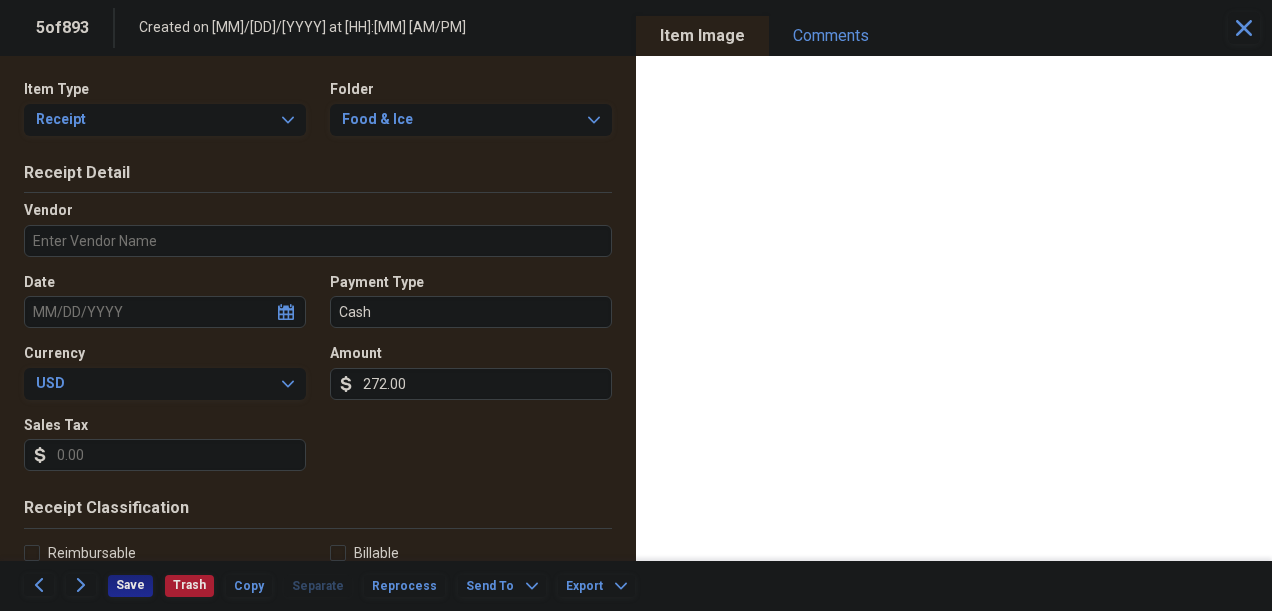 type on "Cash" 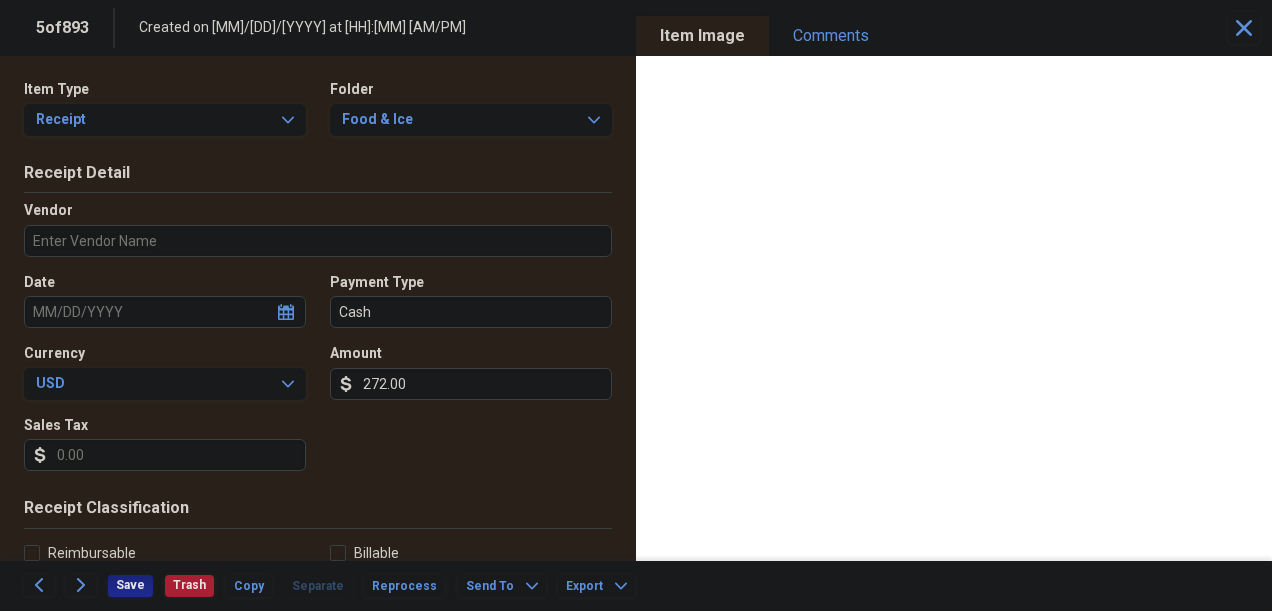 type on "272.00" 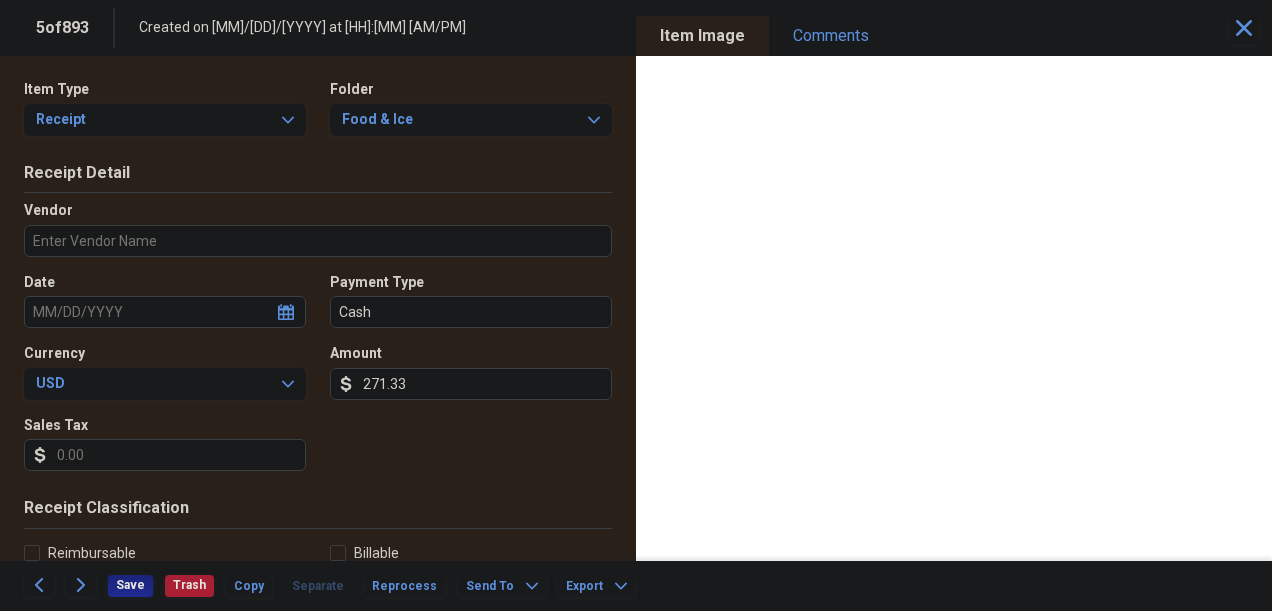 type on "271.33" 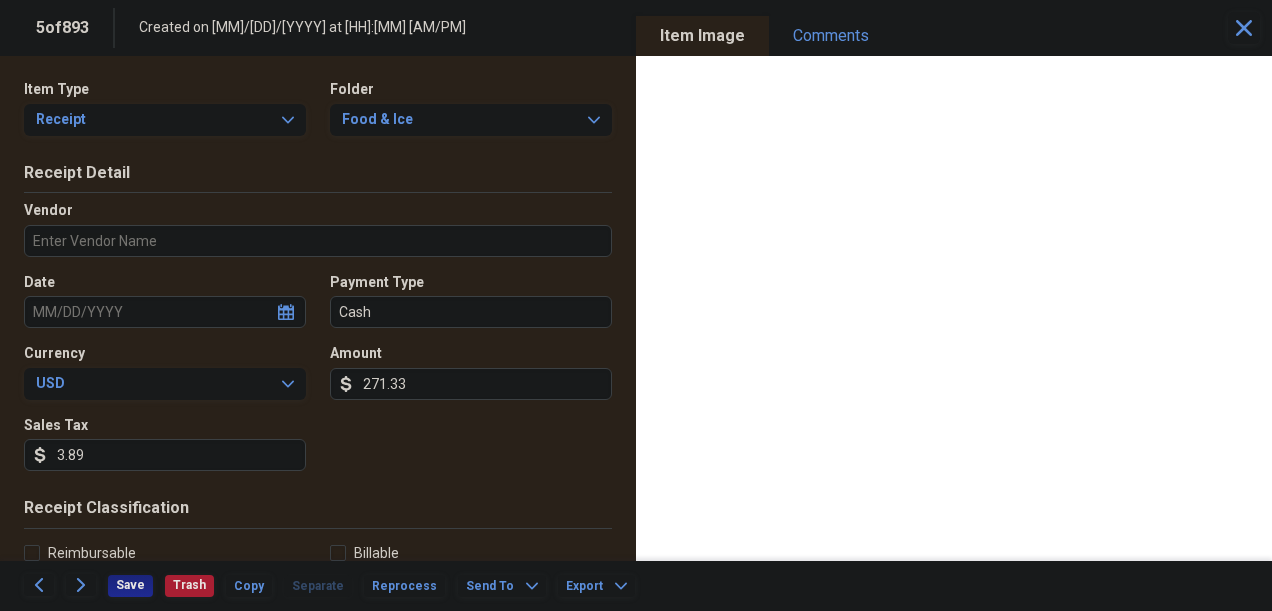 type on "3.89" 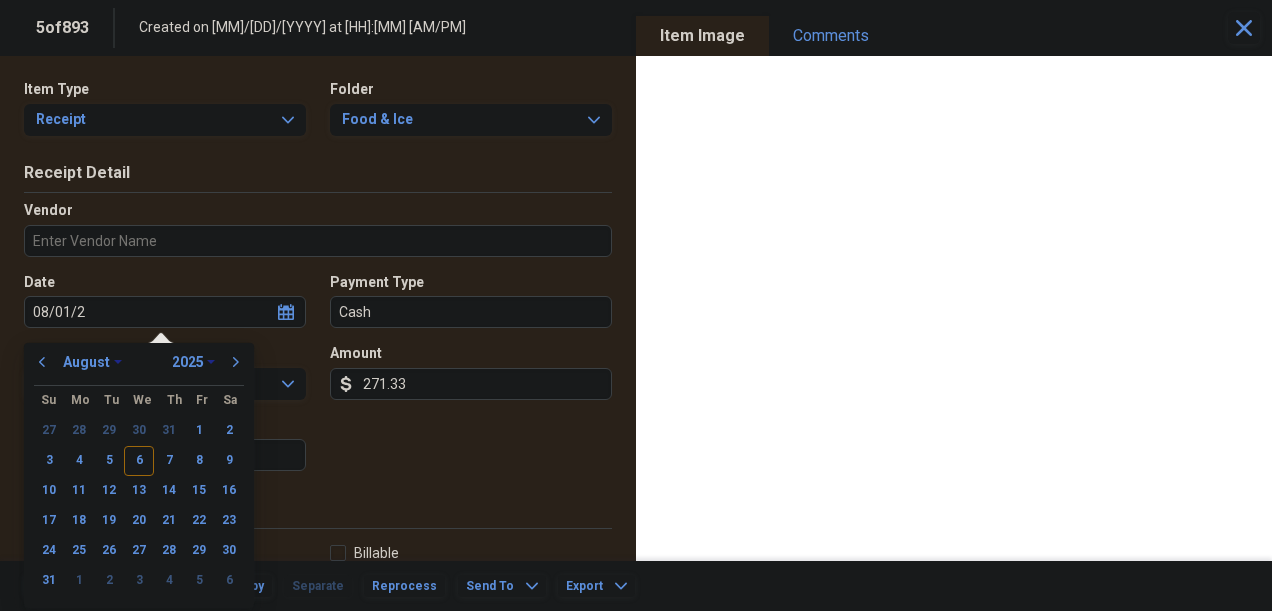 type on "08/01/20" 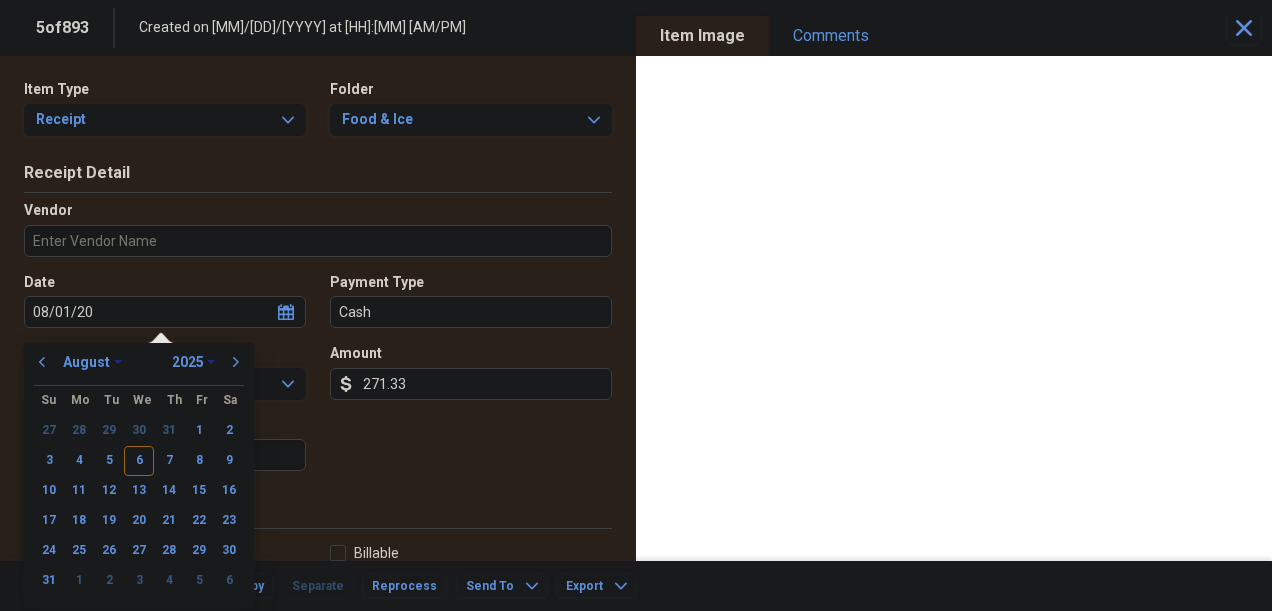 select on "2020" 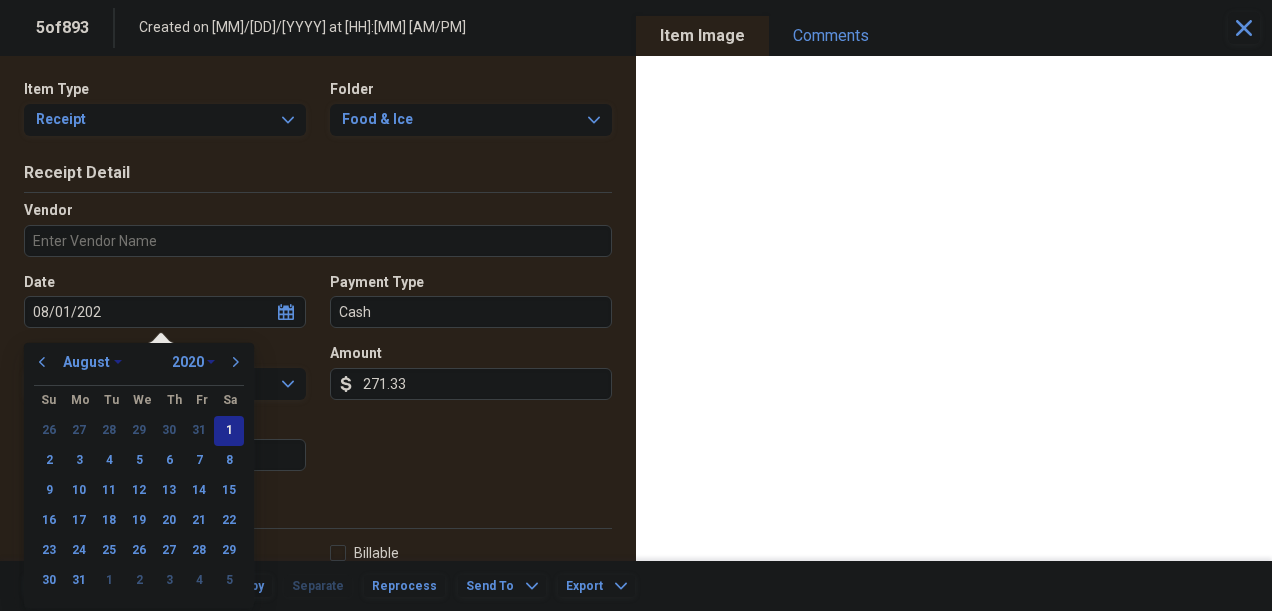 type on "08/01/2023" 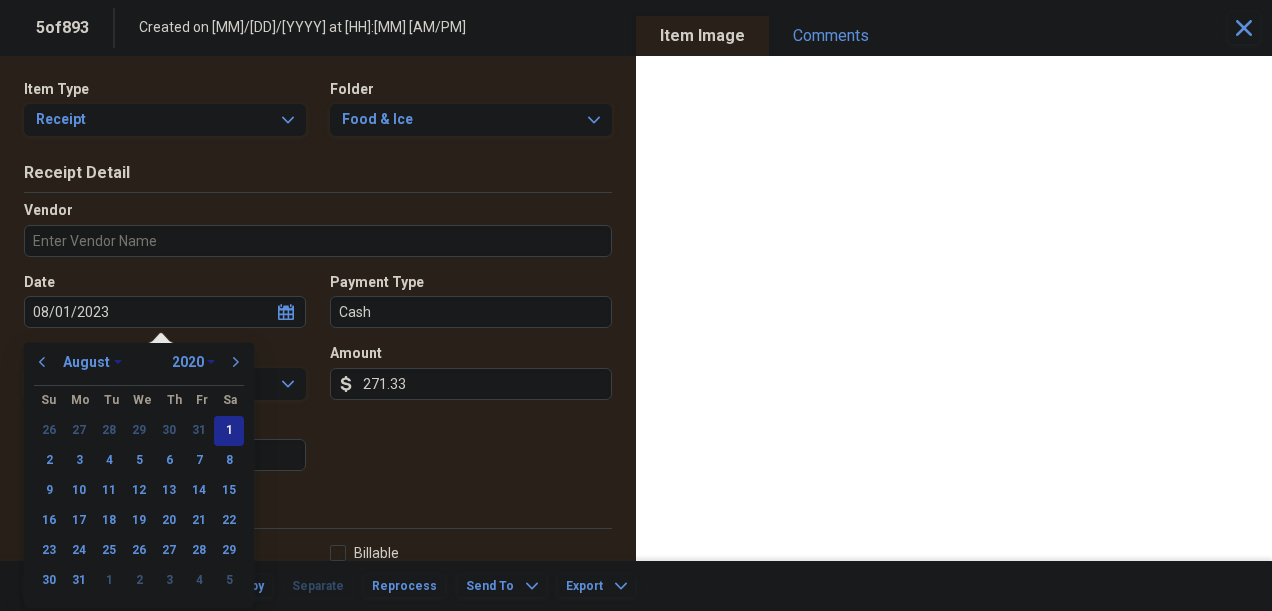 select on "2023" 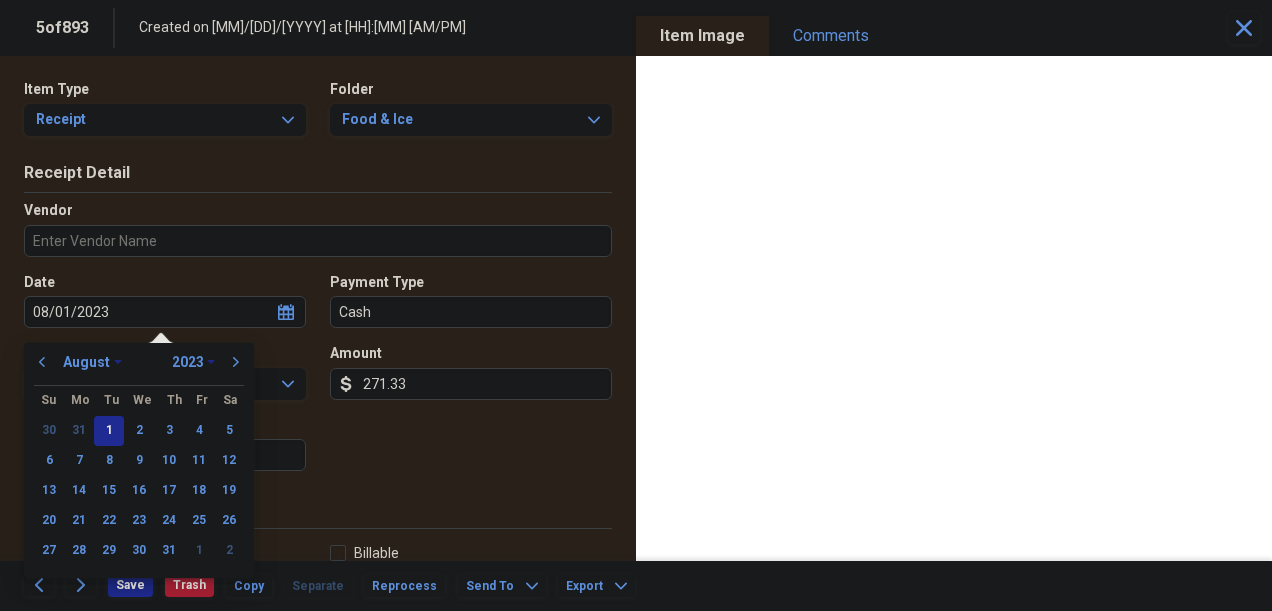 type on "08/01/2023" 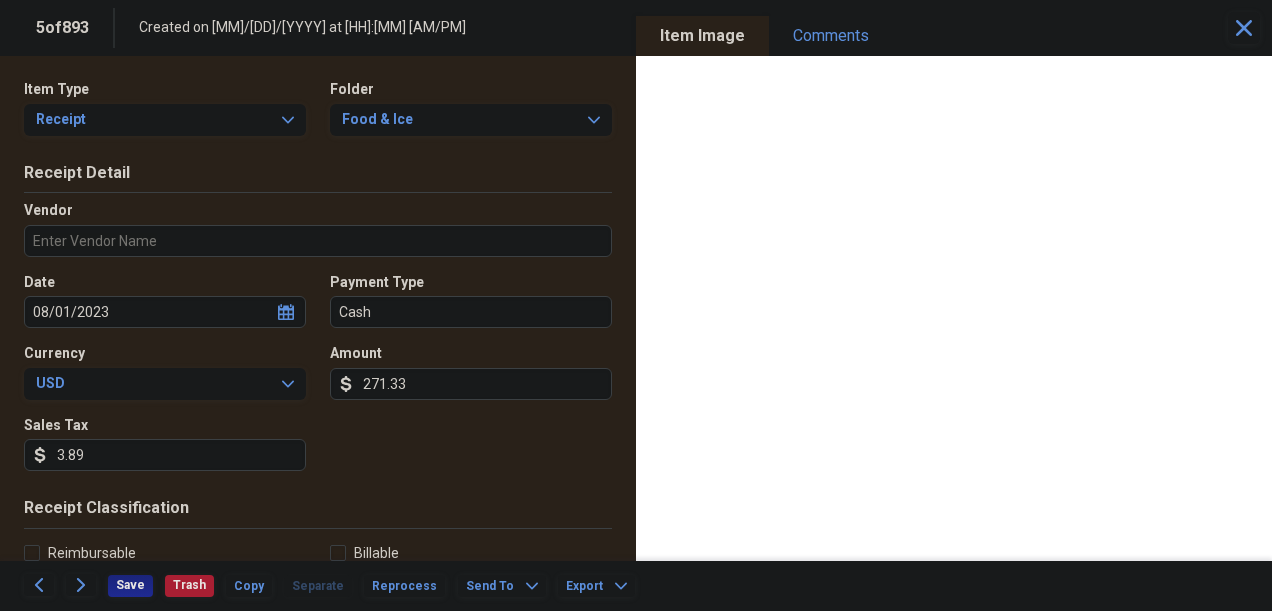 click on "Vendor" at bounding box center (318, 241) 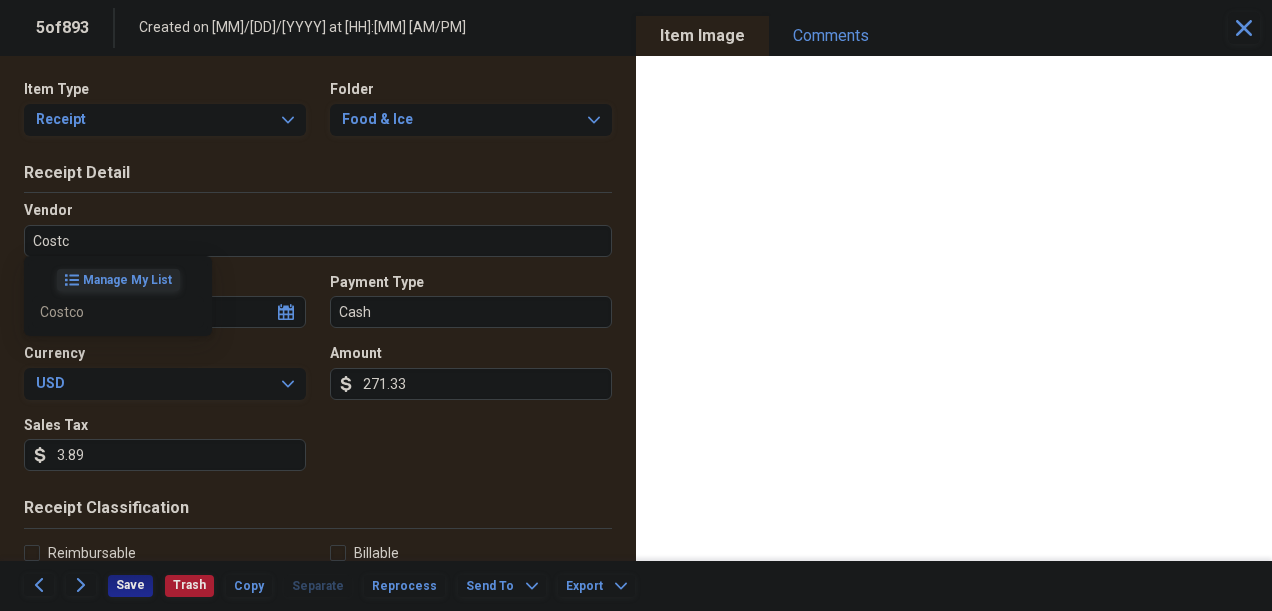 type on "Costco" 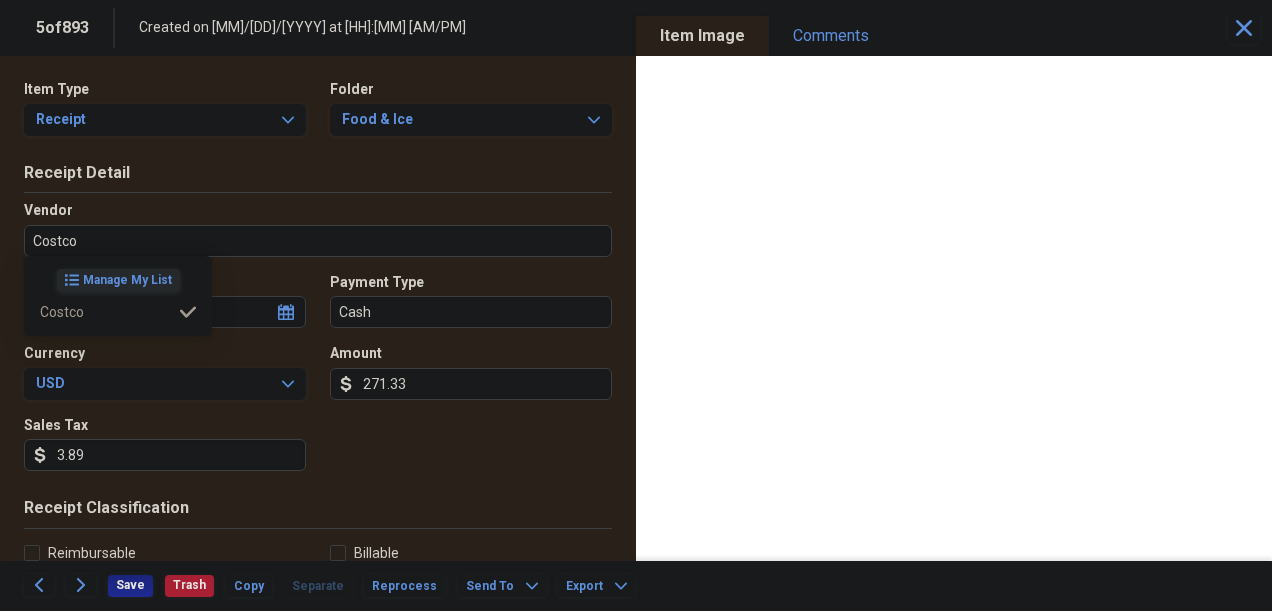 type on "Grocery Store" 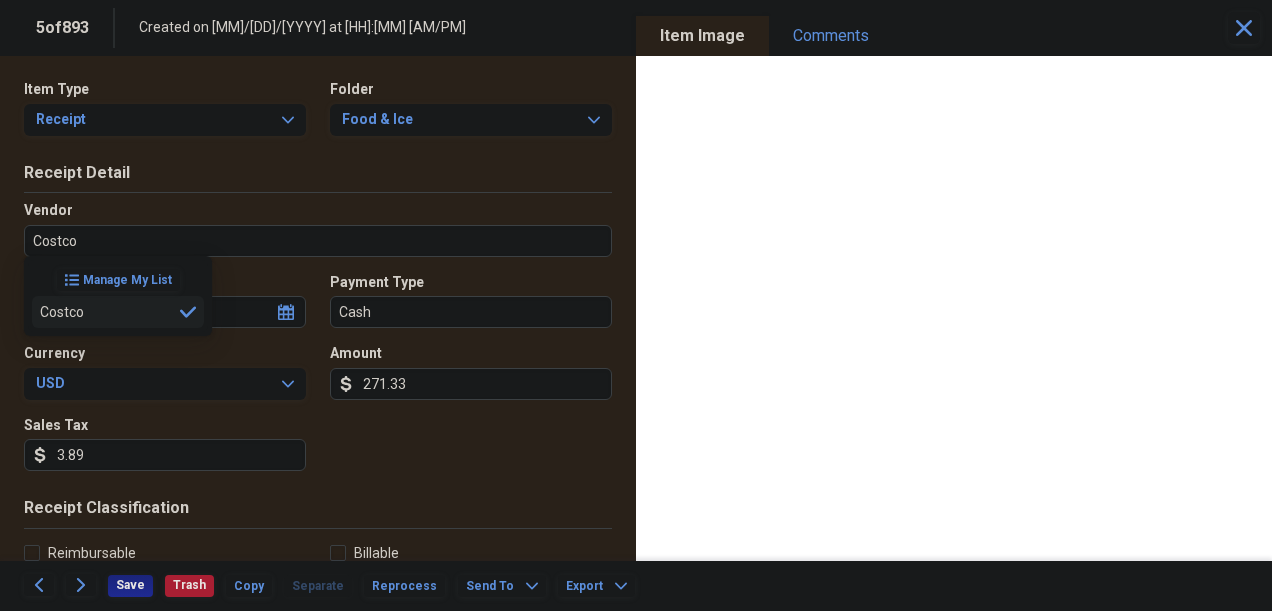 type on "Costco" 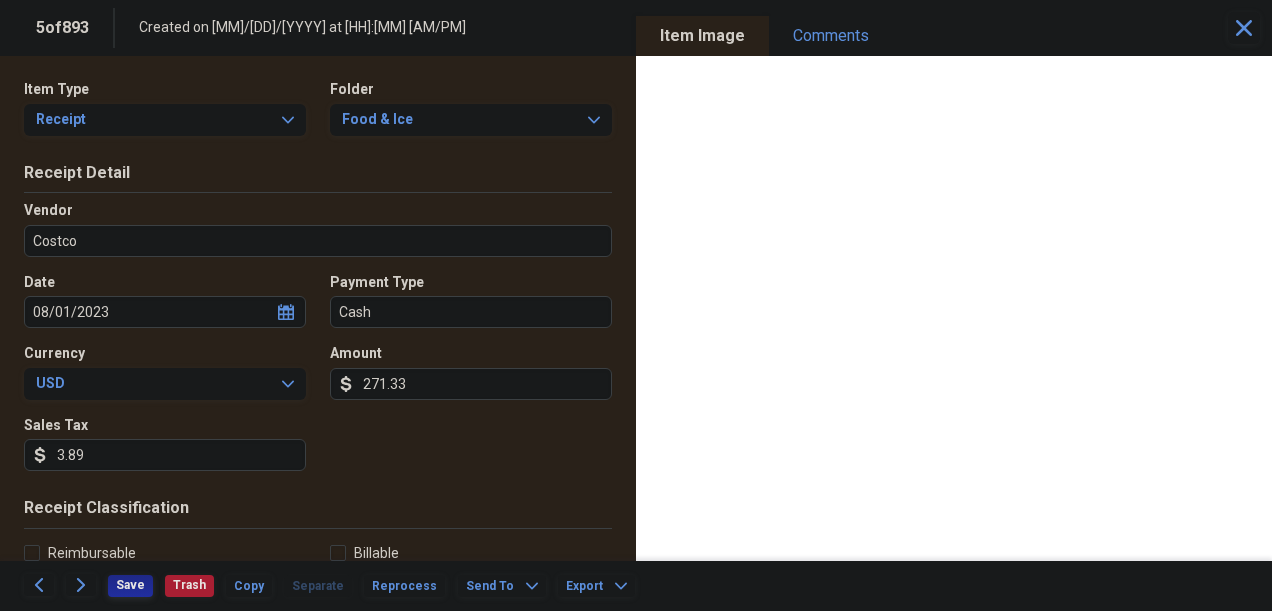 click on "Save" at bounding box center (130, 585) 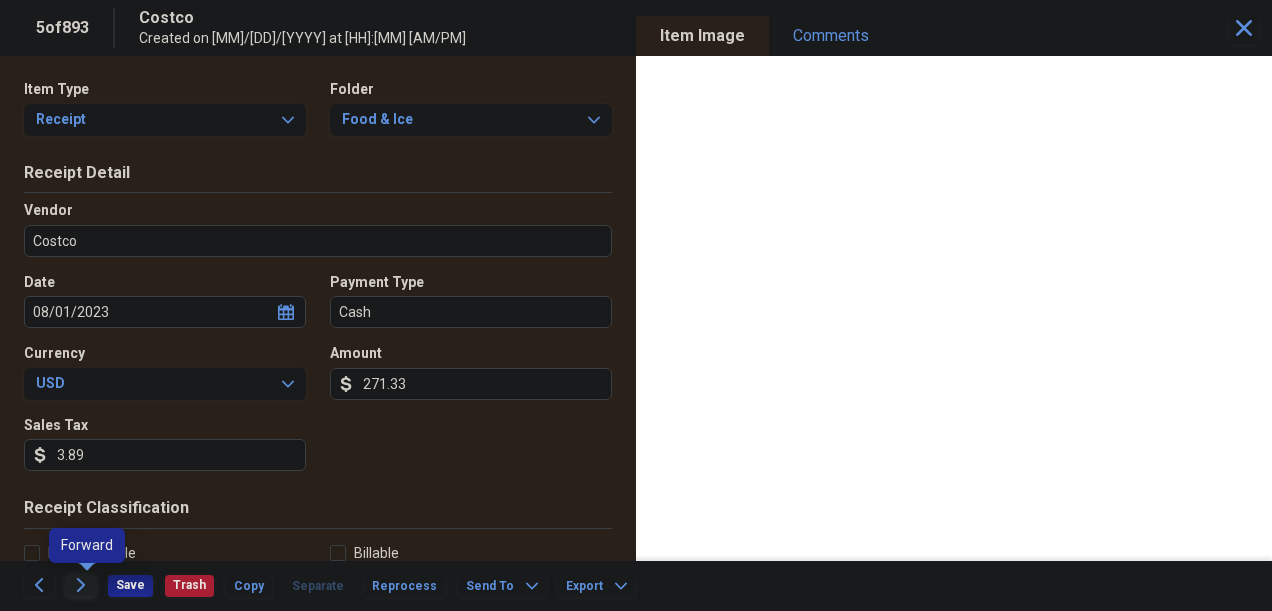 click on "Forward" 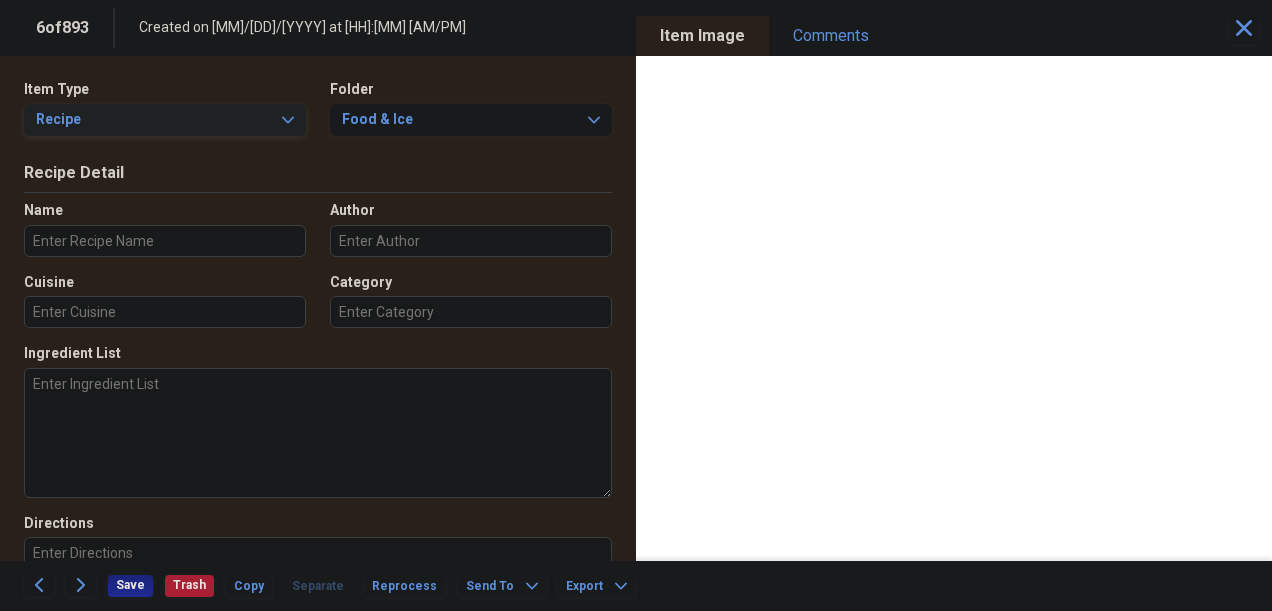 click on "Expand" 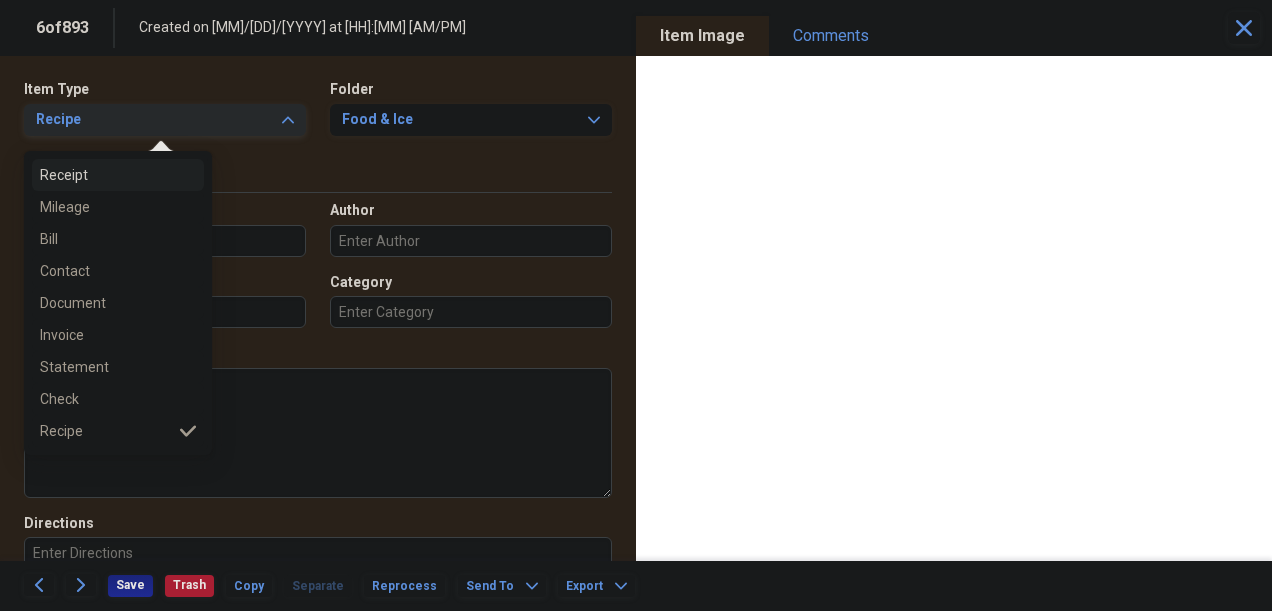 click 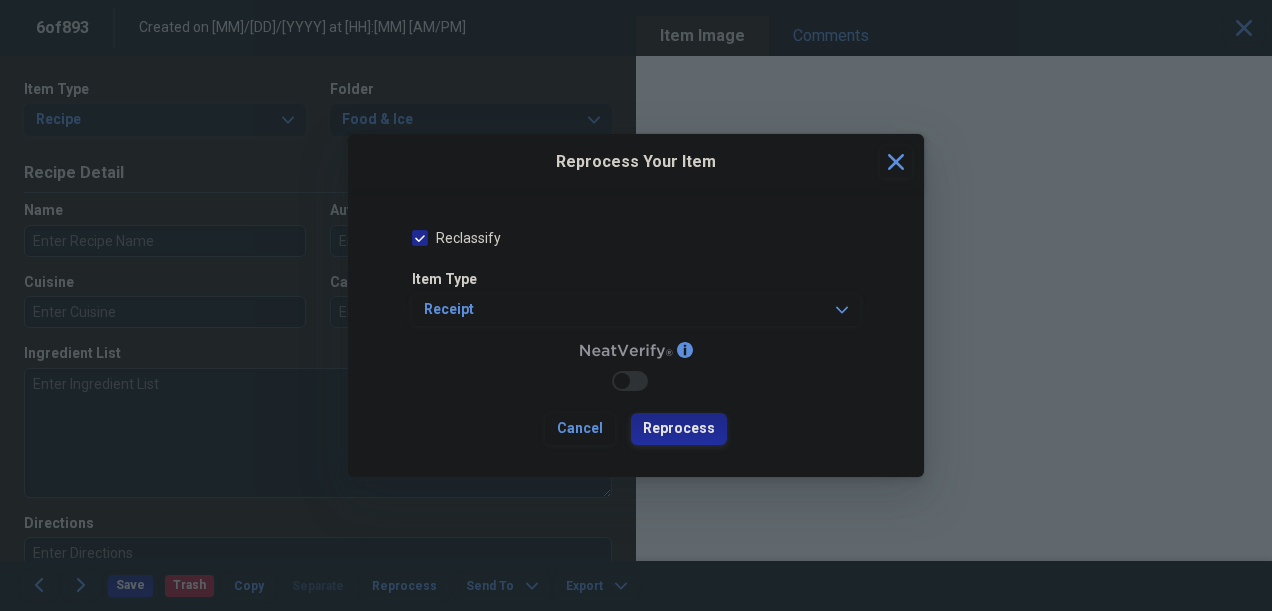 click on "Reprocess" at bounding box center [679, 429] 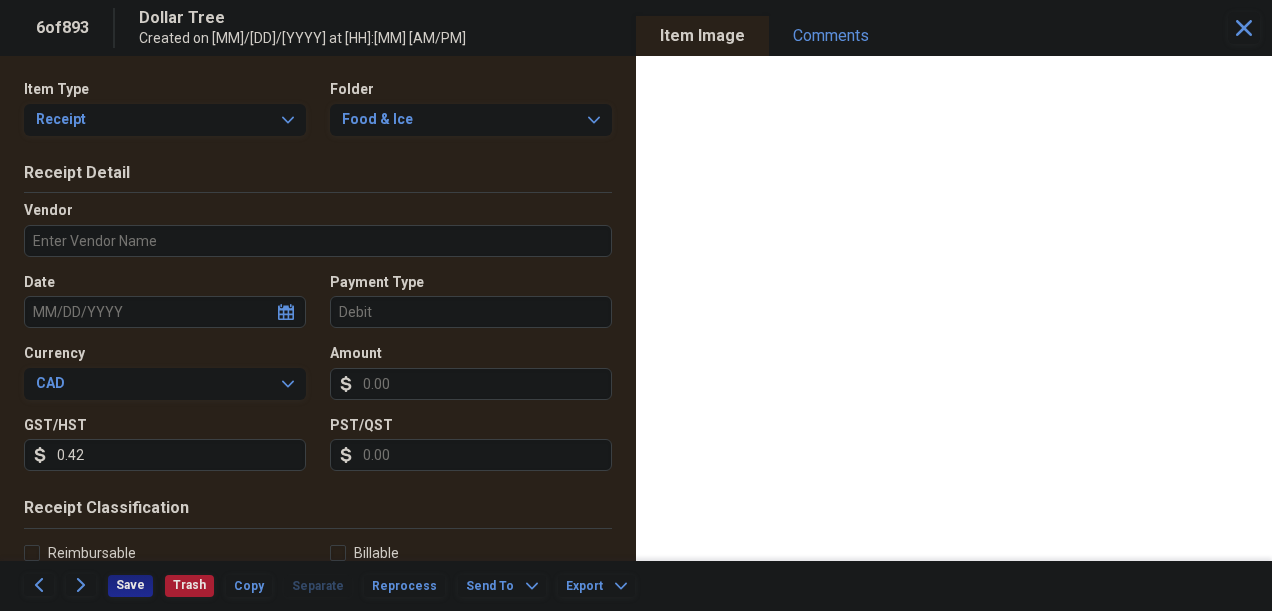 type on "Dollar Tree" 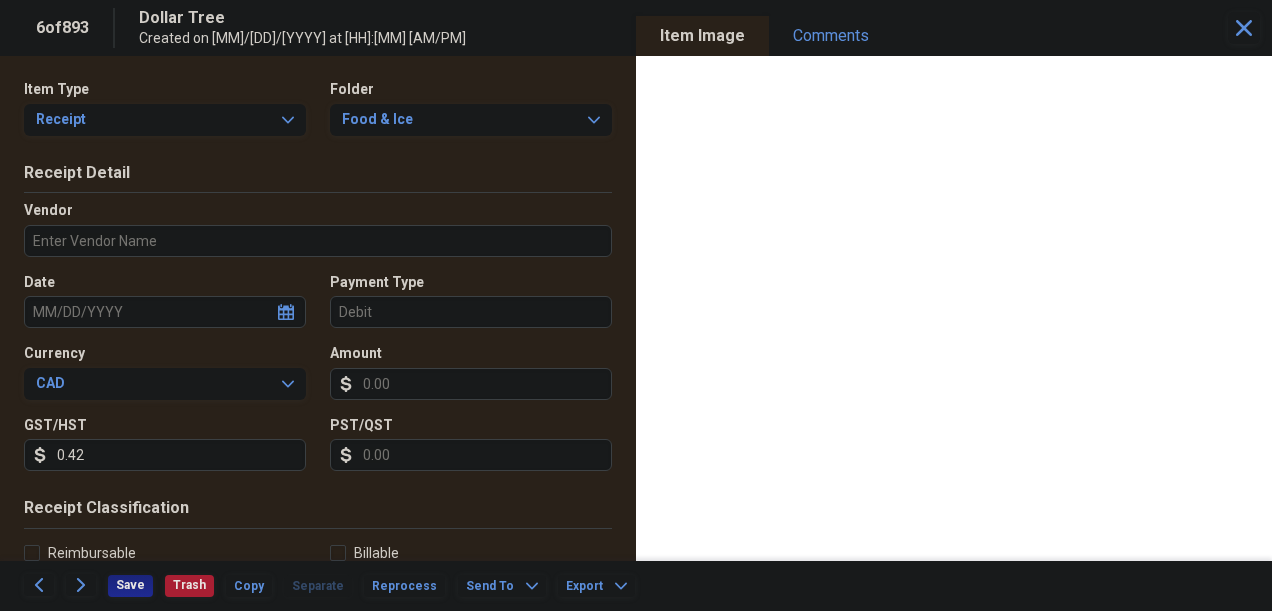 type on "Debit" 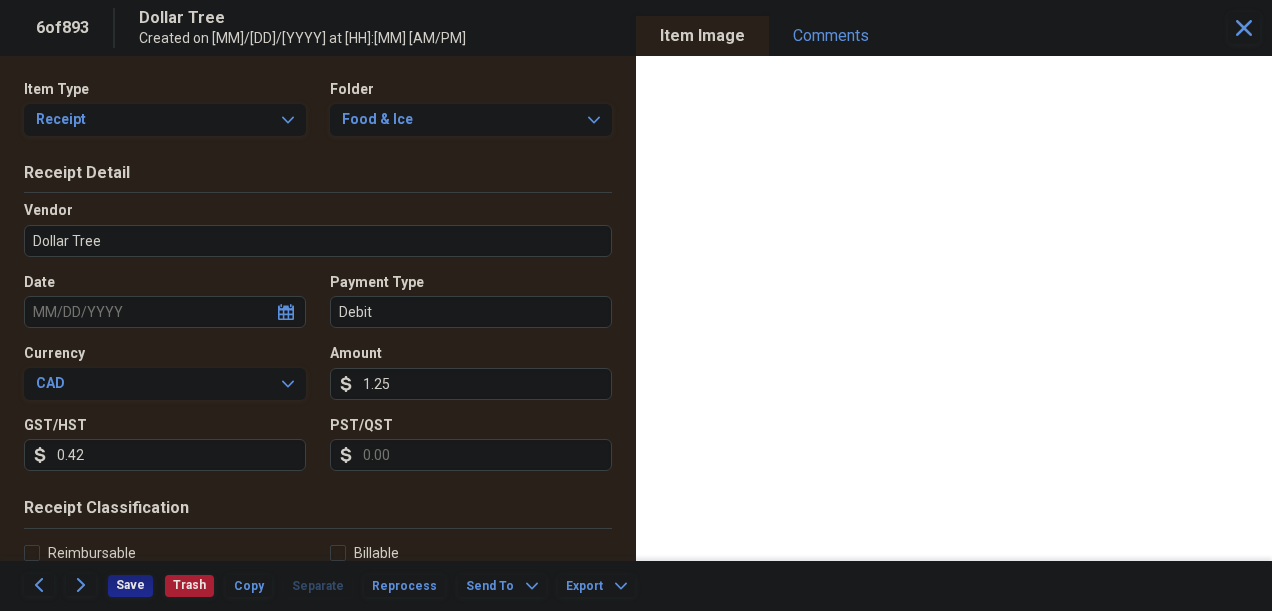 click on "Date" at bounding box center (165, 312) 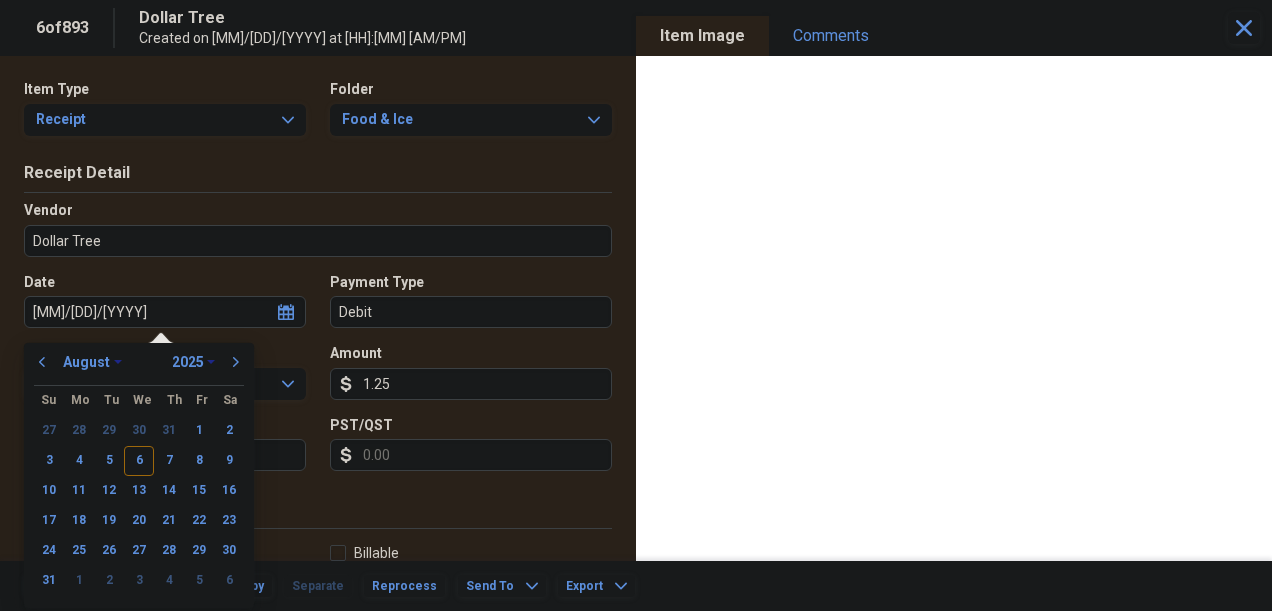 click on "[MM]/[DD]/[YYYY]" at bounding box center [165, 312] 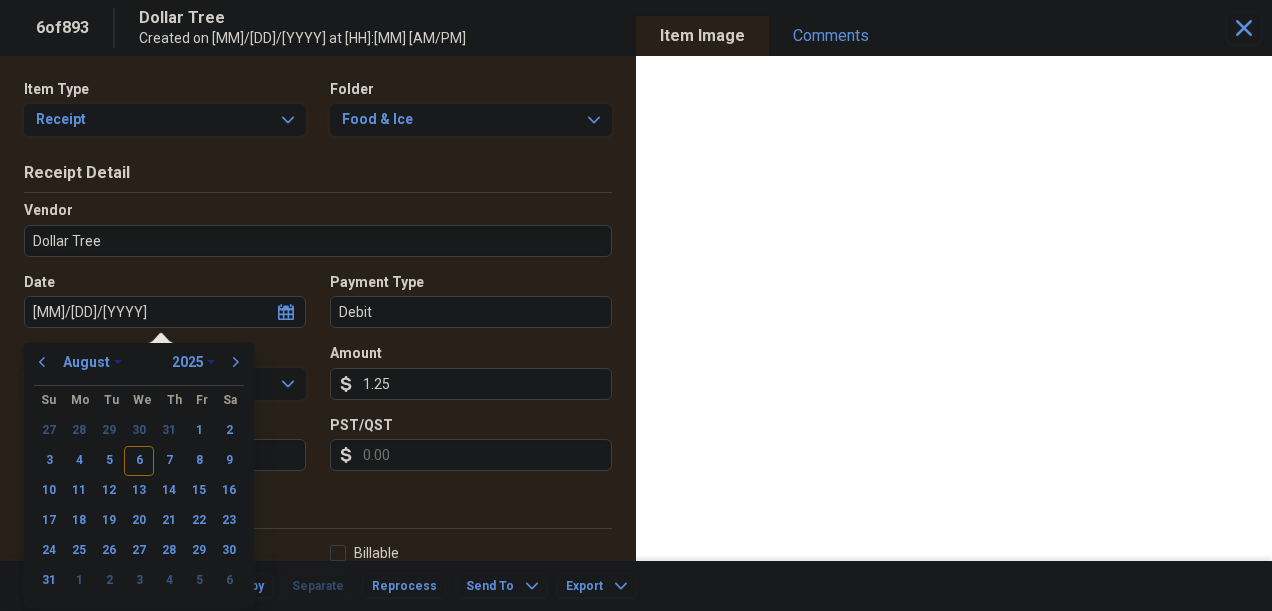 type on "07/01/2023" 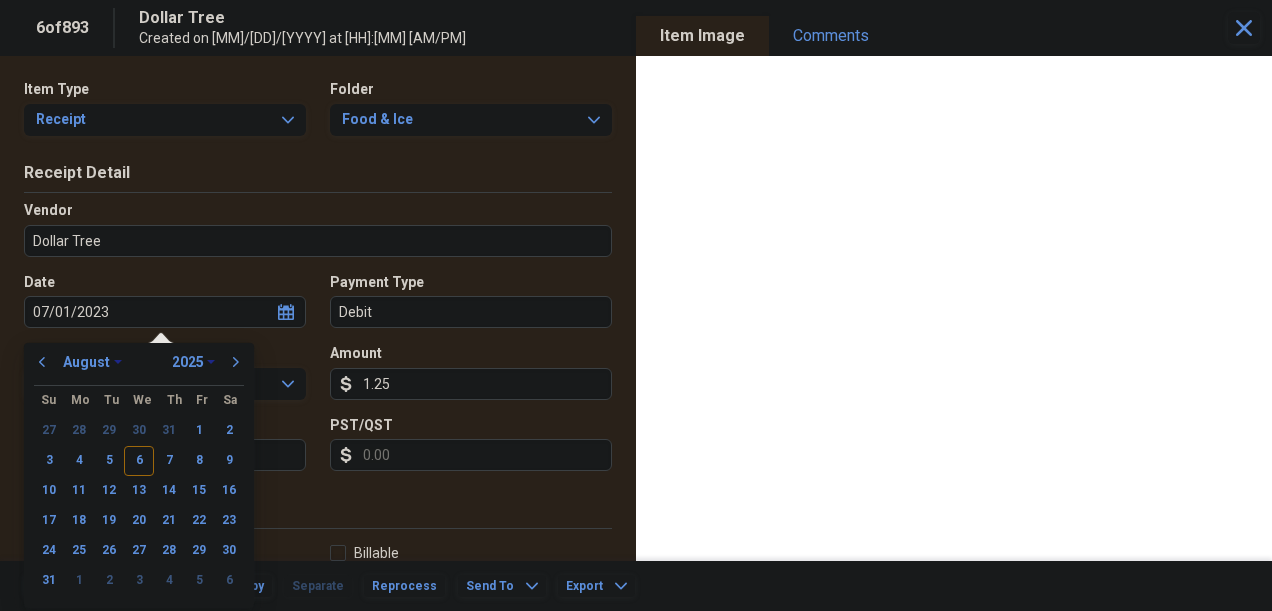 select on "6" 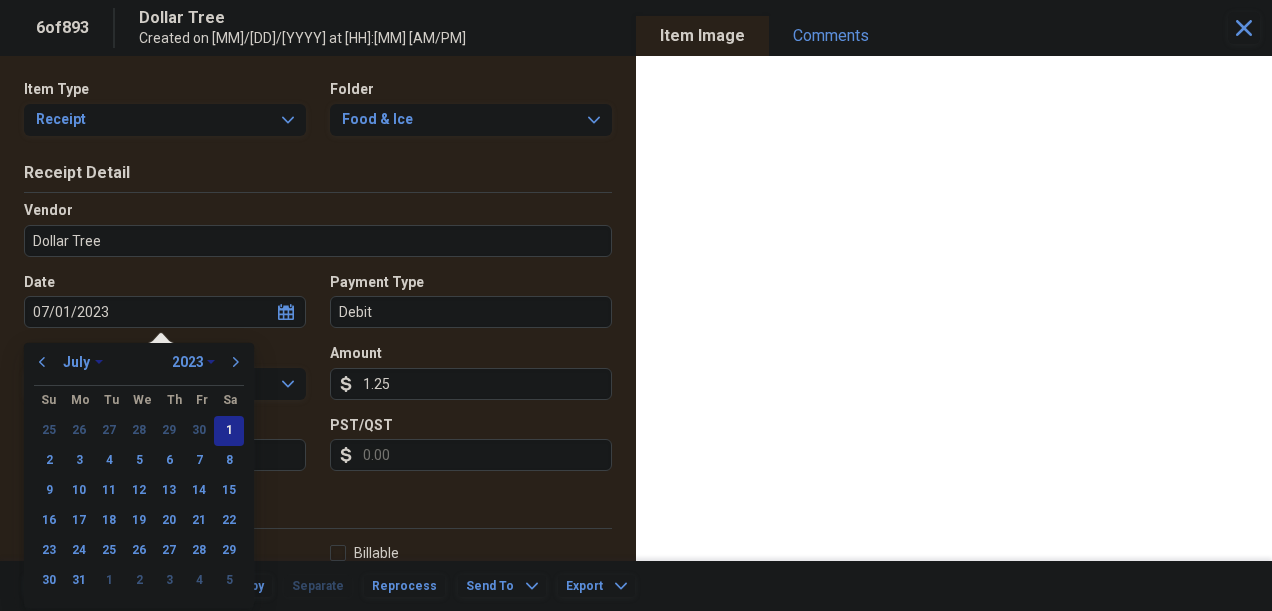 click on "07/01/2023" at bounding box center [165, 312] 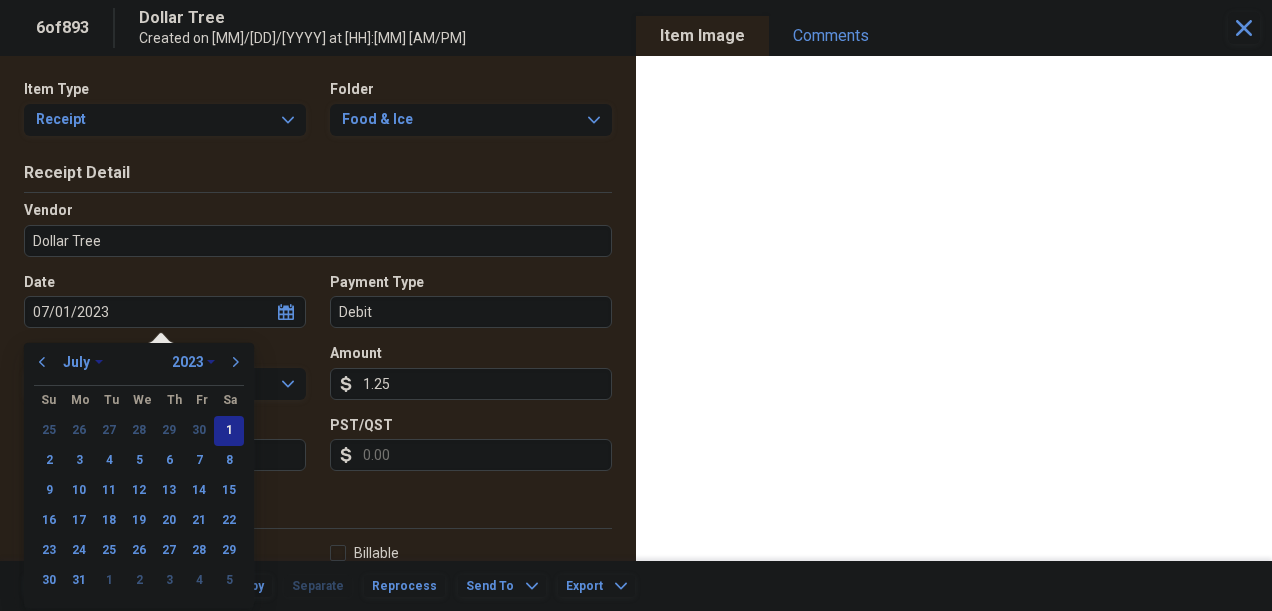 type on "07/01/2023" 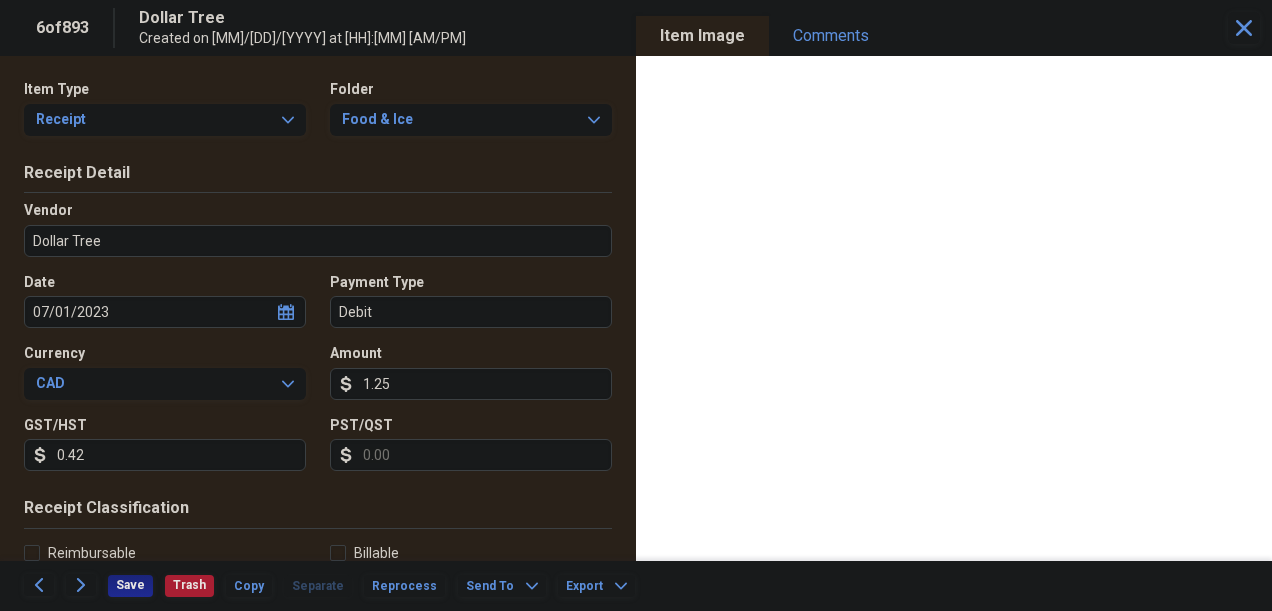 click on "1.25" at bounding box center (471, 384) 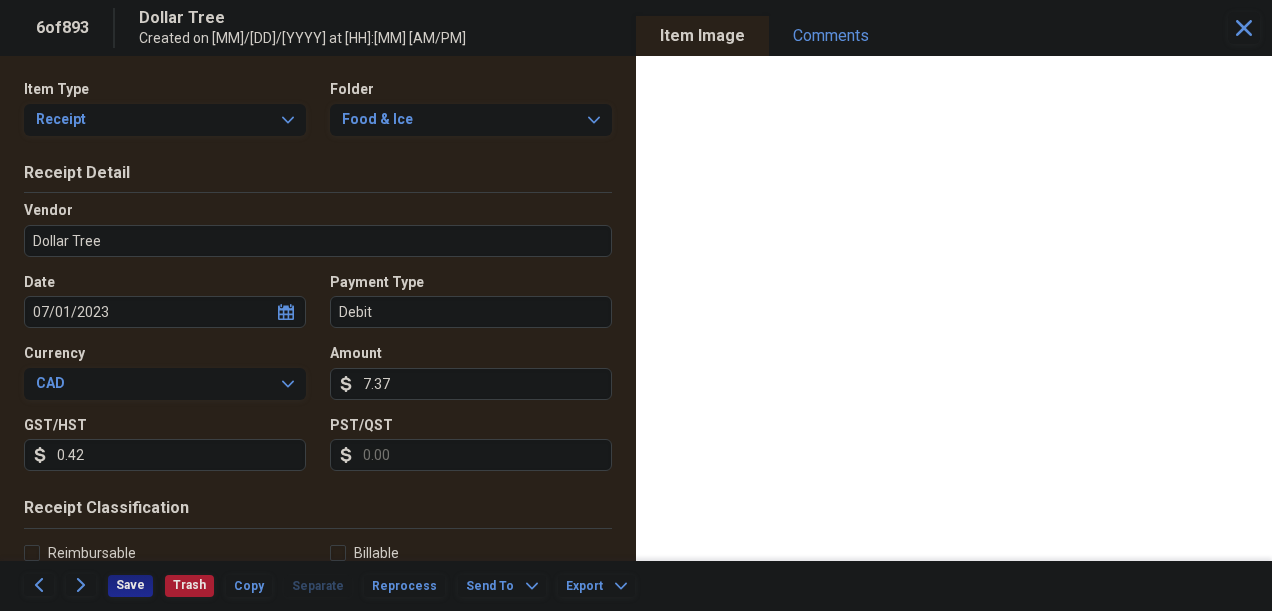 type on "7.37" 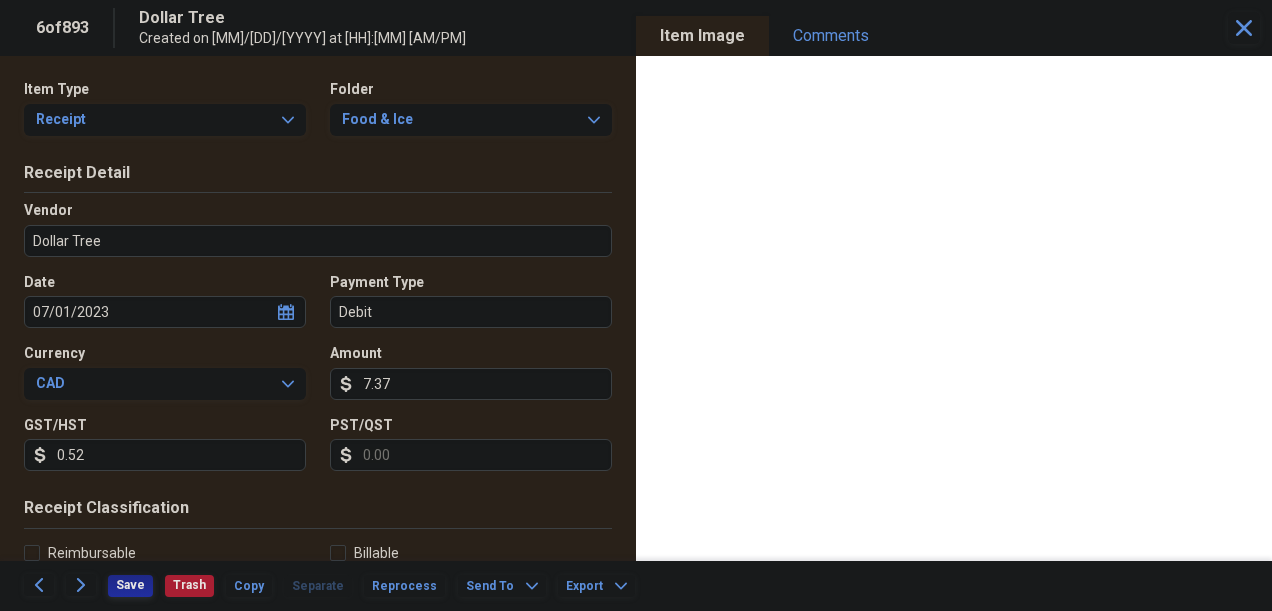 type on "0.52" 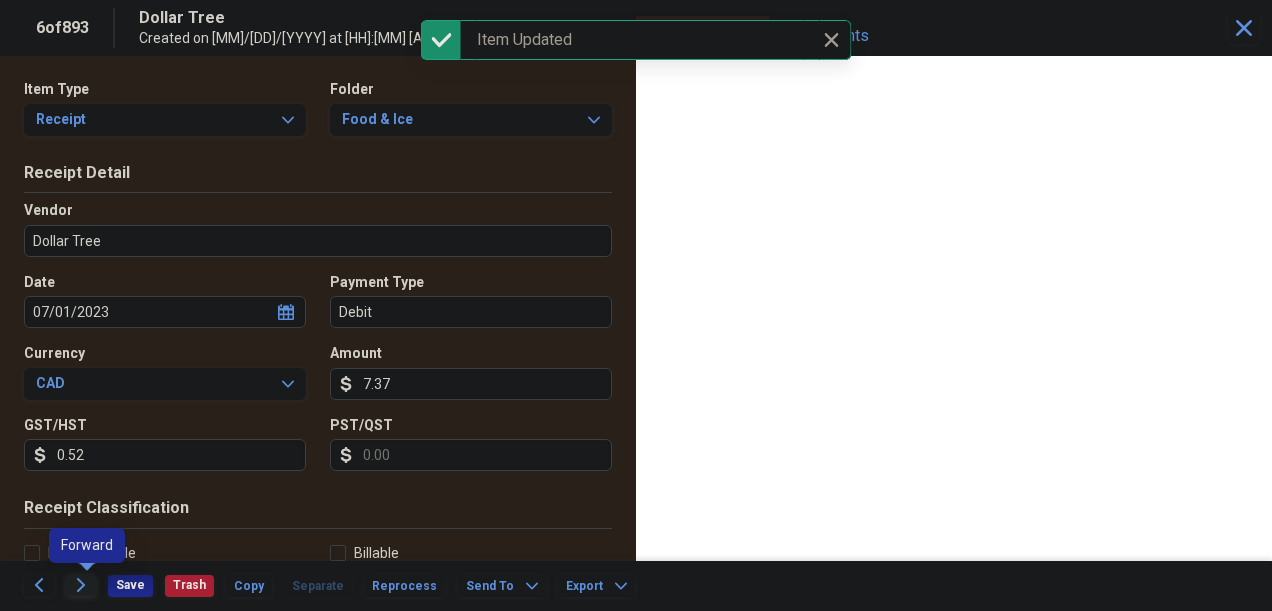 click on "Forward" 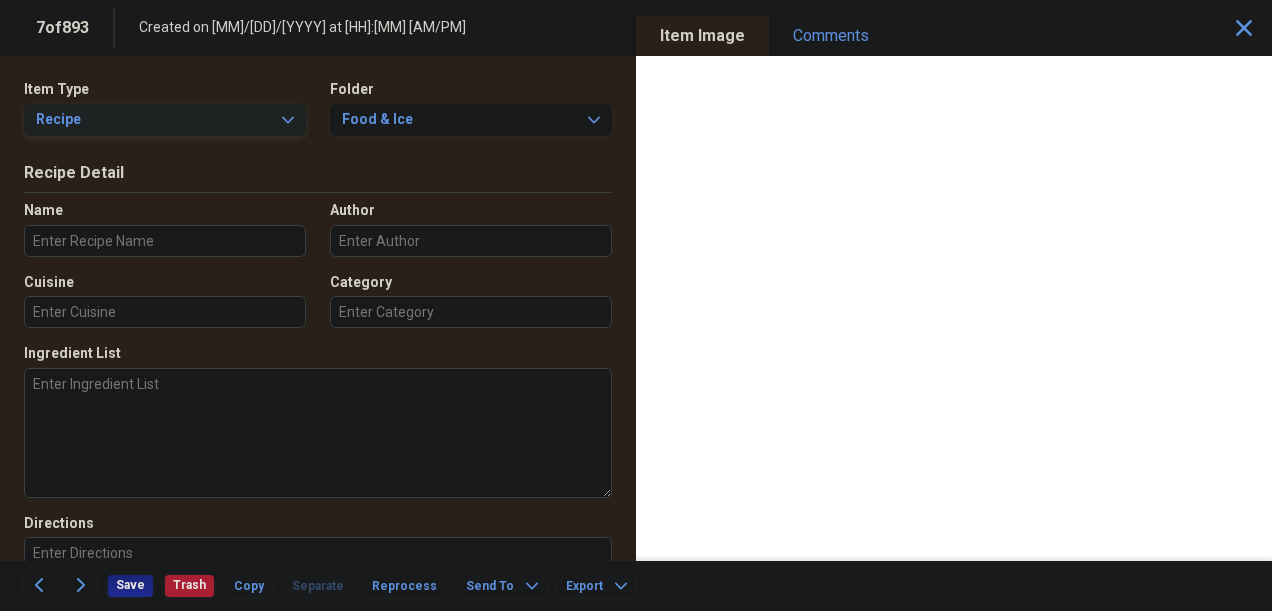 click on "Expand" 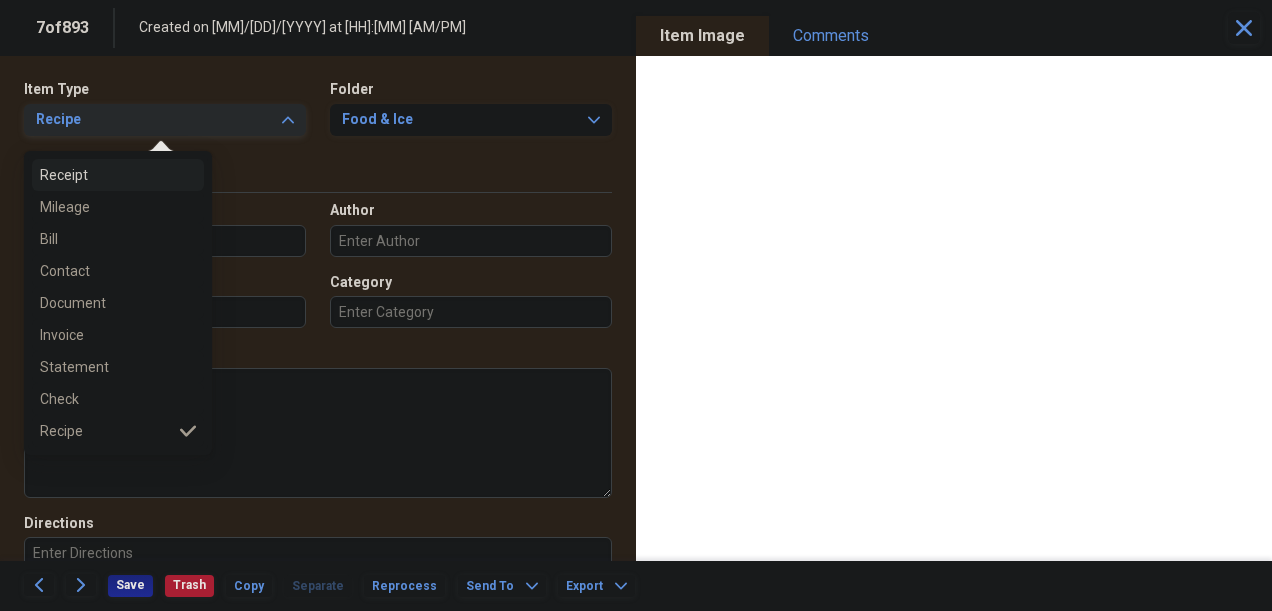 click on "Receipt" at bounding box center [106, 175] 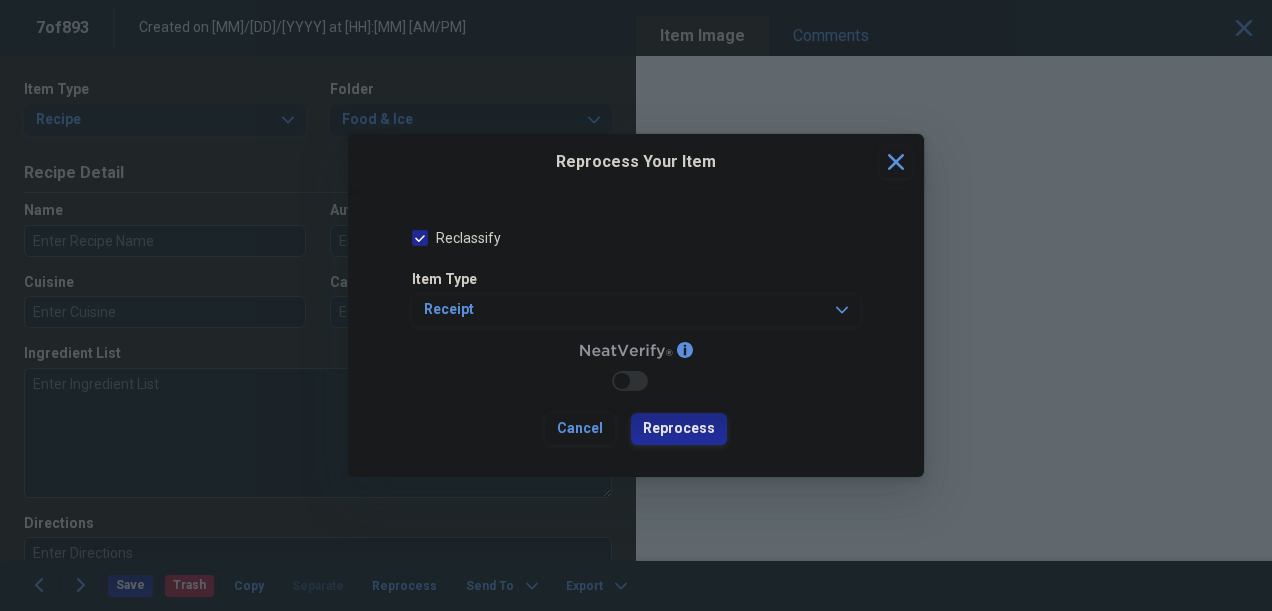 click on "Reprocess" at bounding box center [679, 429] 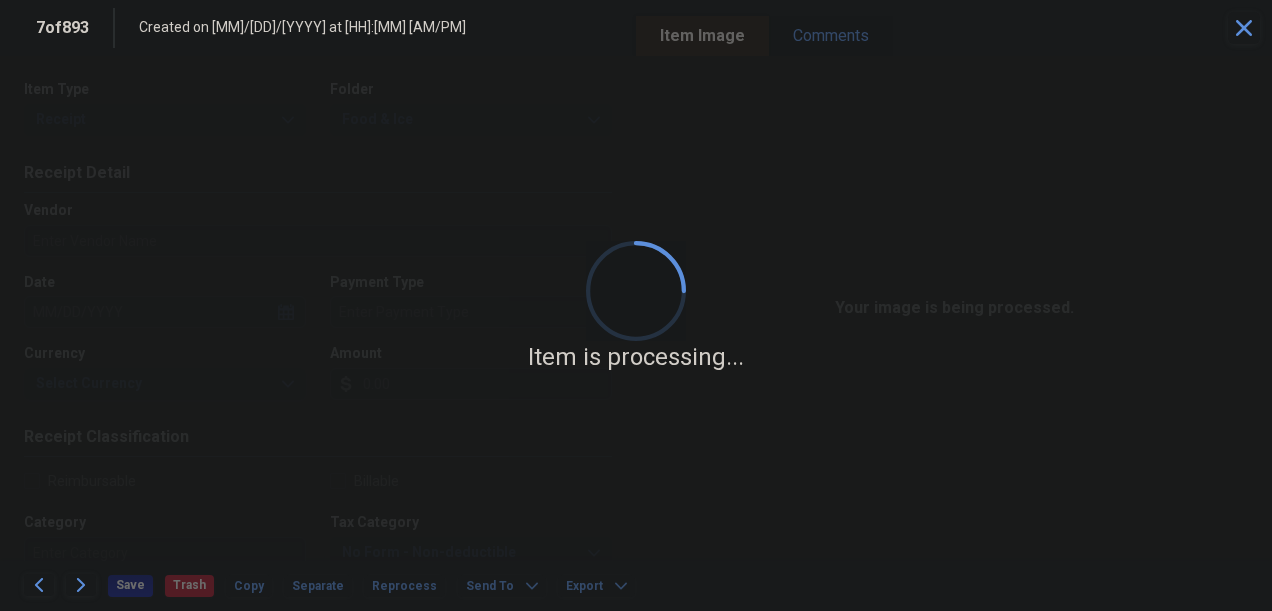 type on "Safeway" 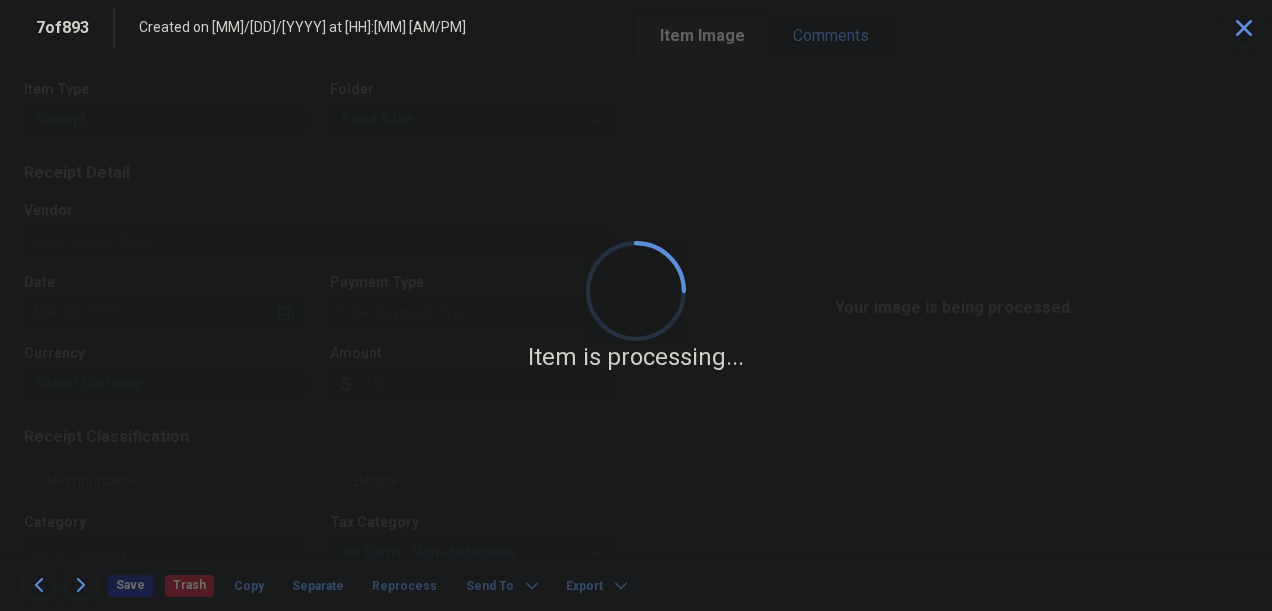 type on "07/26/2023" 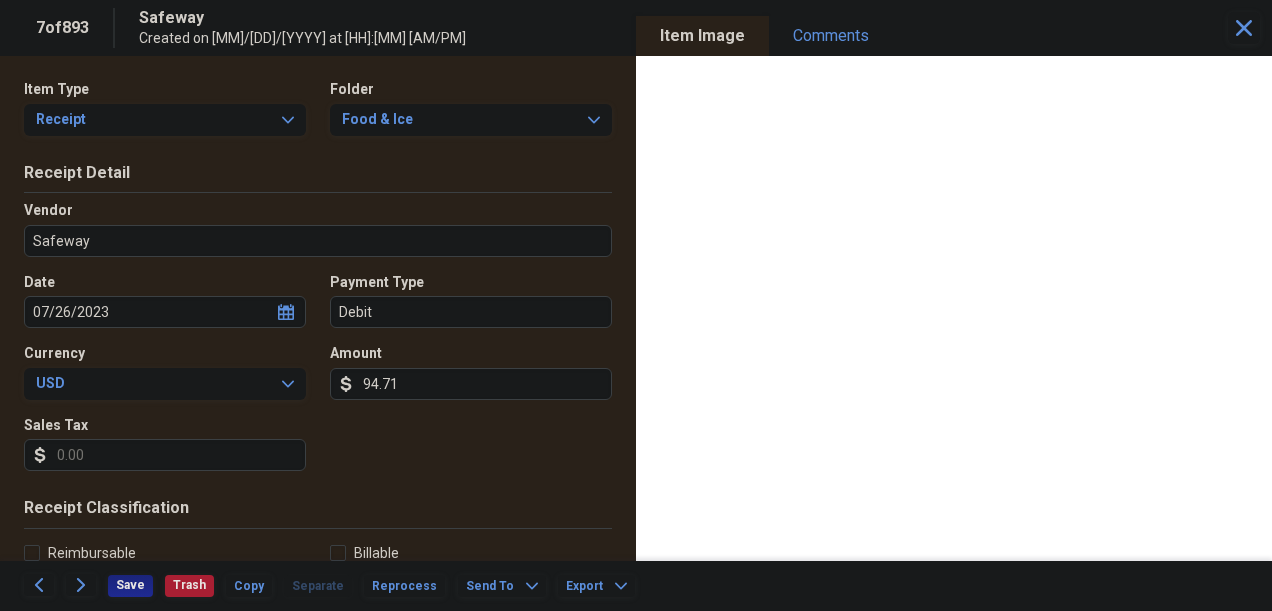 click on "Sales Tax" at bounding box center (165, 455) 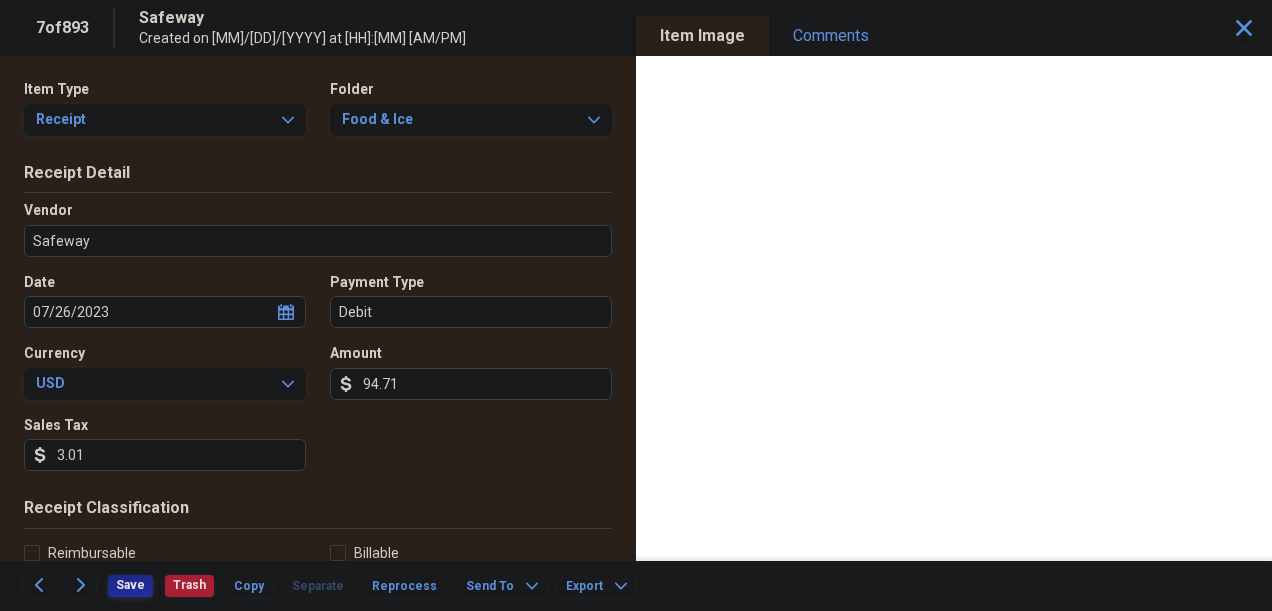 type on "3.01" 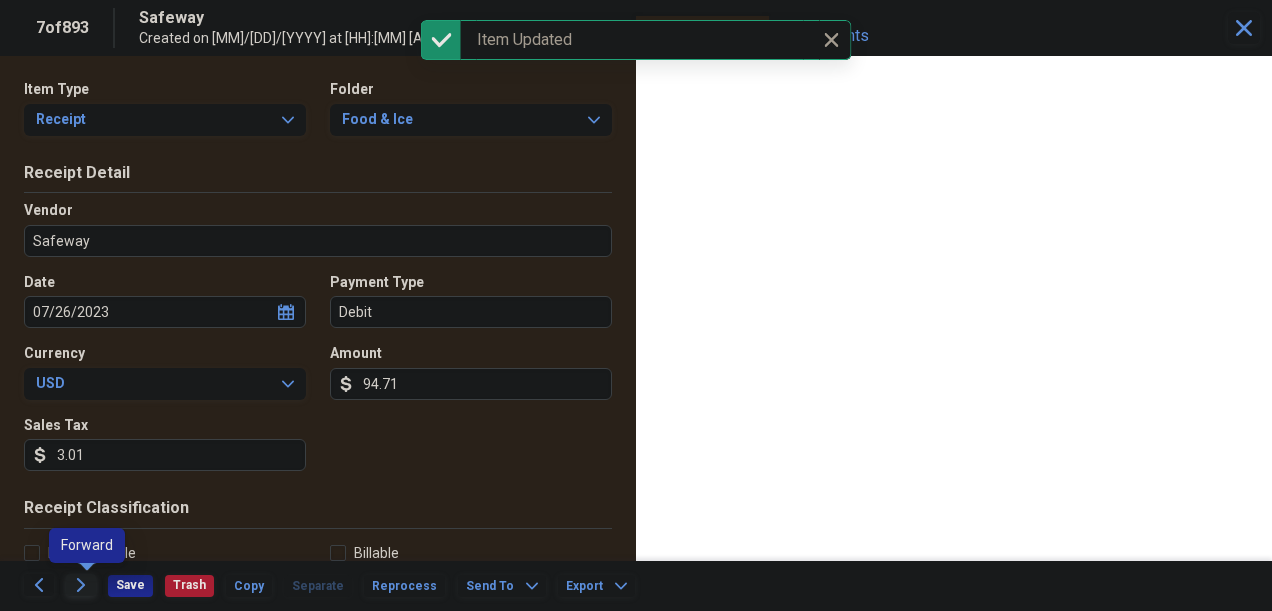 click on "Forward" 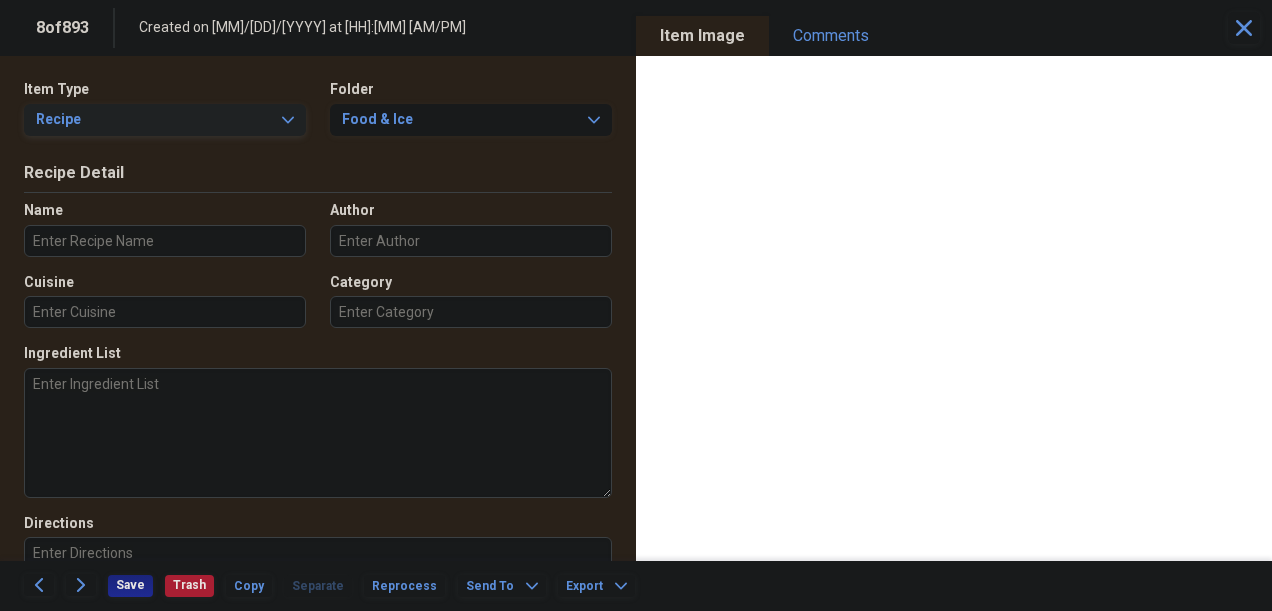 click on "Expand" 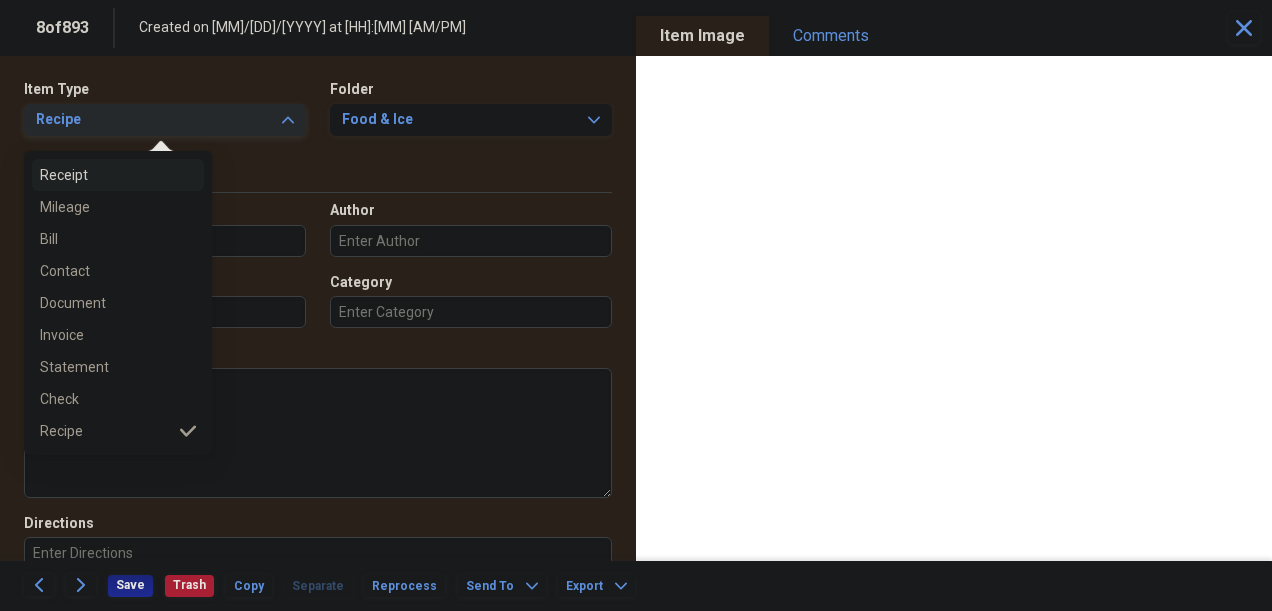 click on "Receipt" at bounding box center [106, 175] 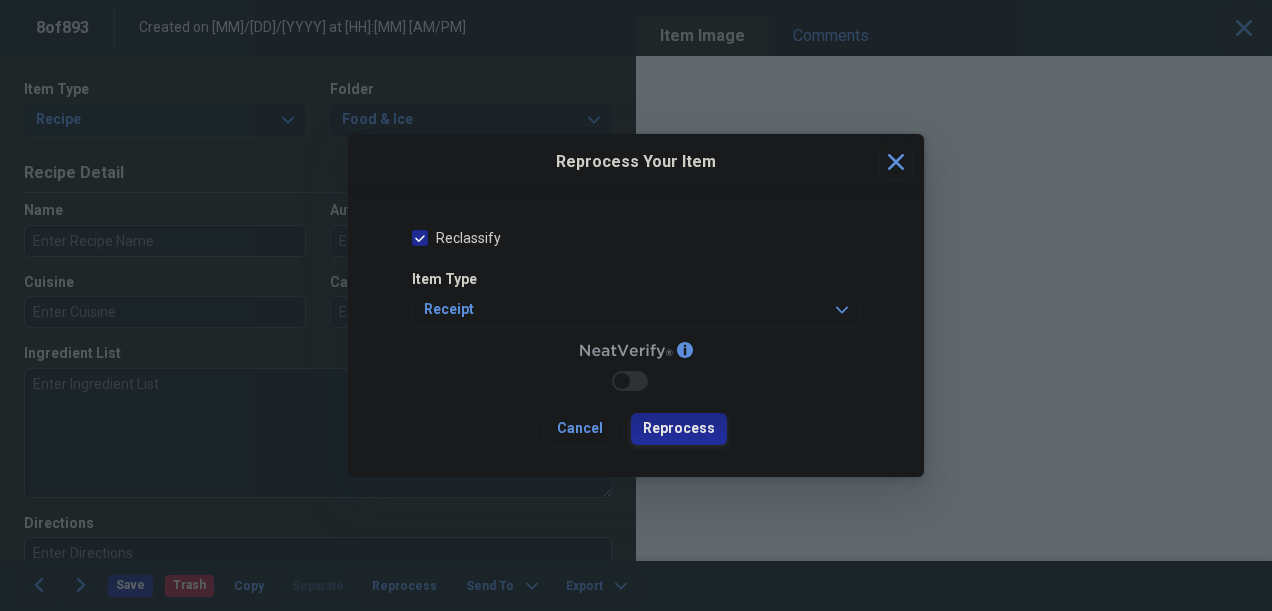 click on "Reprocess" at bounding box center (679, 429) 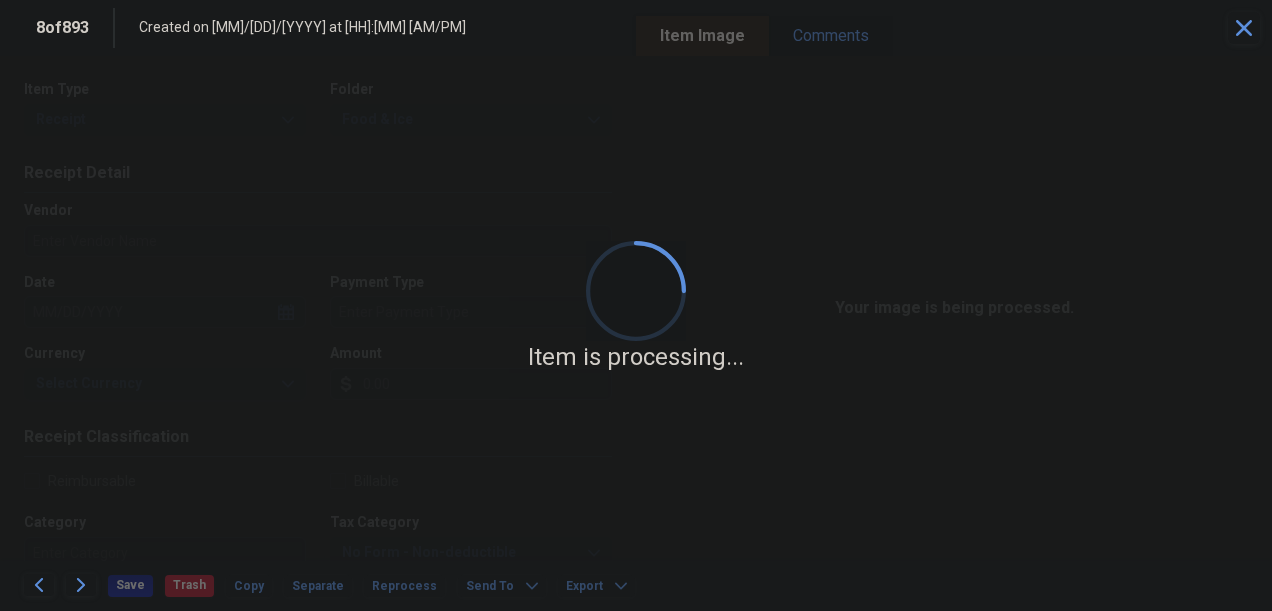 type on "Safeway" 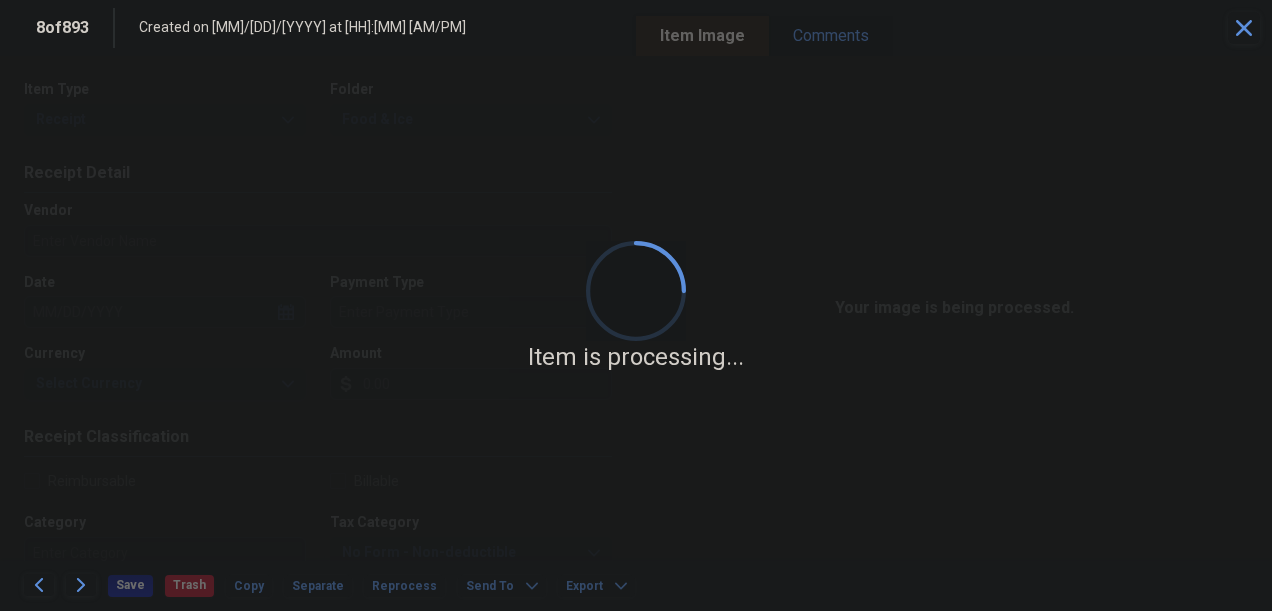 type on "Cash" 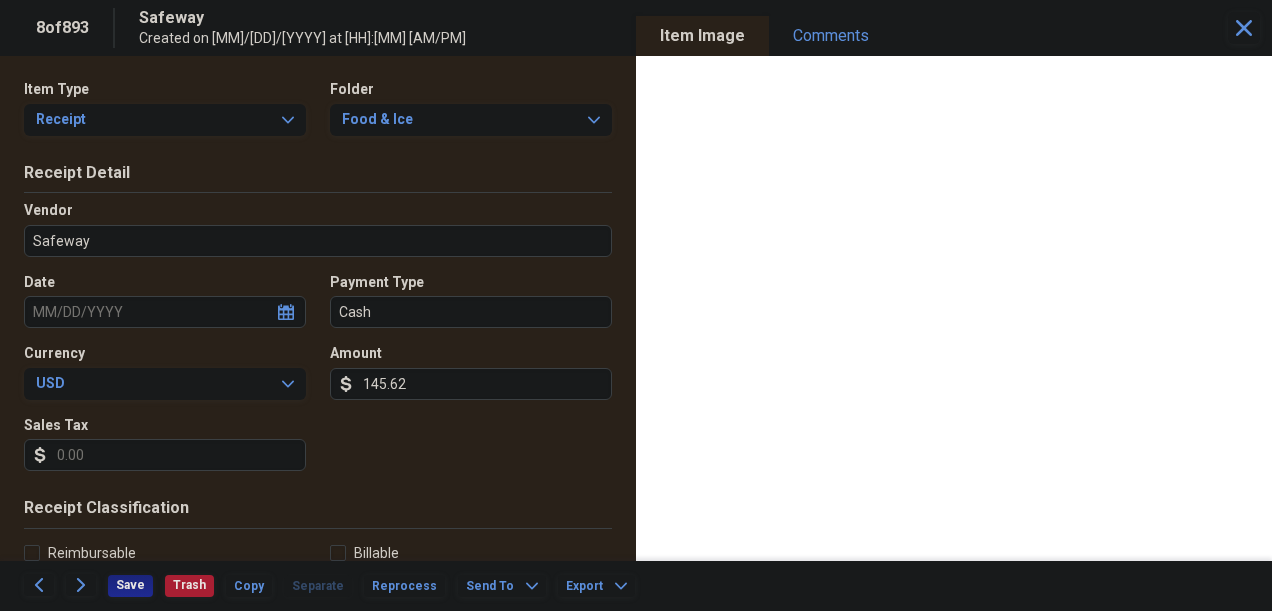 click on "Sales Tax" at bounding box center (165, 455) 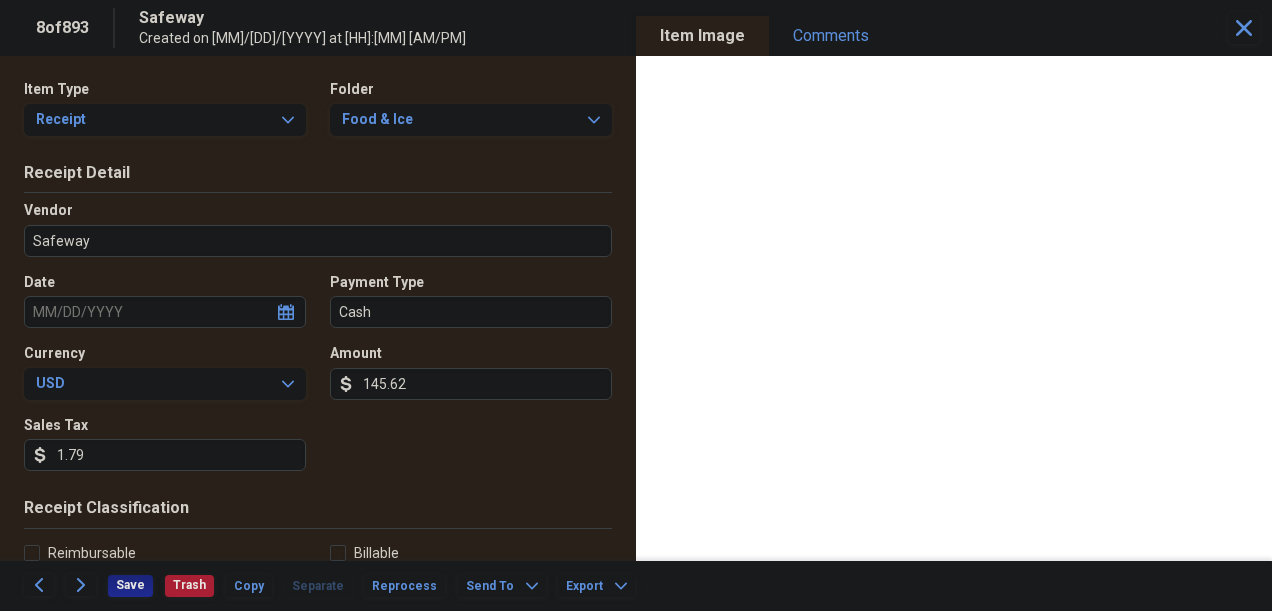 type on "1.79" 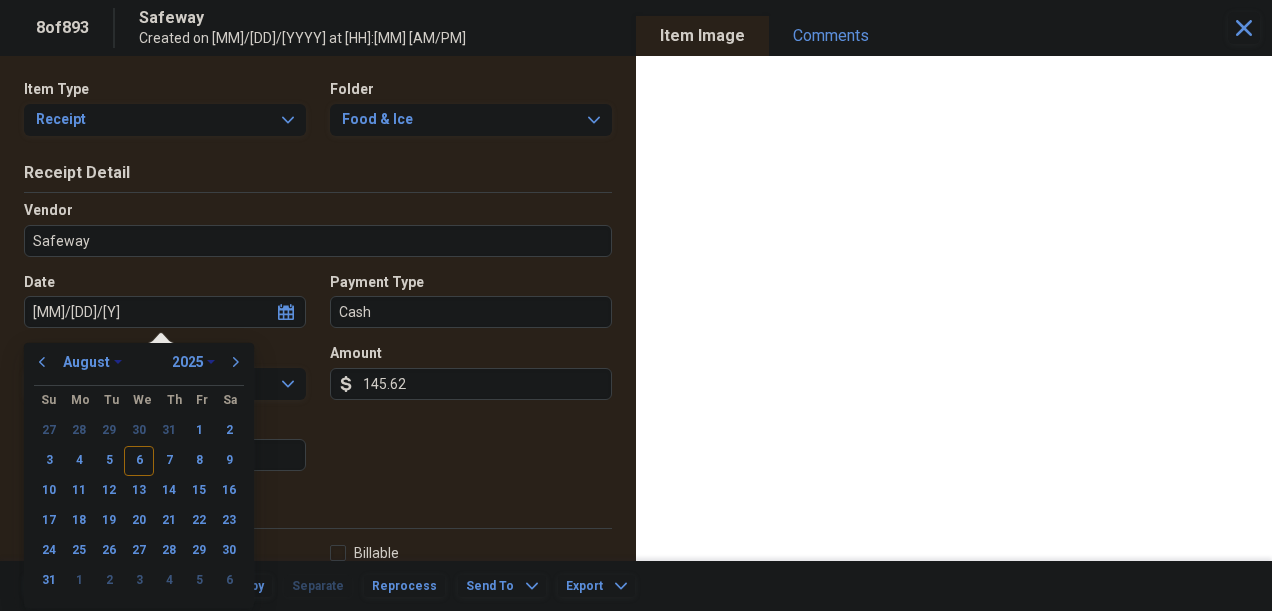 type on "[MM]/[DD]/[YY]" 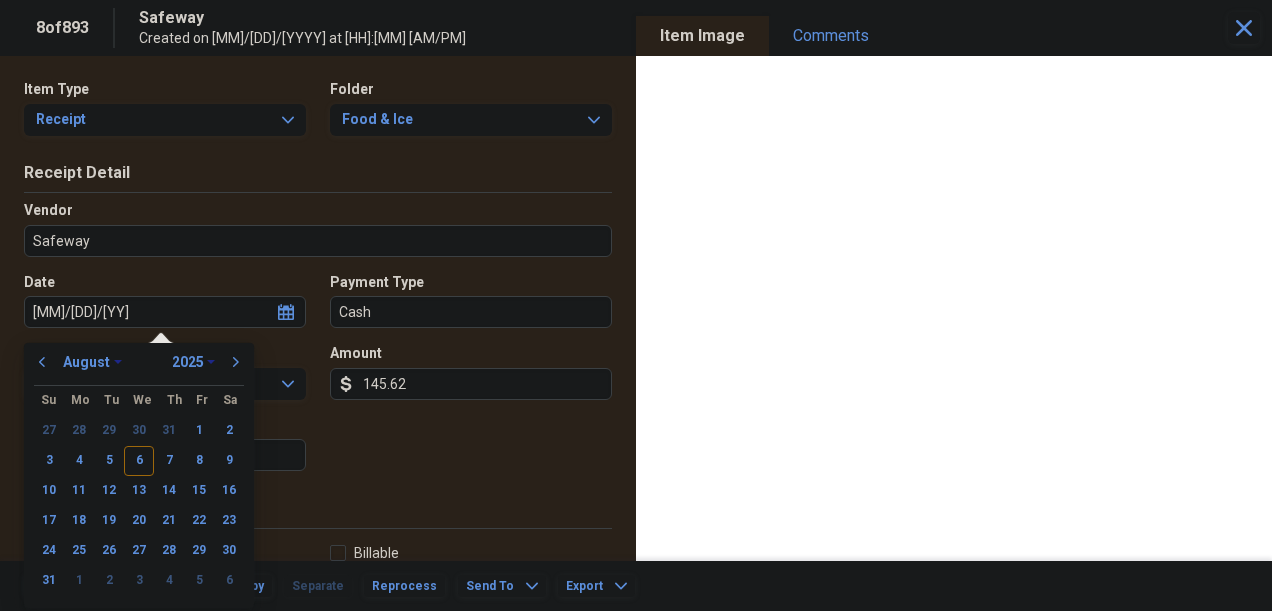select on "2020" 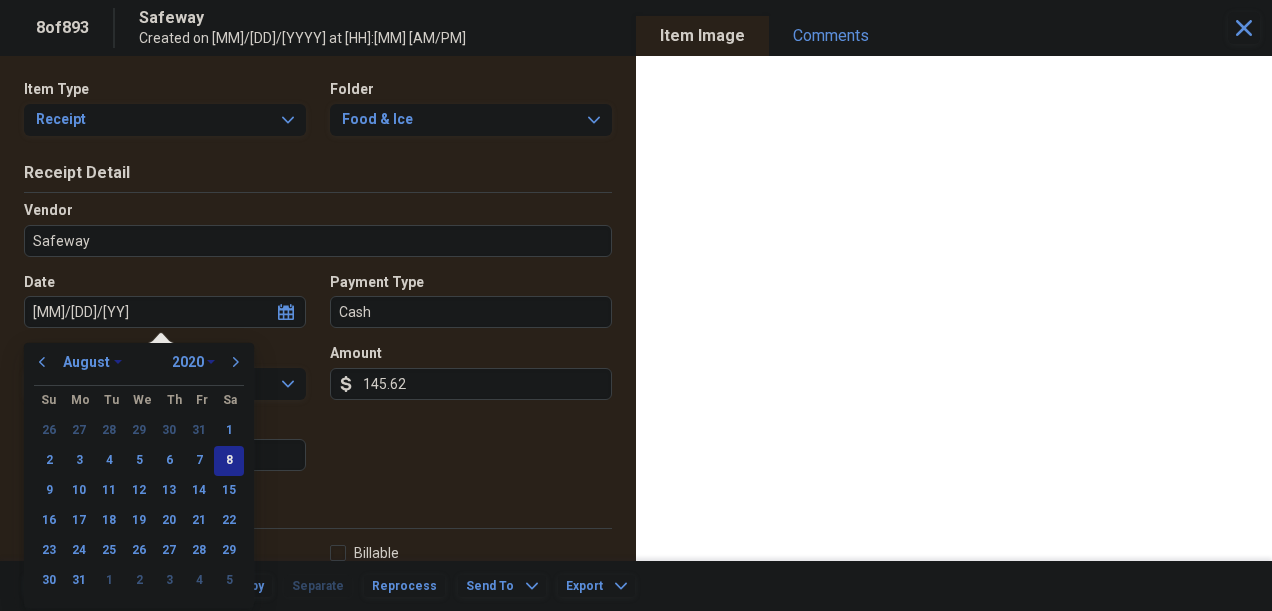 type on "[MM]/[DD]/[YYYY]" 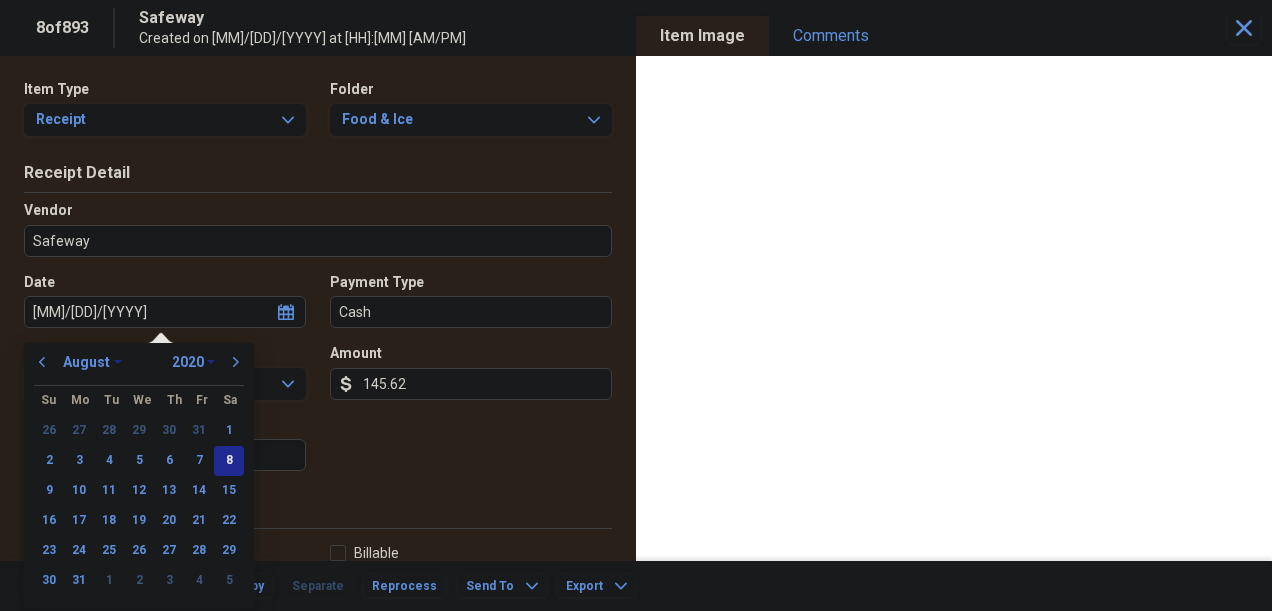 select on "2023" 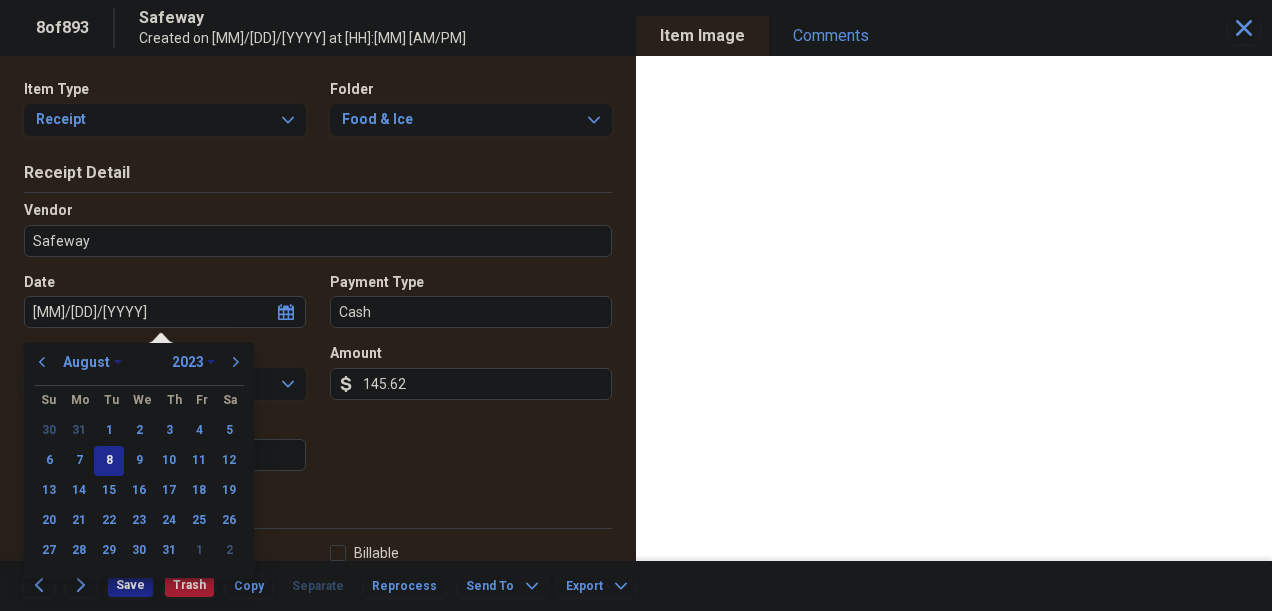 type on "[MM]/[DD]/[YYYY]" 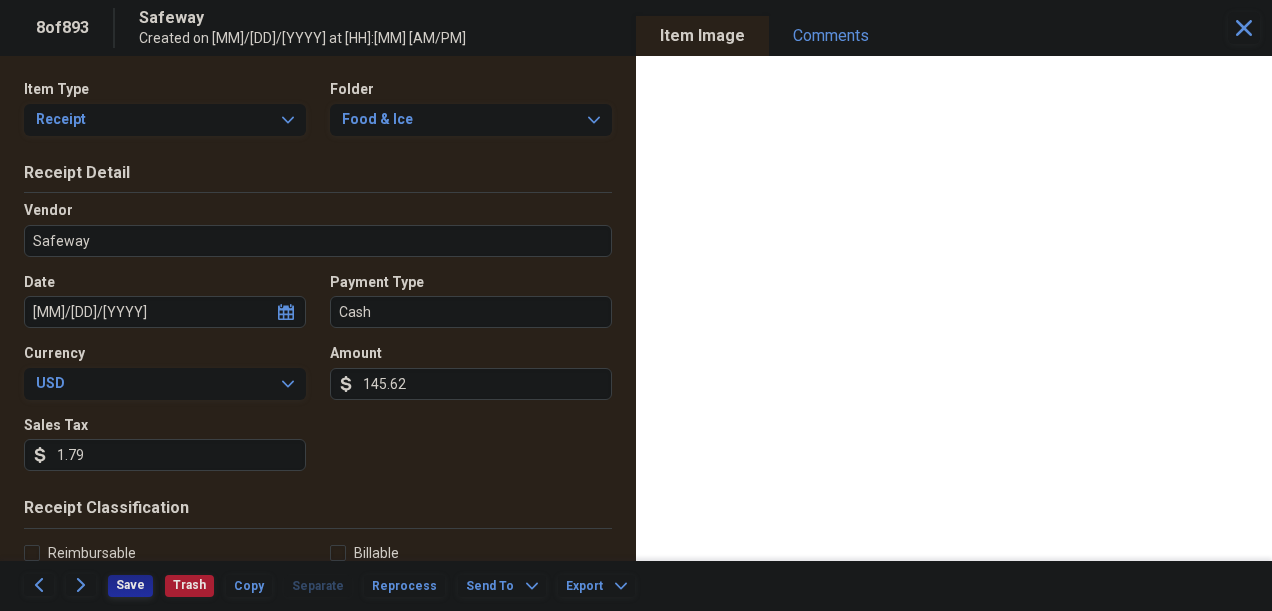 click on "Save" at bounding box center (130, 585) 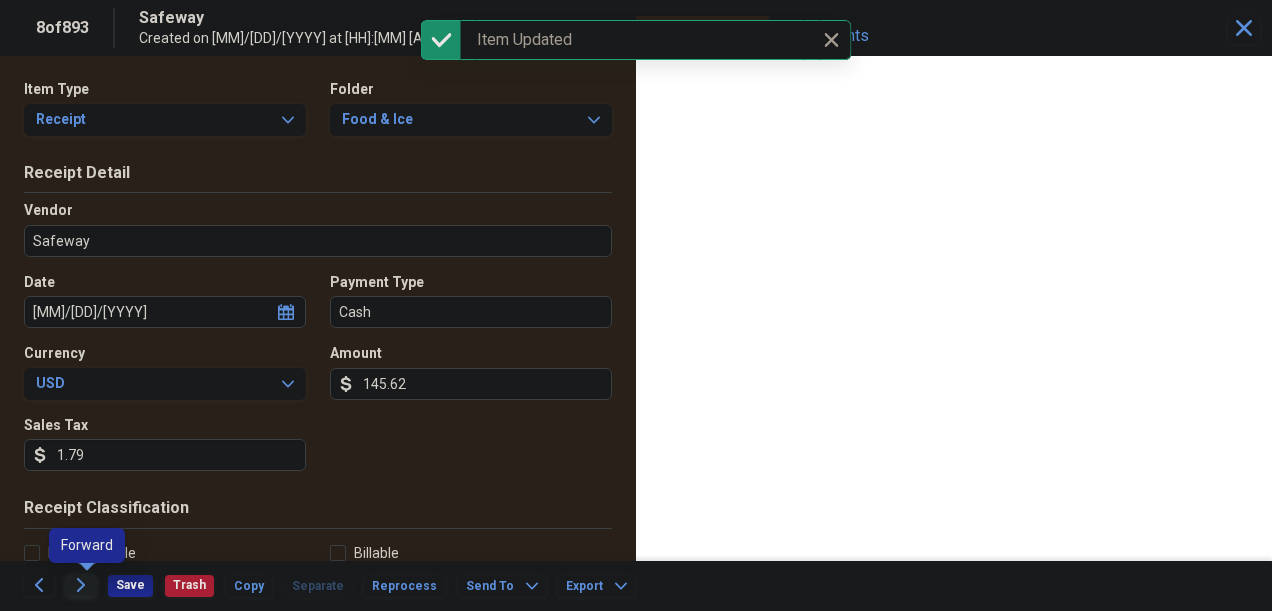 click 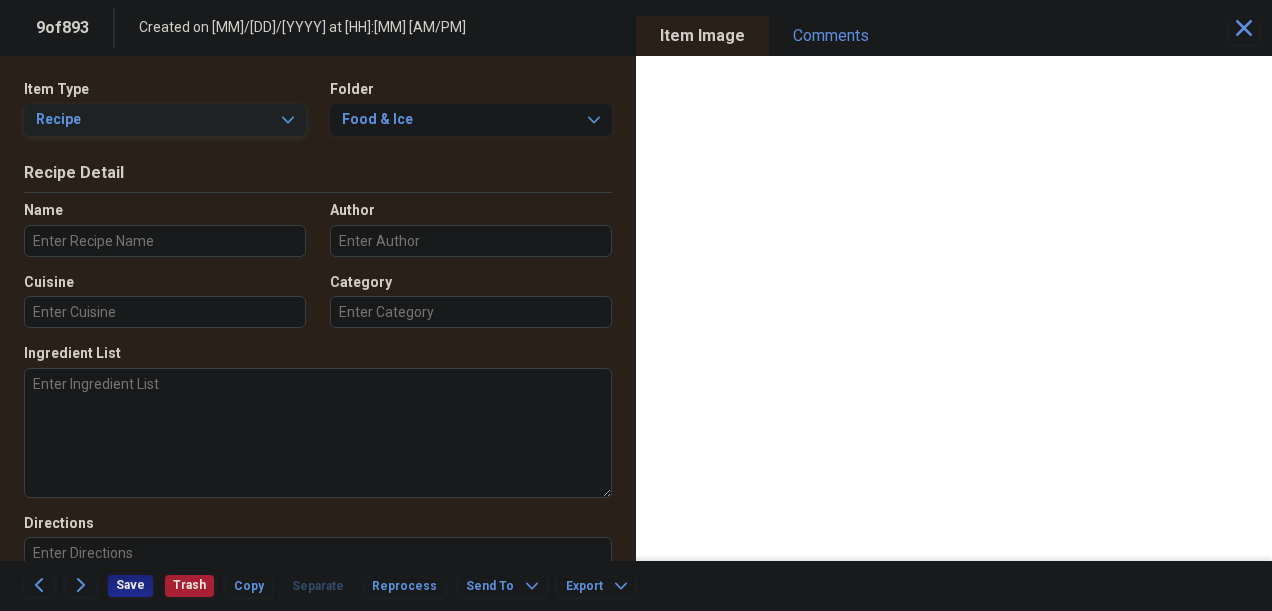 click on "Expand" 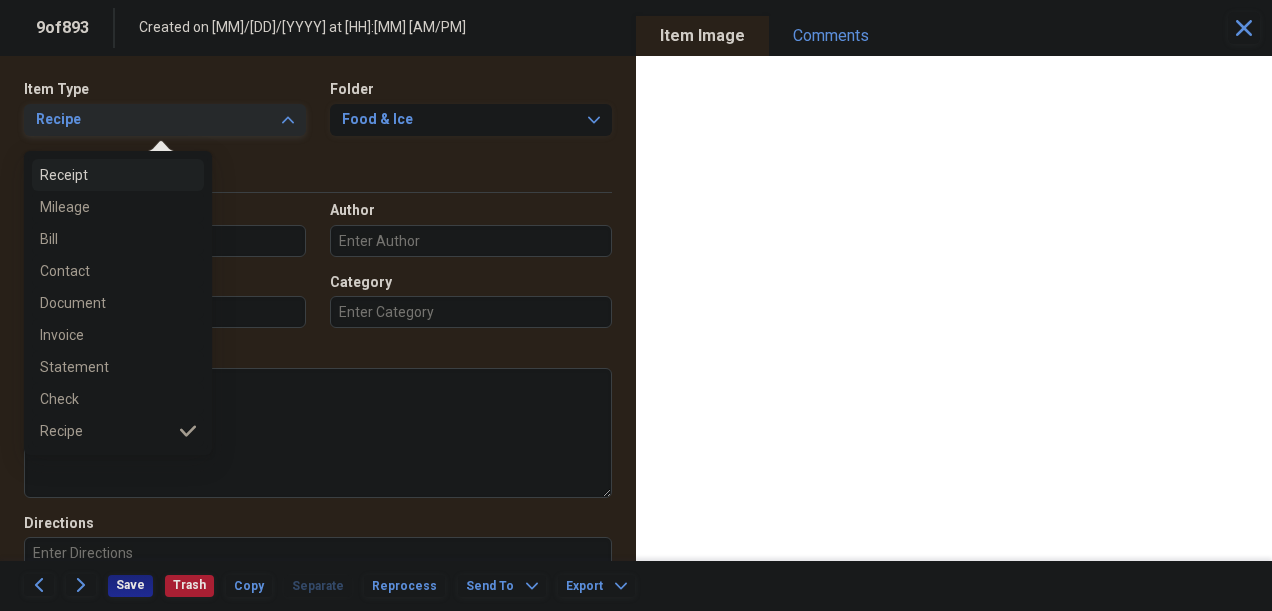 click on "Receipt" at bounding box center [106, 175] 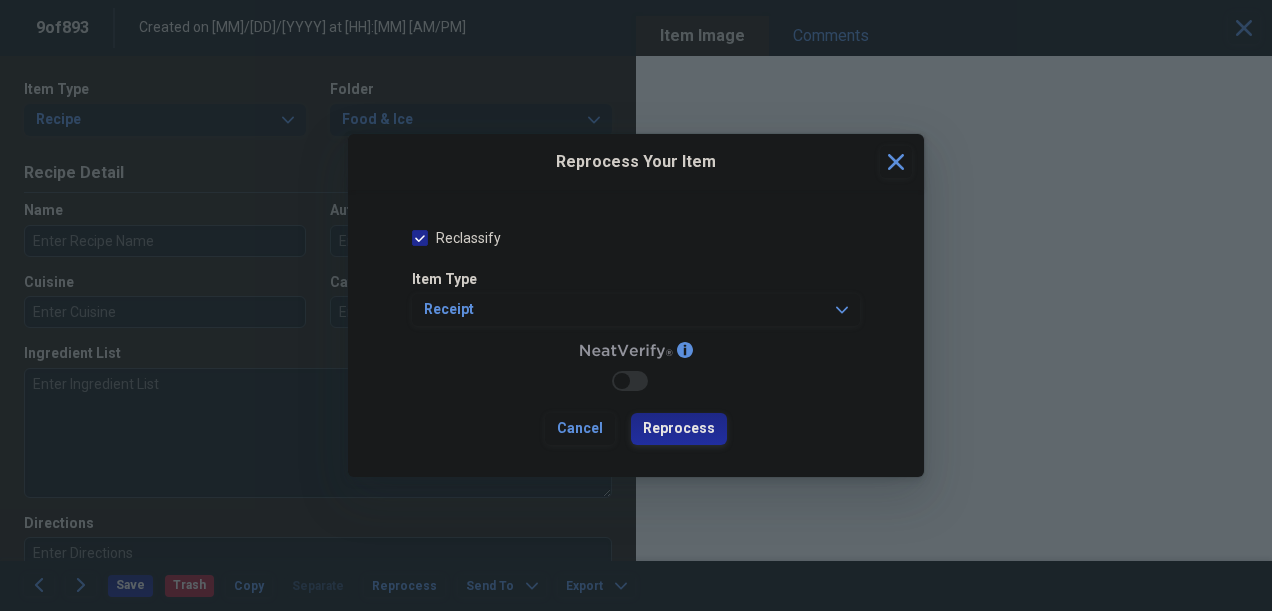 click on "Reprocess" at bounding box center [679, 429] 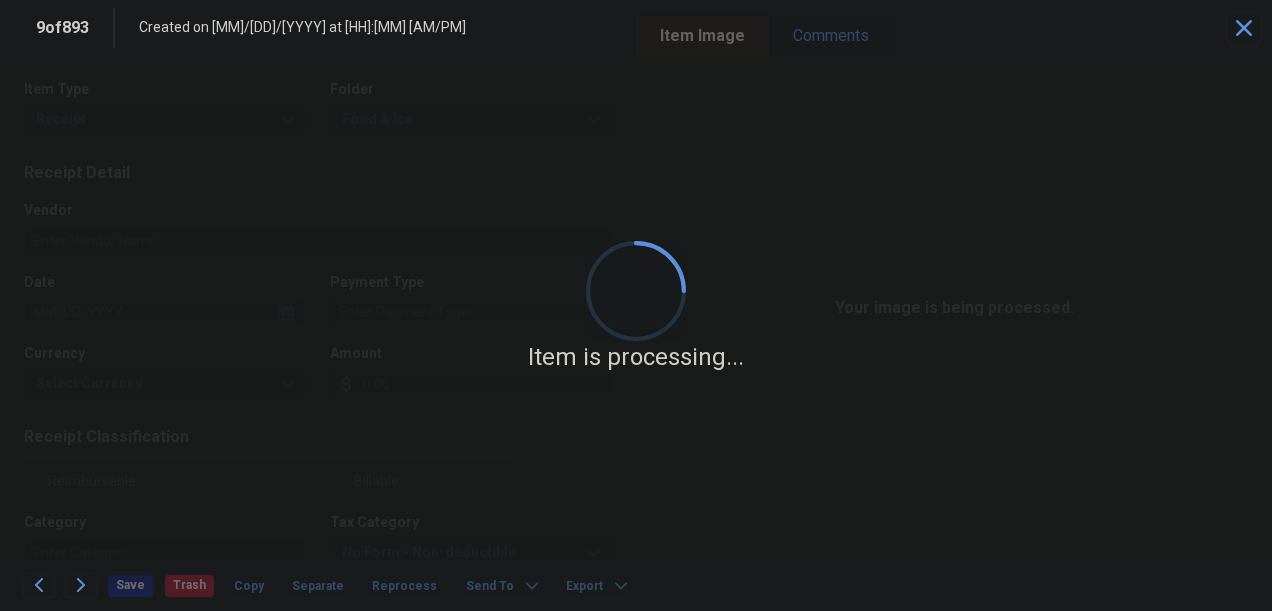 type on "Costco" 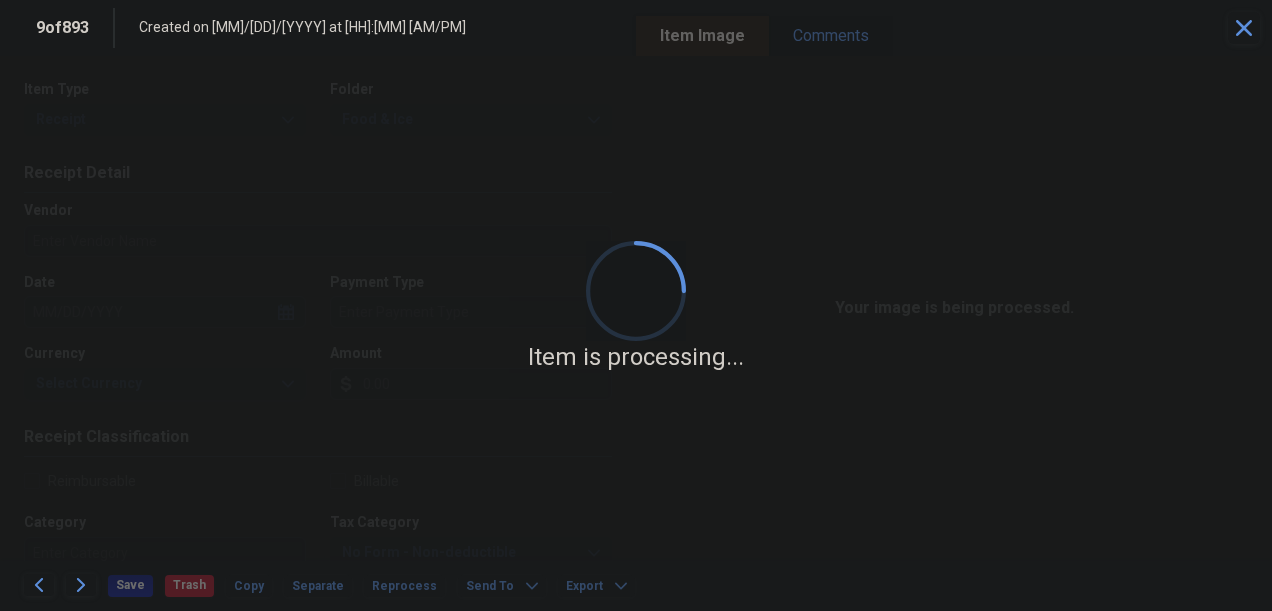 type on "08/03/2023" 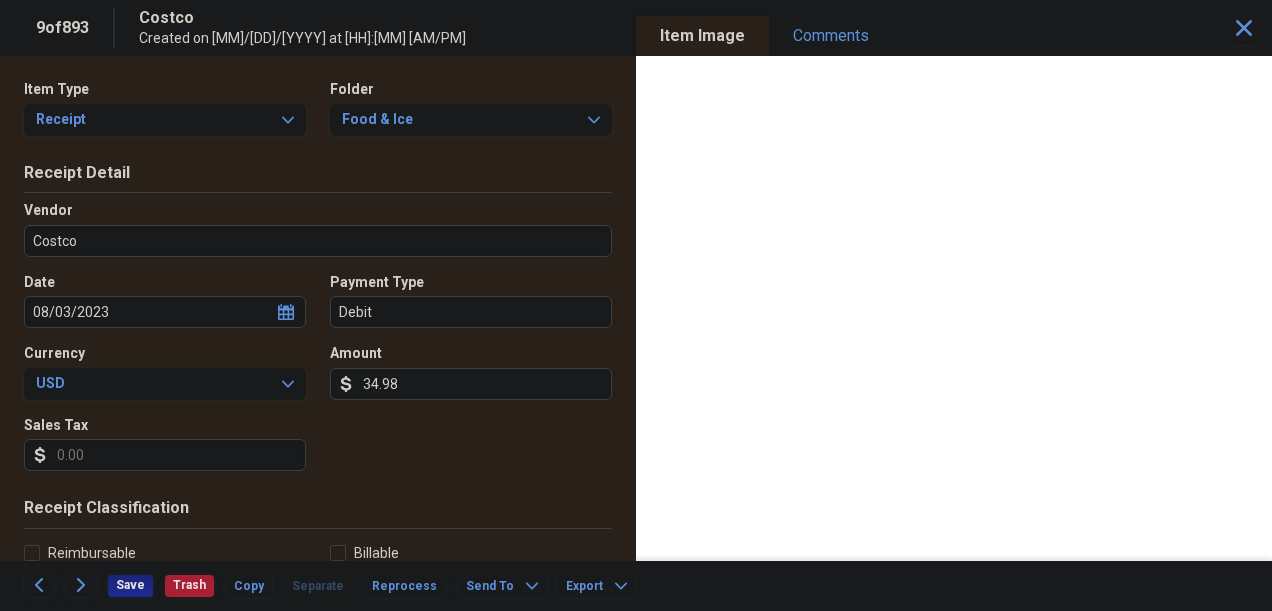 click on "Sales Tax" at bounding box center [165, 455] 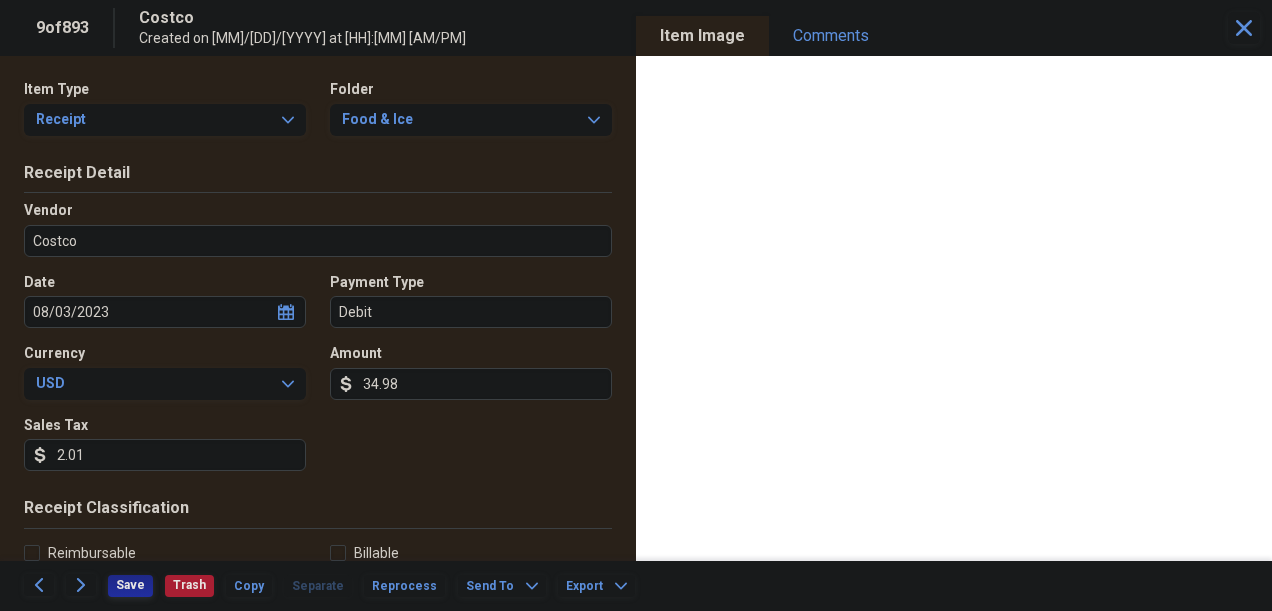 type on "2.01" 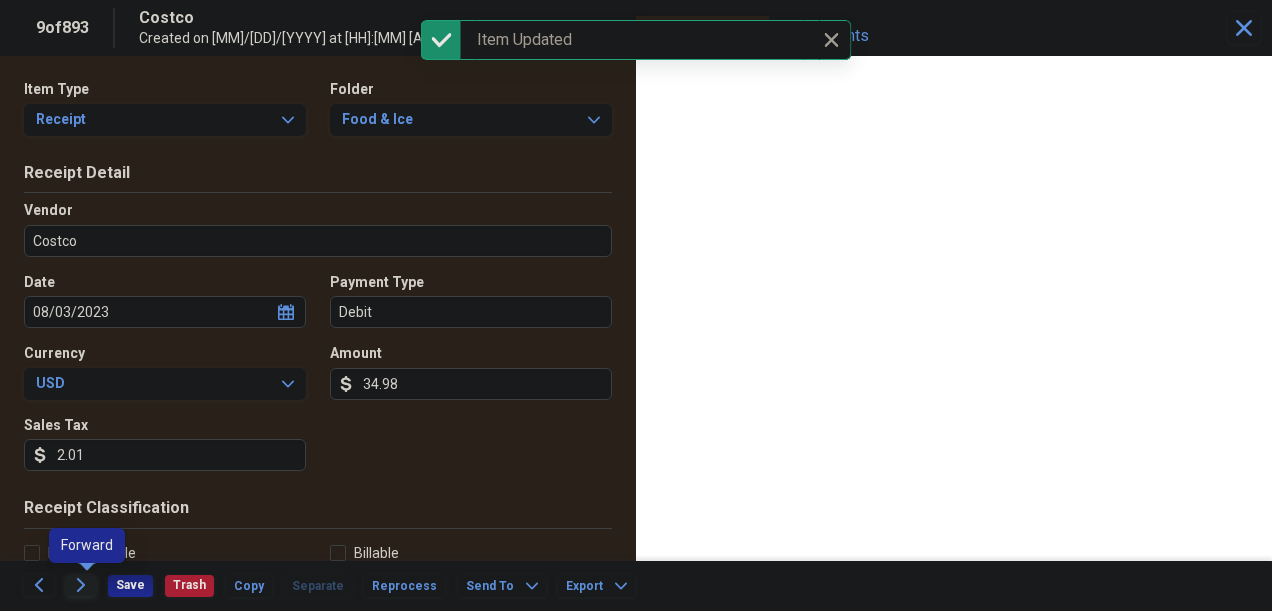 click on "Forward" 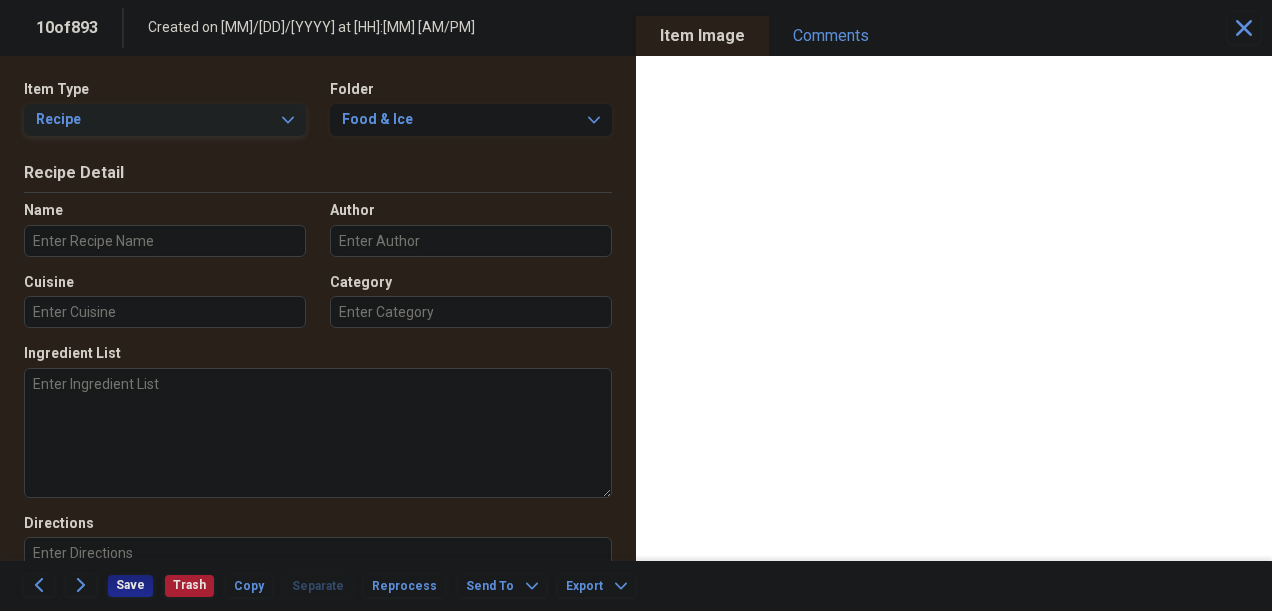 click on "Recipe Expand" at bounding box center [165, 120] 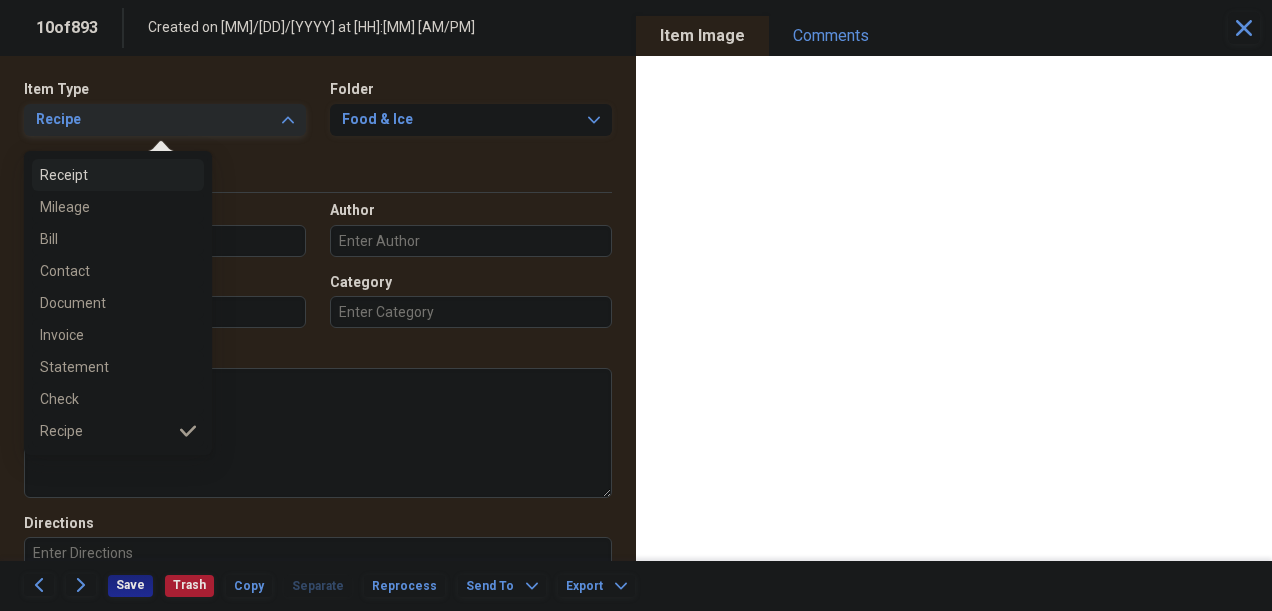 click on "Receipt" at bounding box center [106, 175] 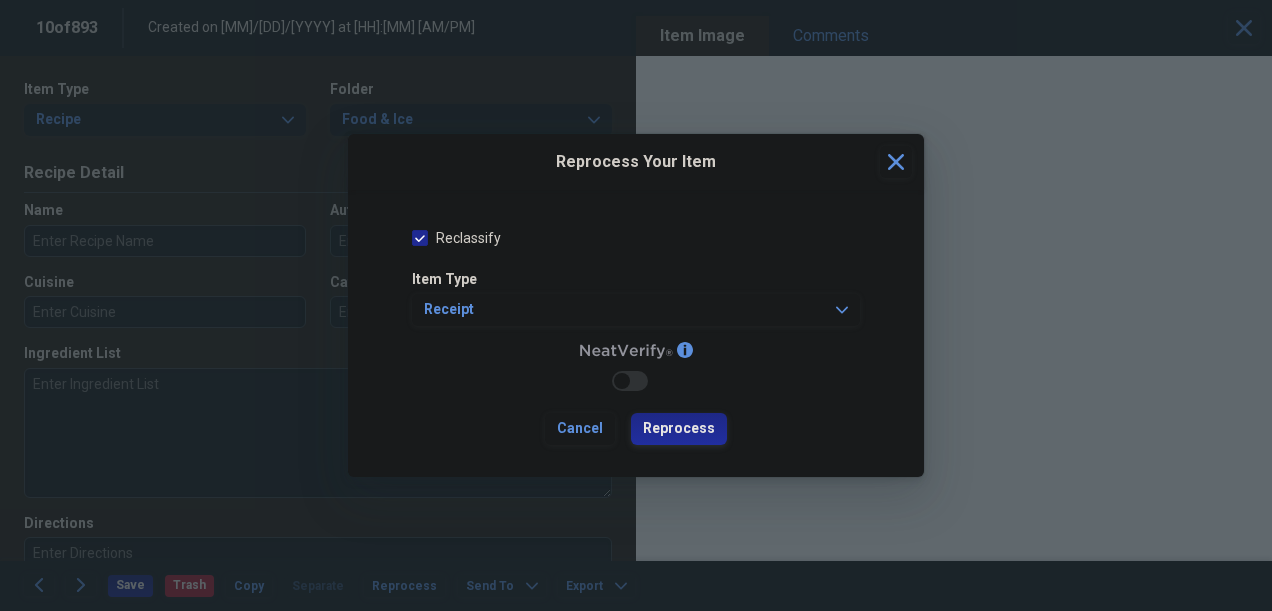 click on "Reprocess" at bounding box center [679, 429] 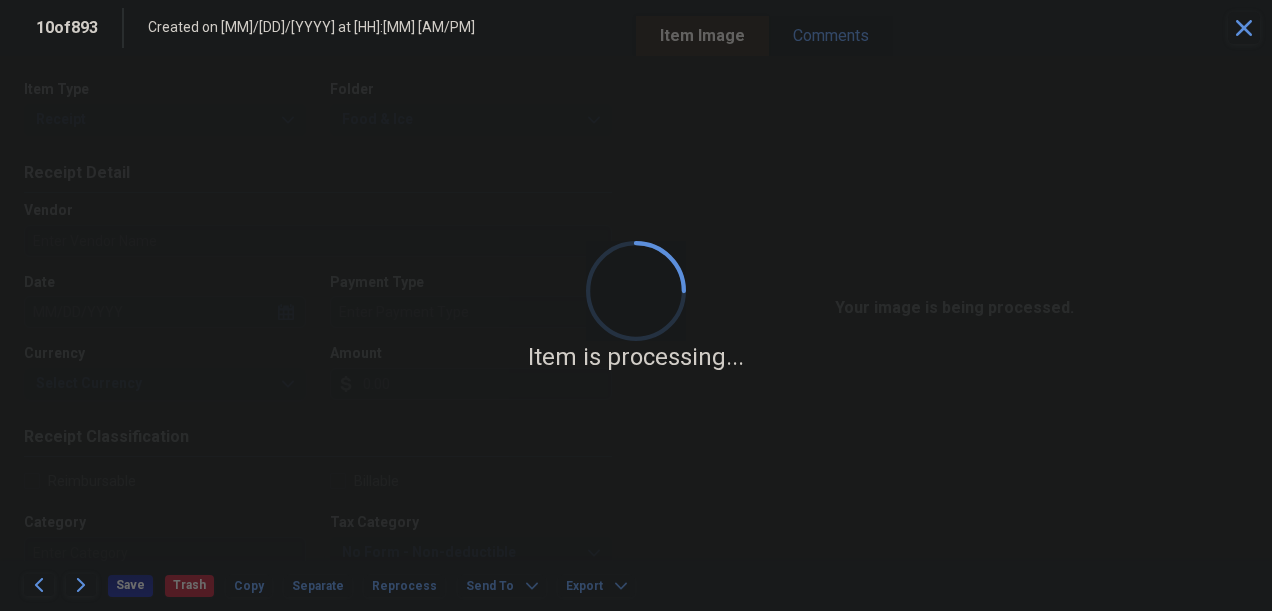 type on "Caseys General Store" 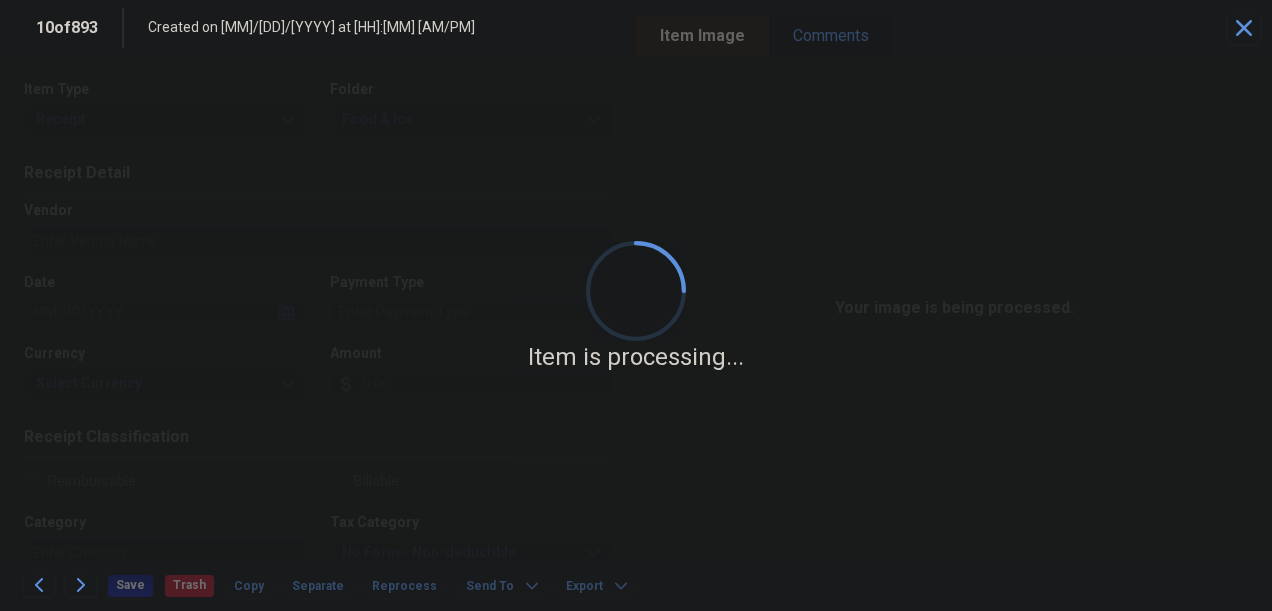 type on "07/16/2023" 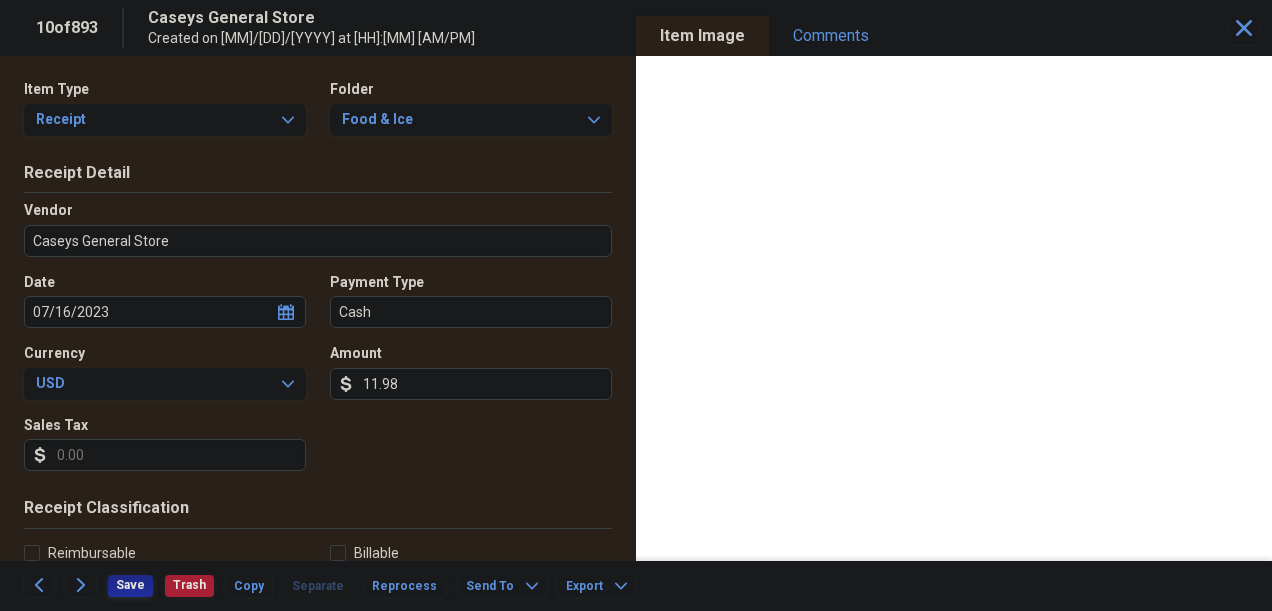 click on "Save" at bounding box center [130, 585] 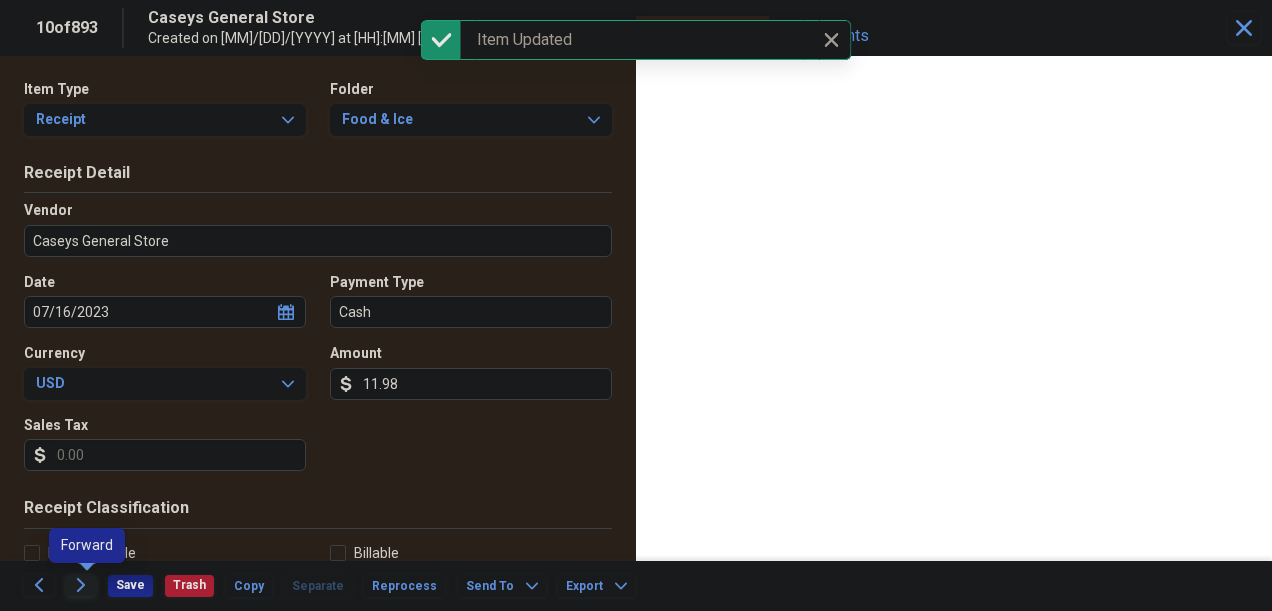 click 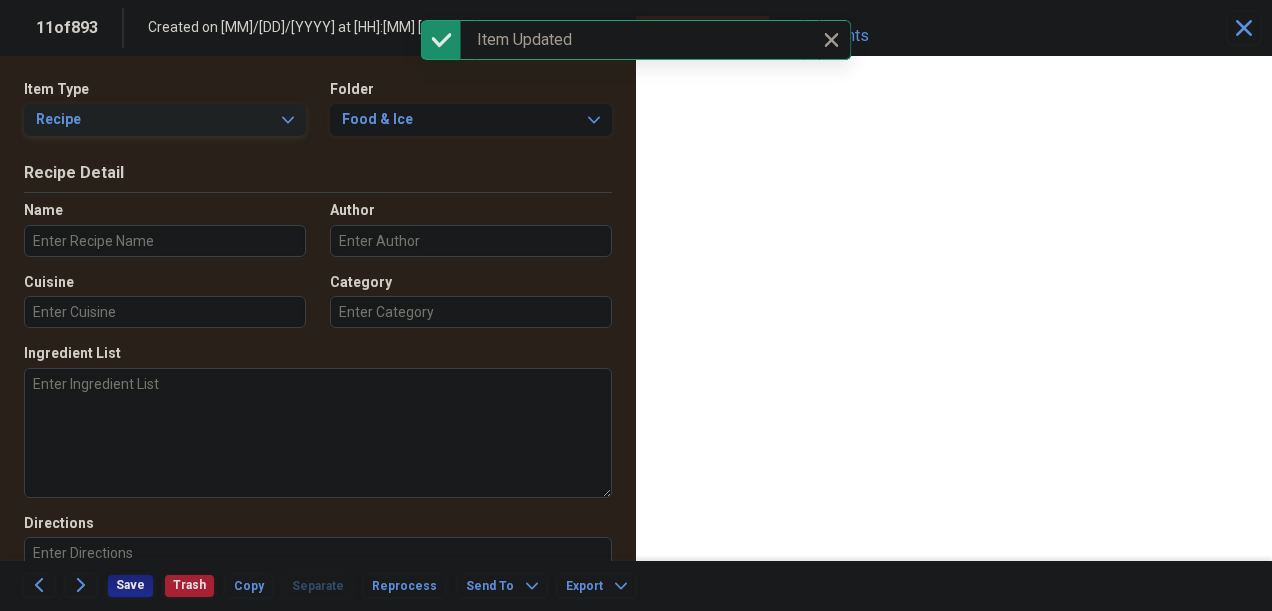click on "Expand" 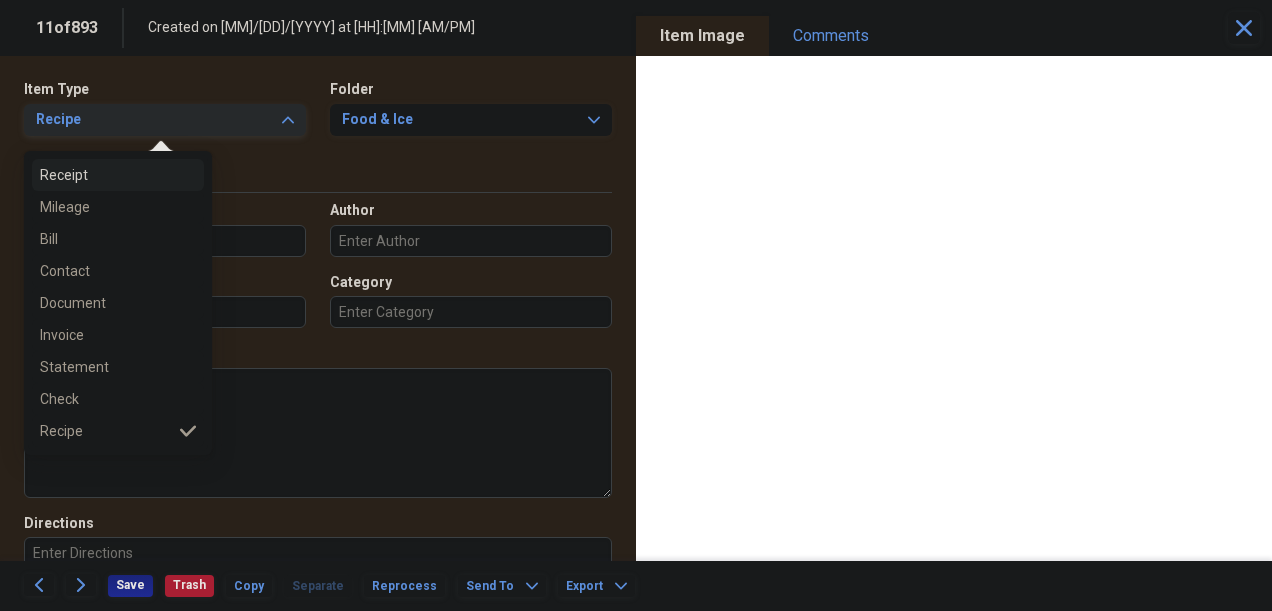click on "Receipt" at bounding box center (106, 175) 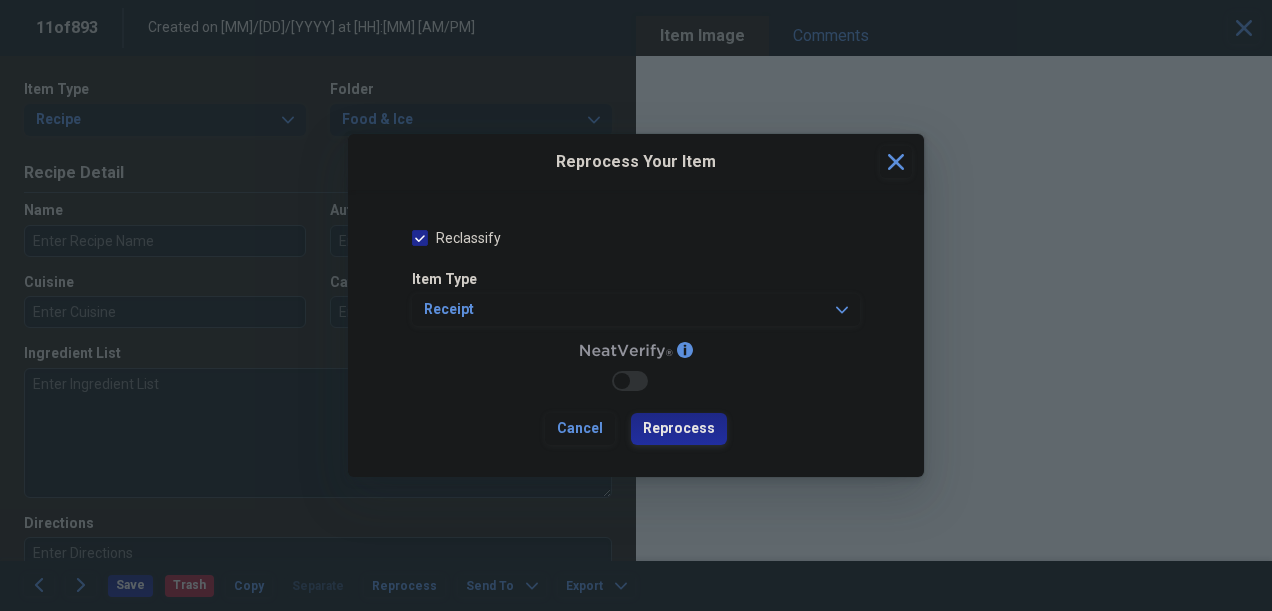 click on "Reprocess" at bounding box center (679, 429) 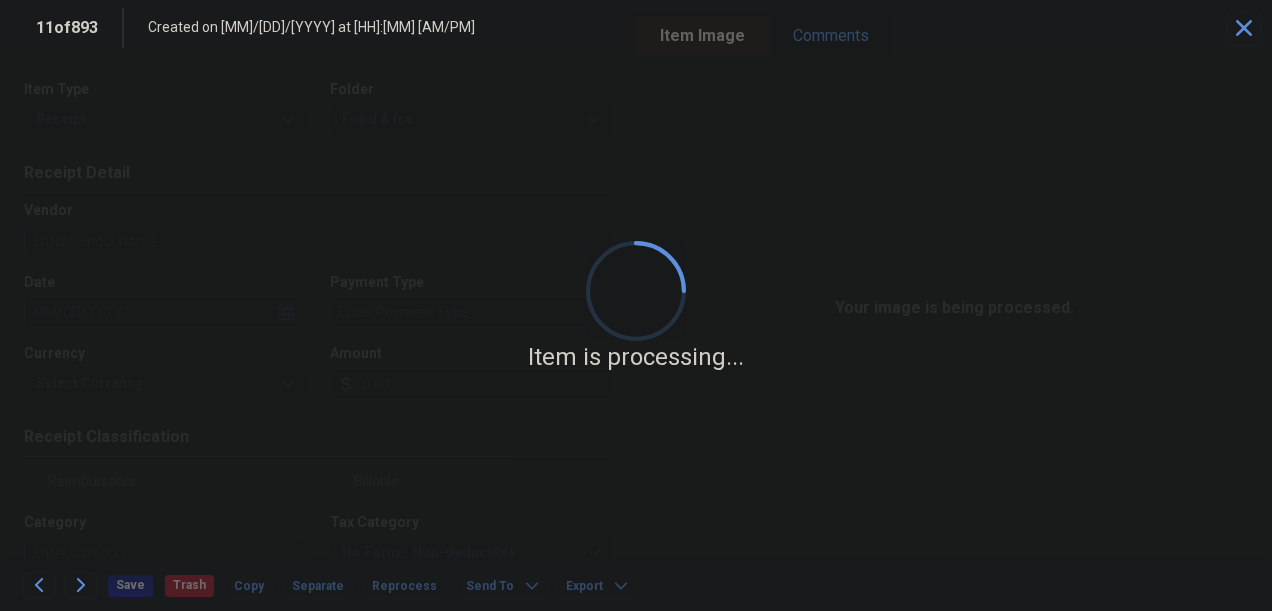 type on "Food Max" 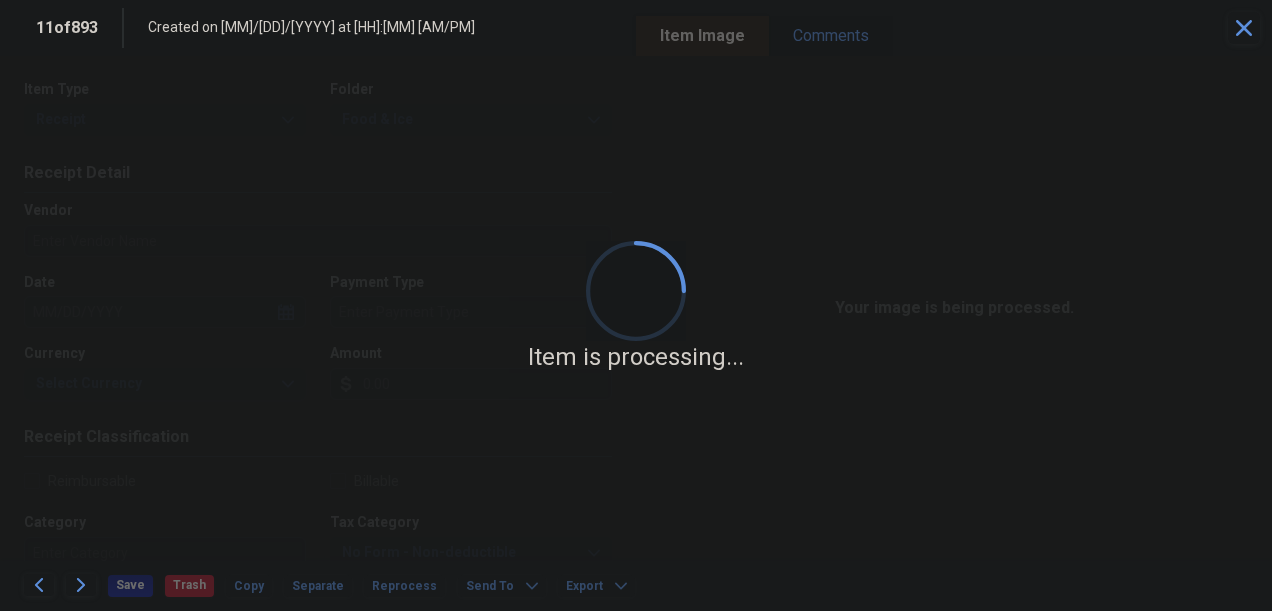 type on "07/26/2023" 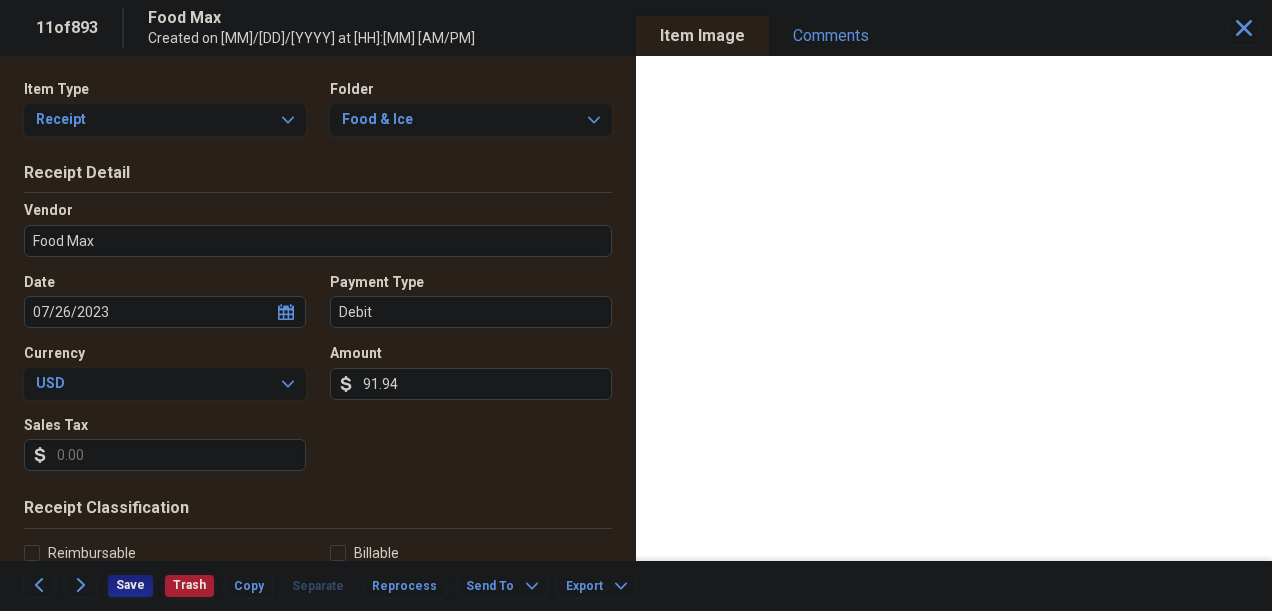 click on "Sales Tax" at bounding box center (165, 455) 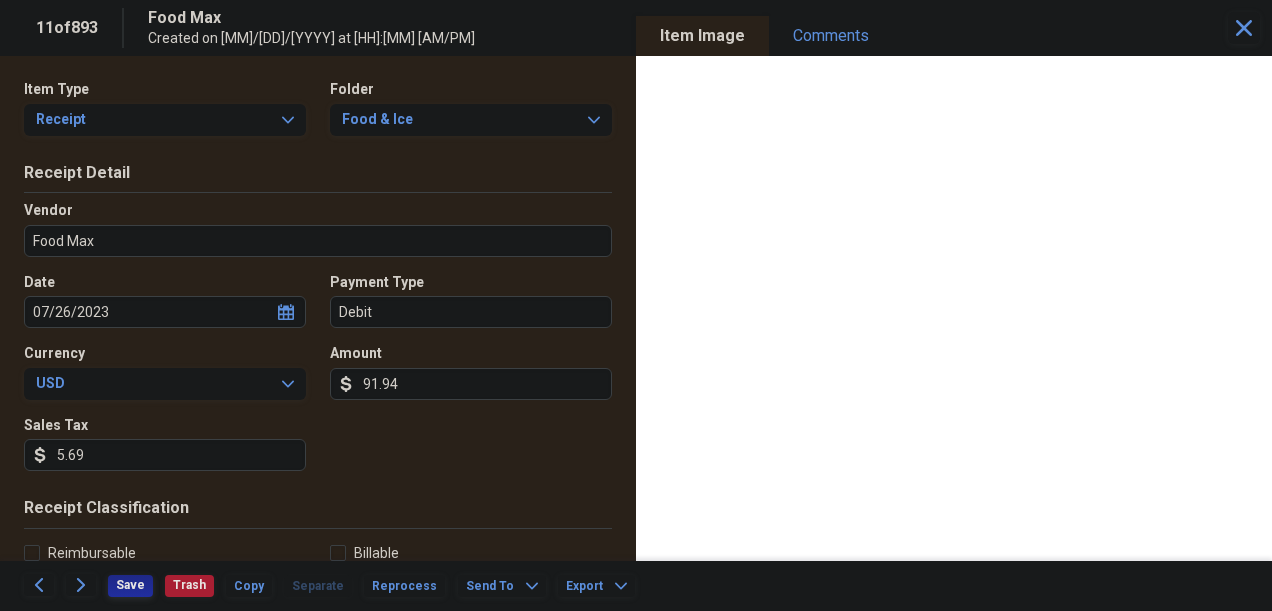 type on "5.69" 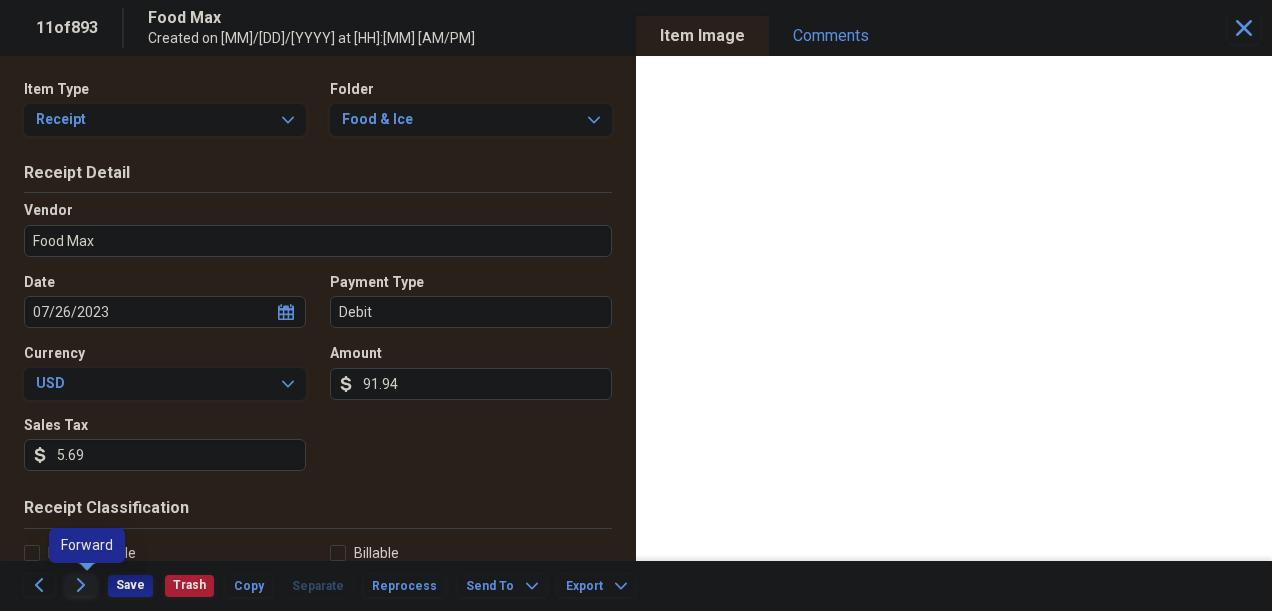 click 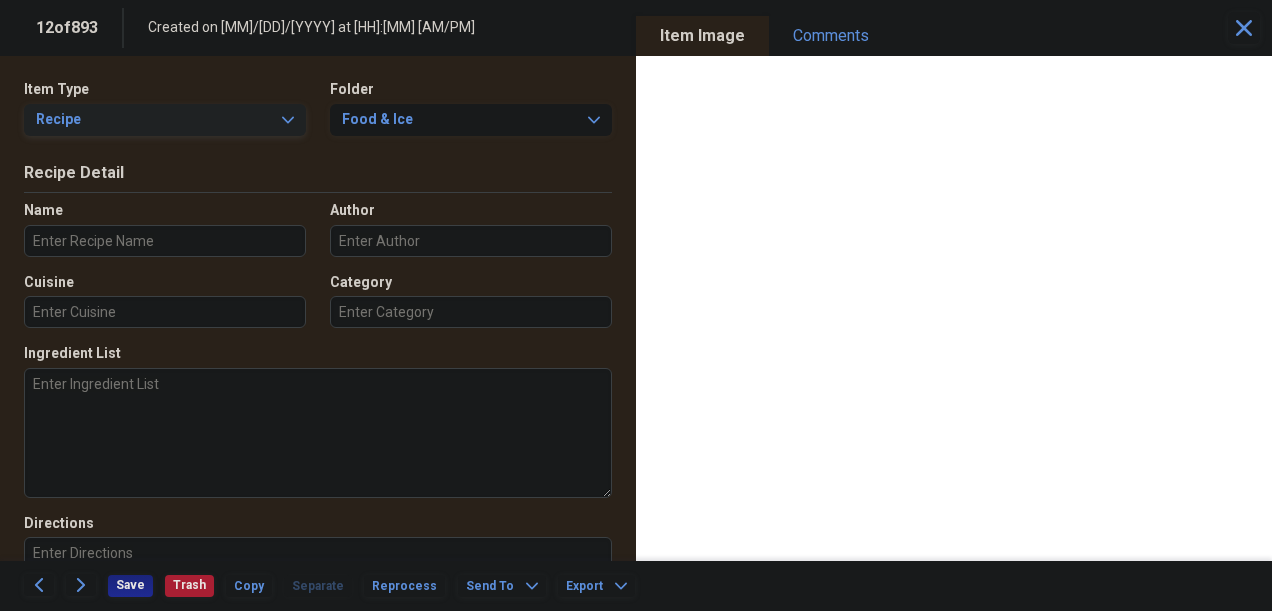 click on "Expand" 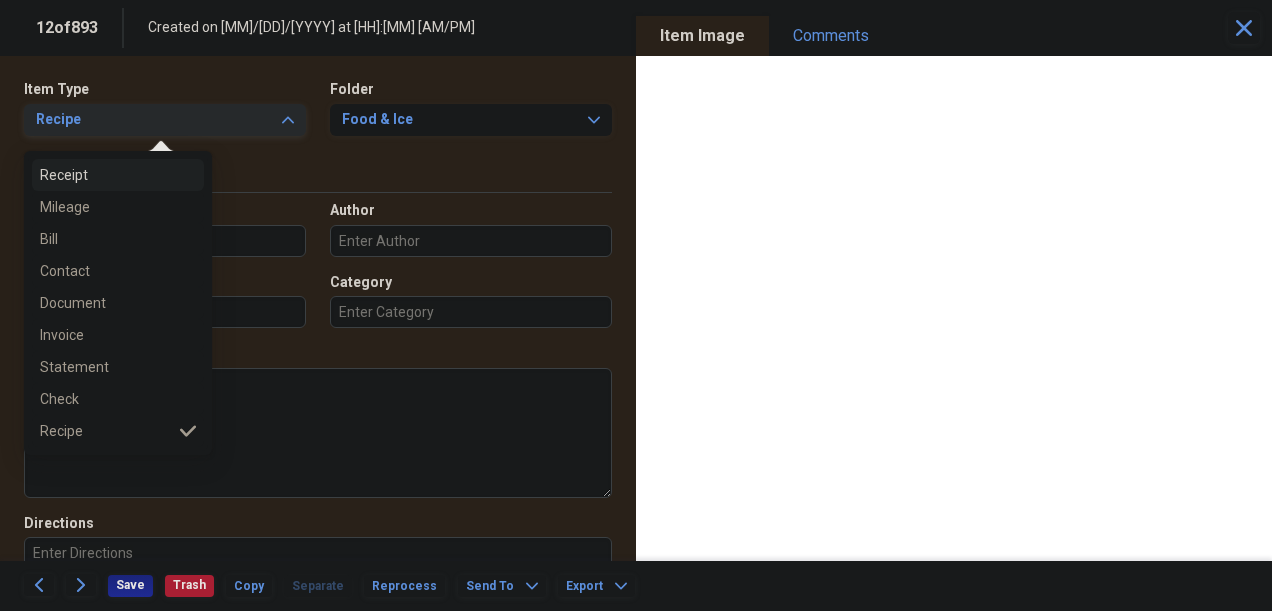 click on "Receipt" at bounding box center (106, 175) 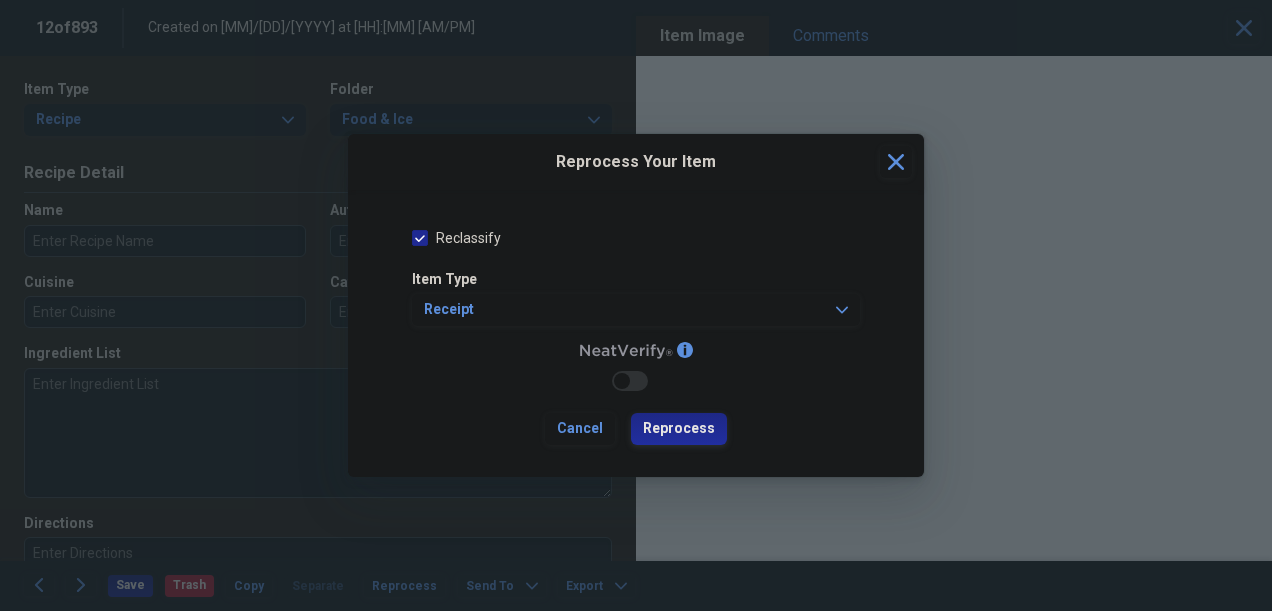 click on "Reprocess" at bounding box center [679, 429] 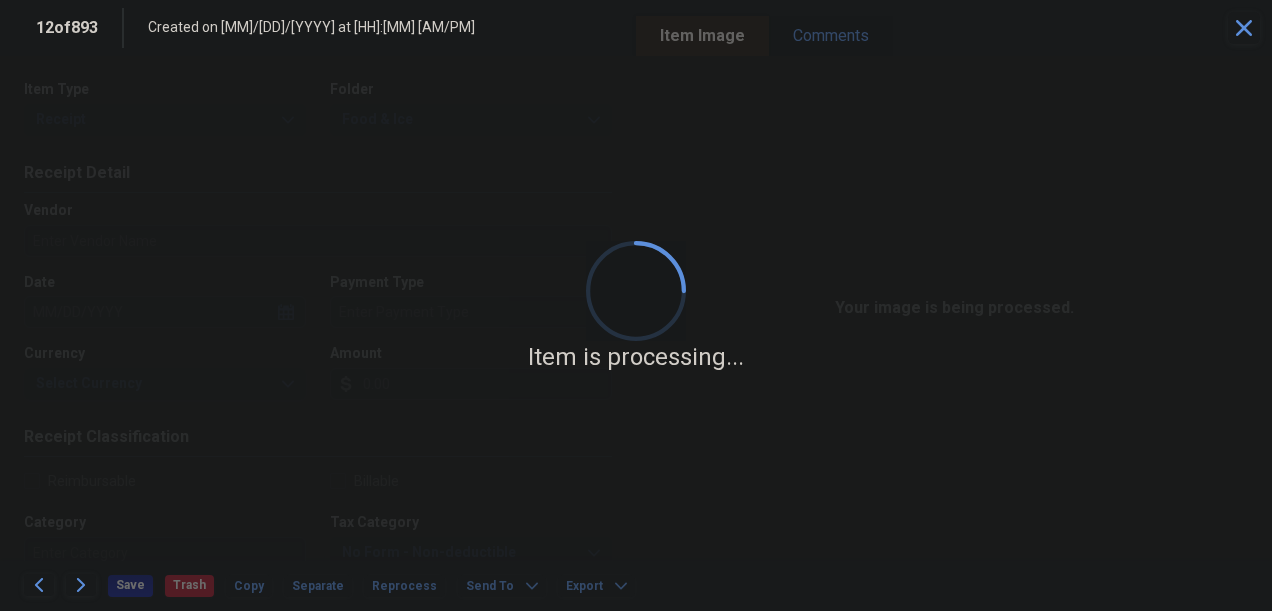 type on "Costco" 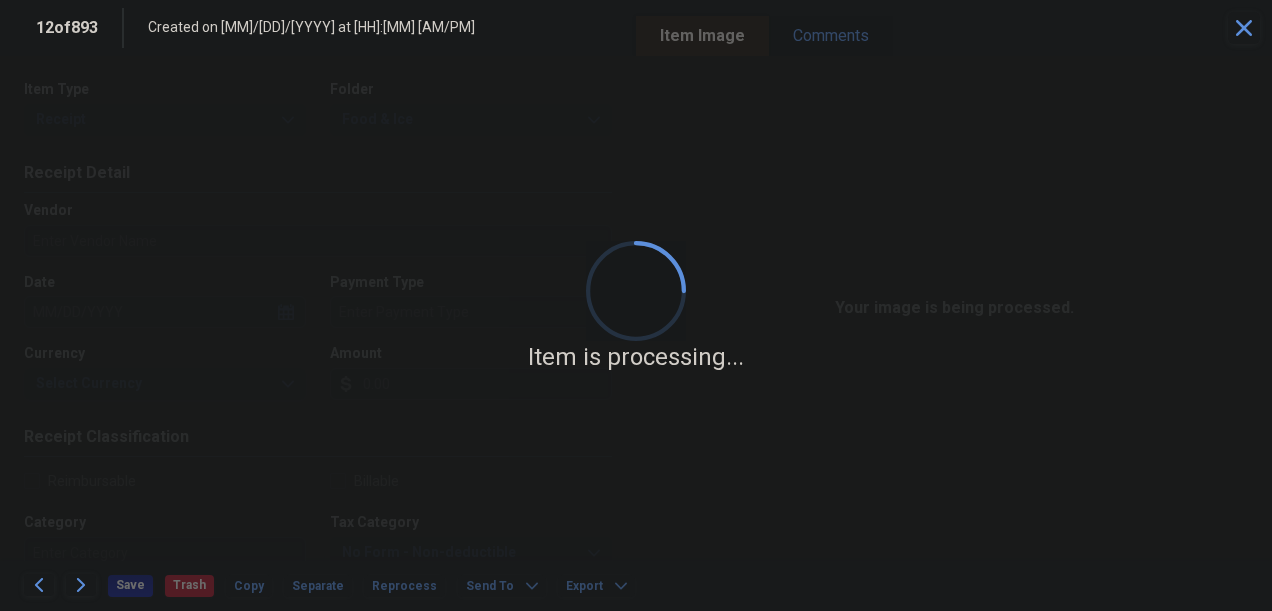 type on "08/09/2023" 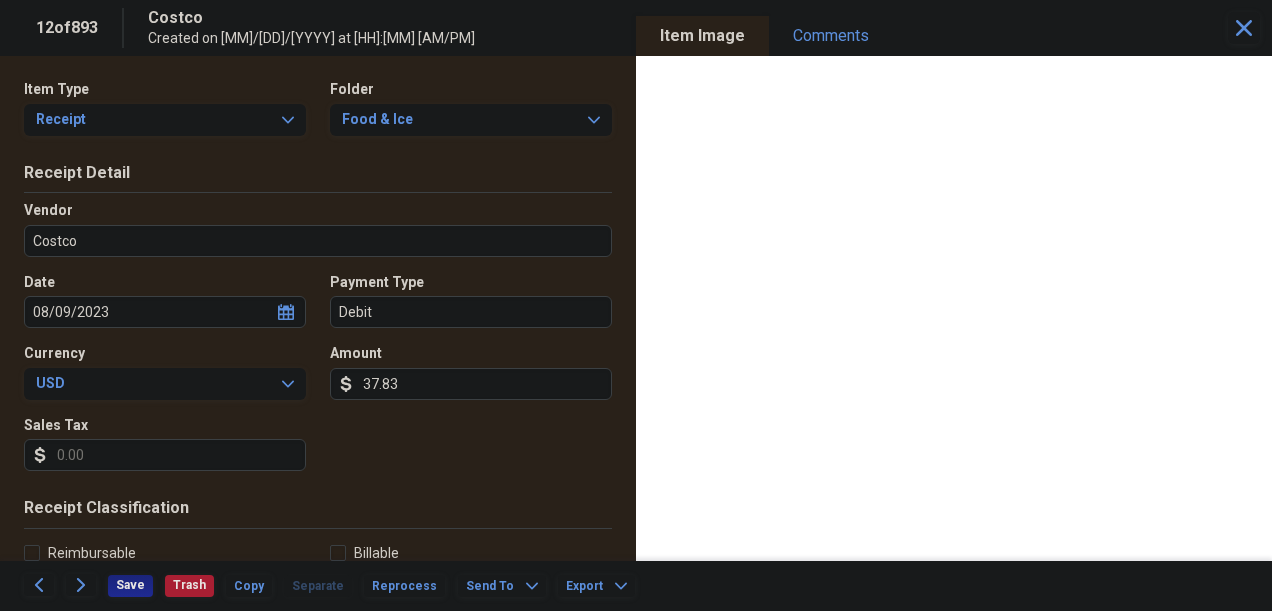 click on "Sales Tax" at bounding box center (165, 455) 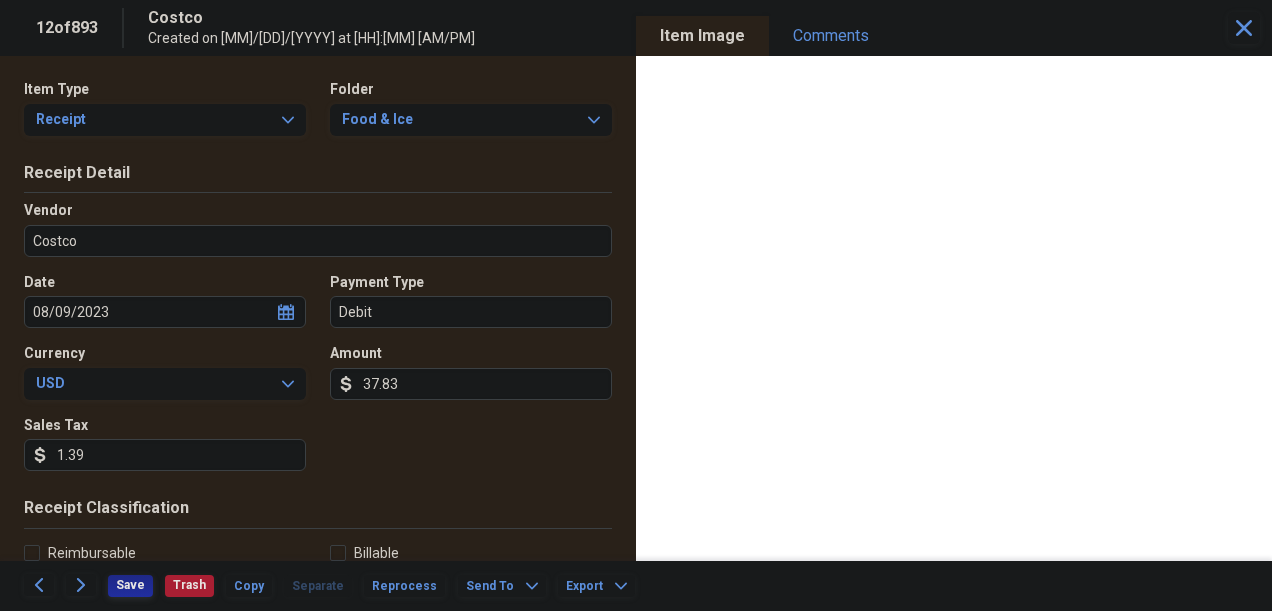 type on "1.39" 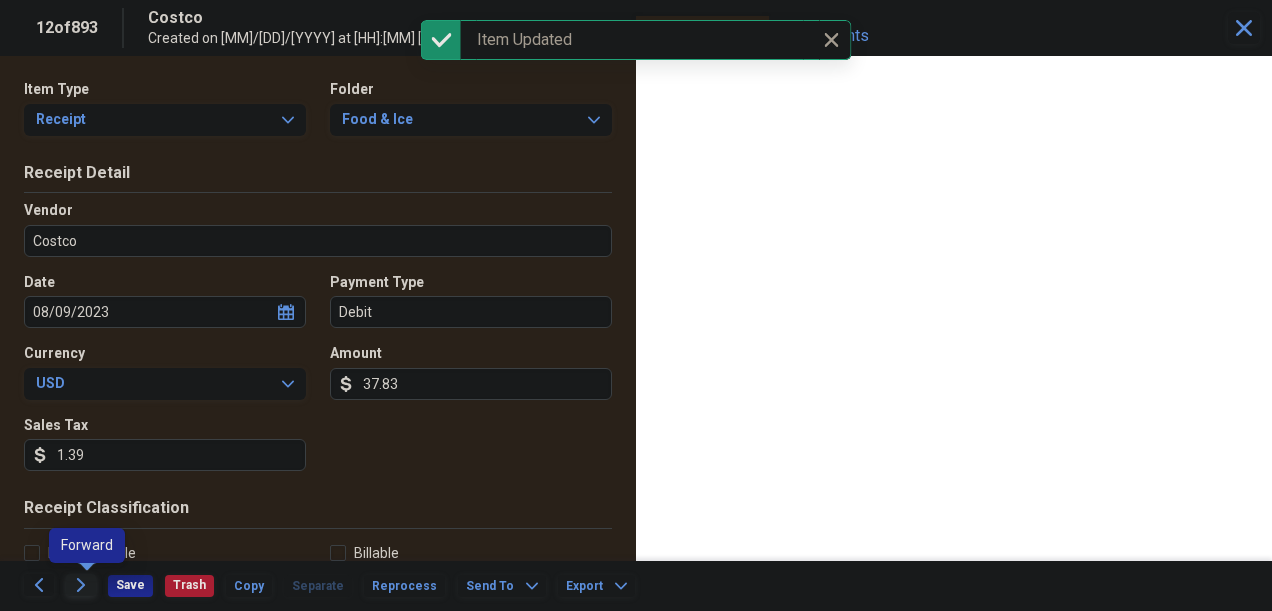click 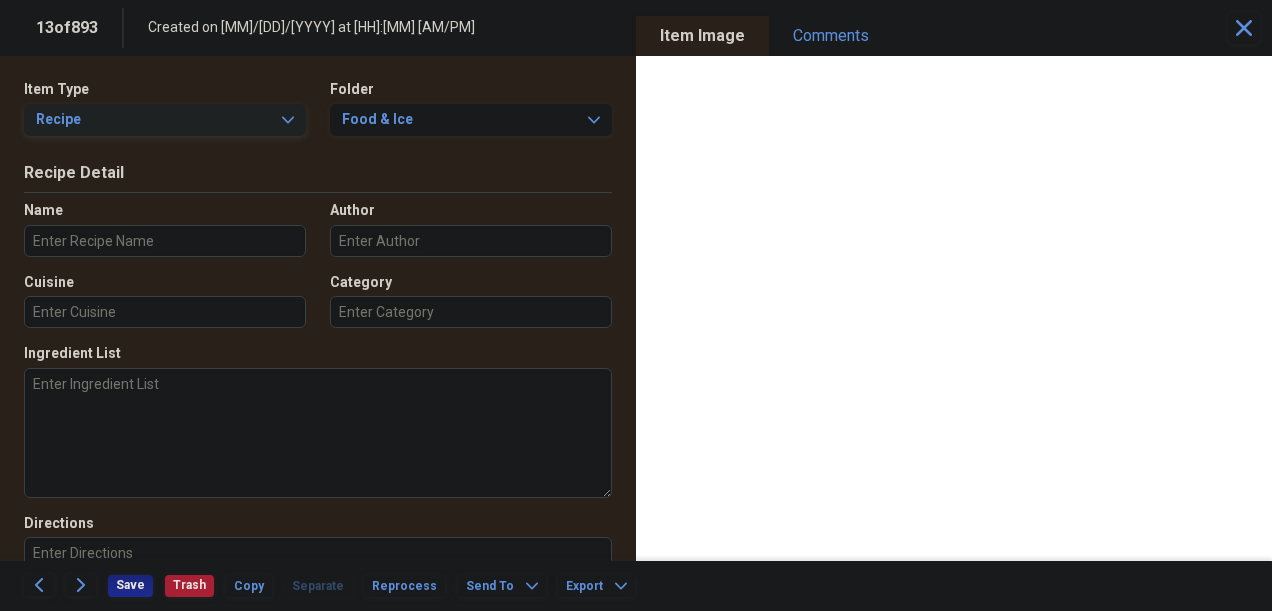 click on "Expand" 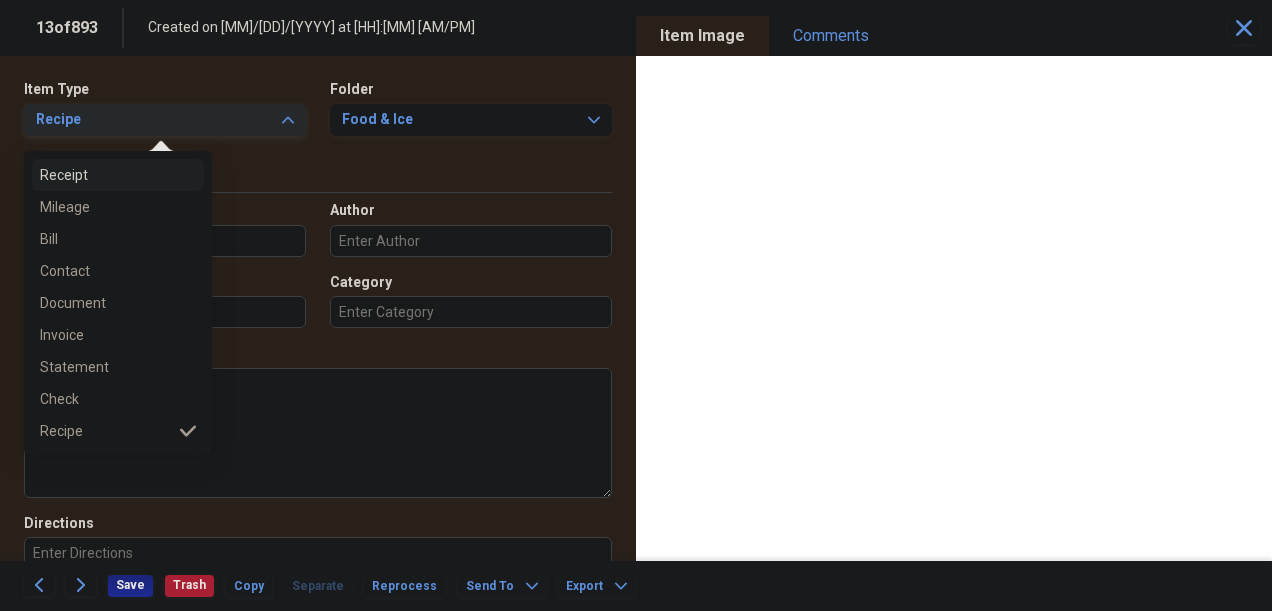 click on "Receipt" at bounding box center (106, 175) 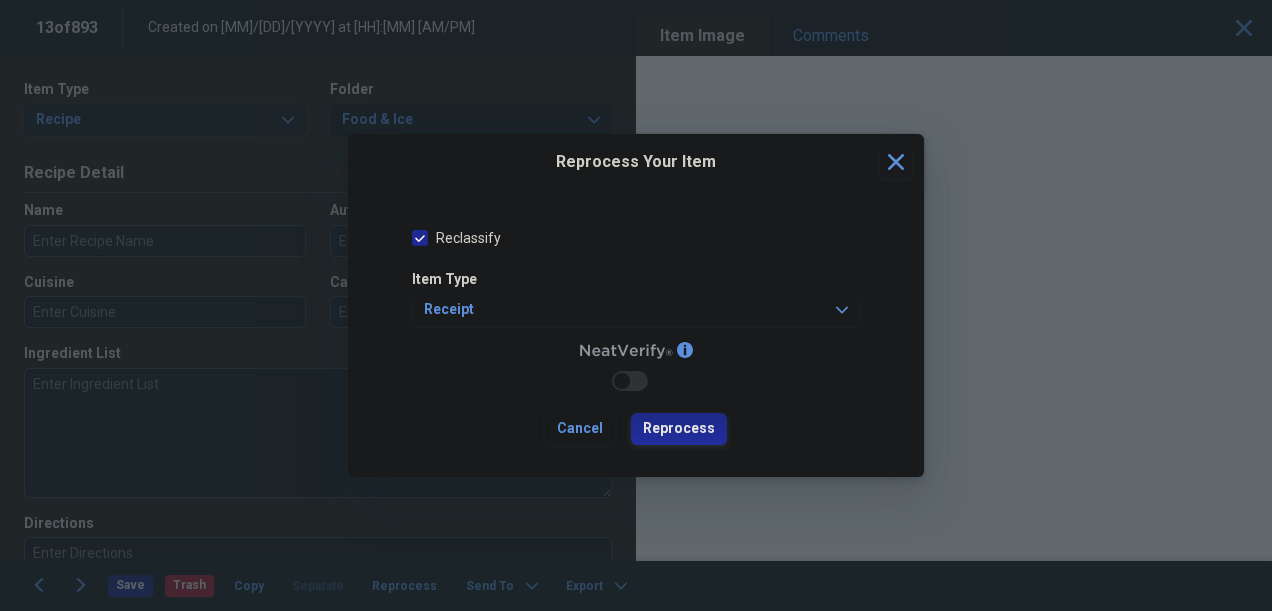 click on "Reprocess" at bounding box center [679, 429] 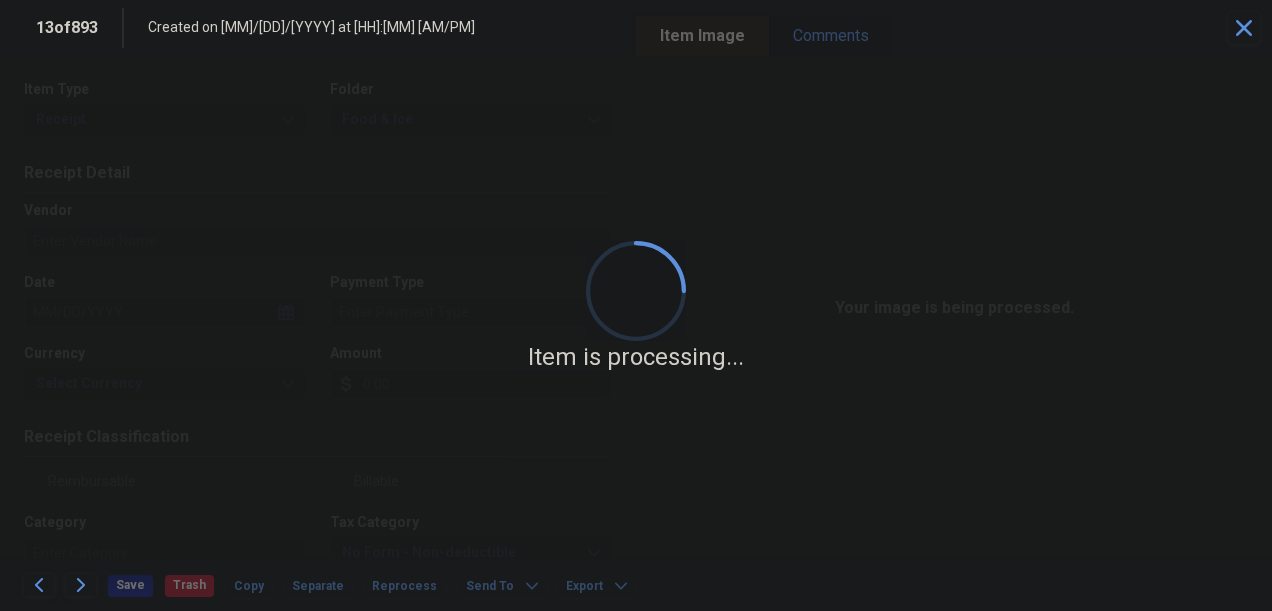 type on "LOVES" 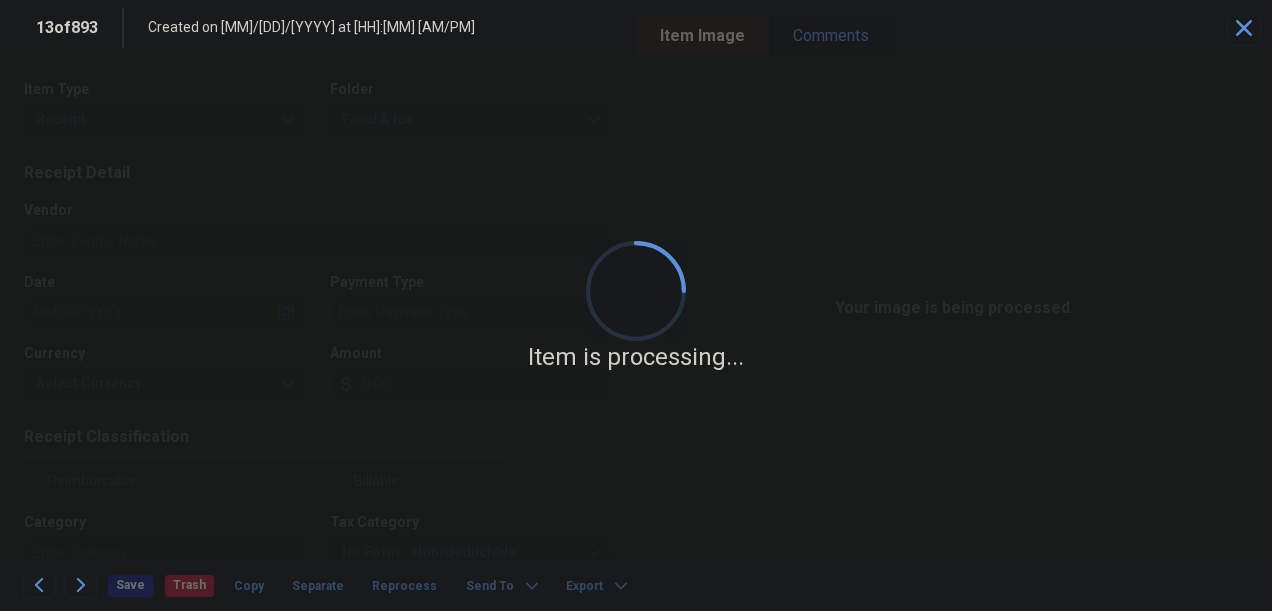 type on "08/06/2023" 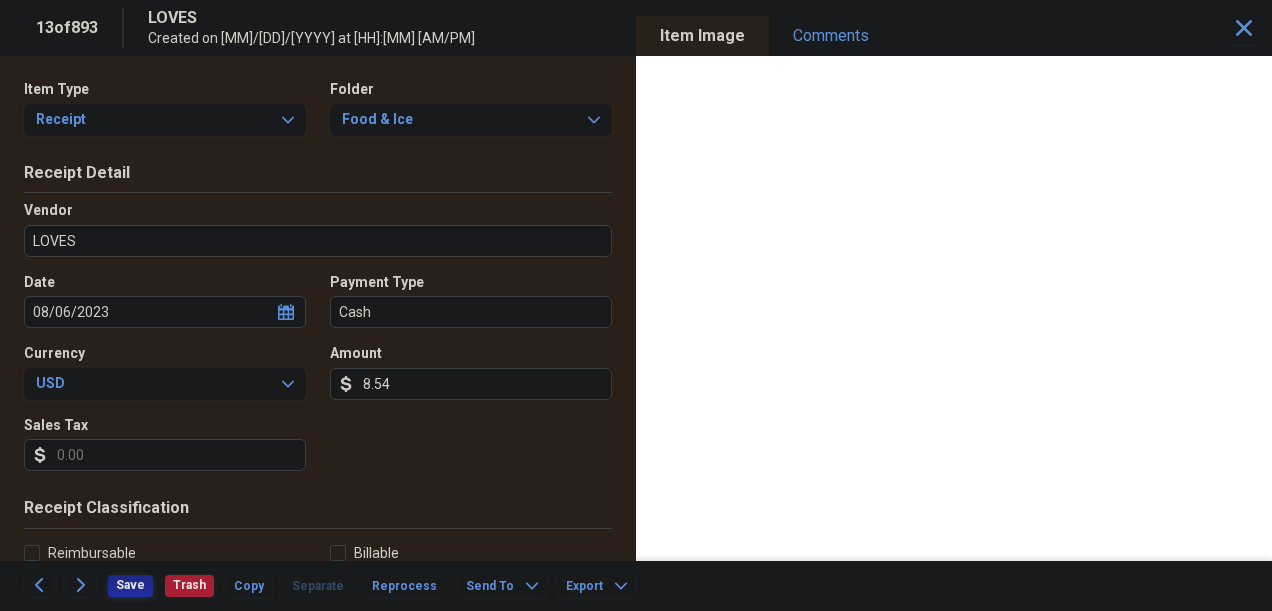 click on "Save" at bounding box center [130, 585] 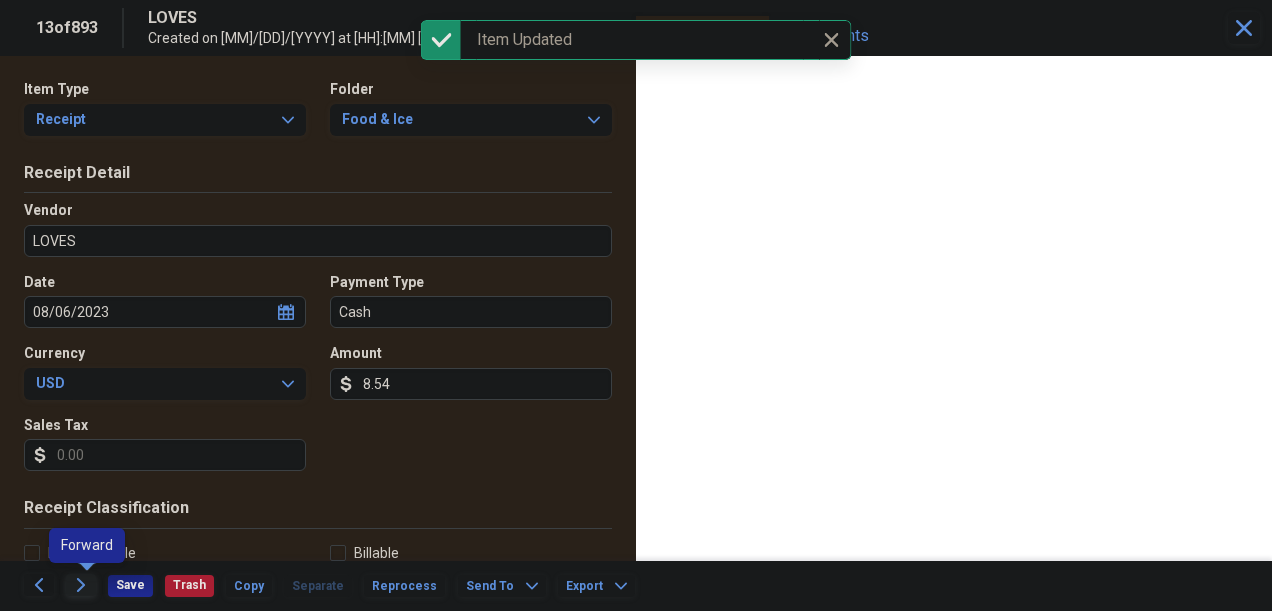 click 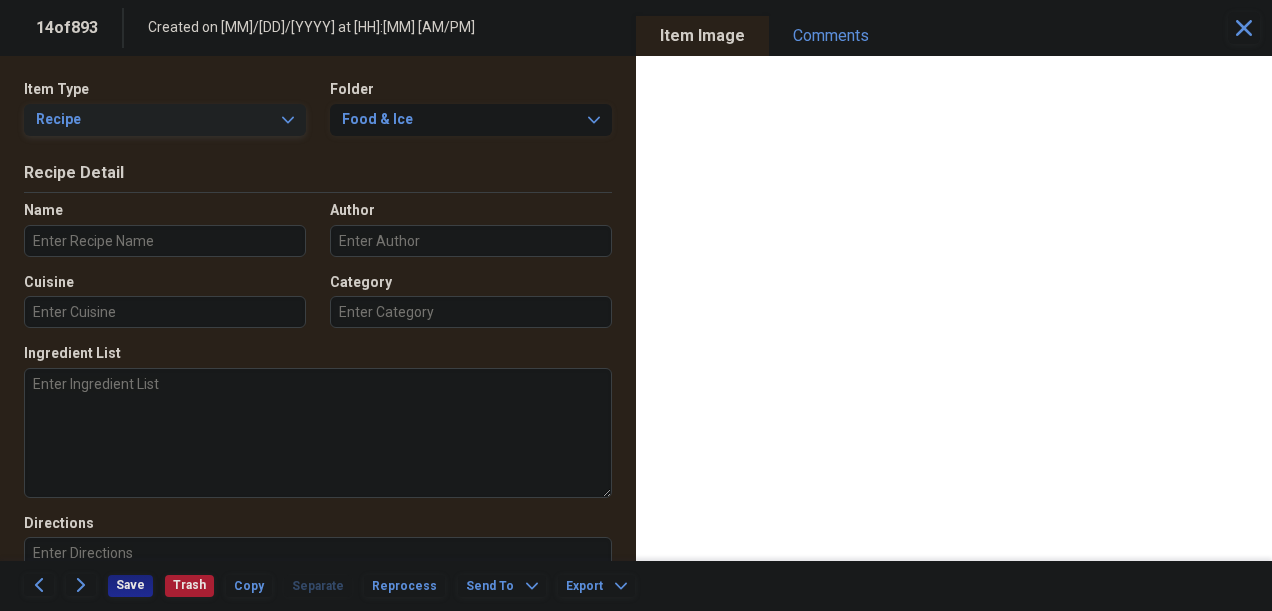 click on "Expand" 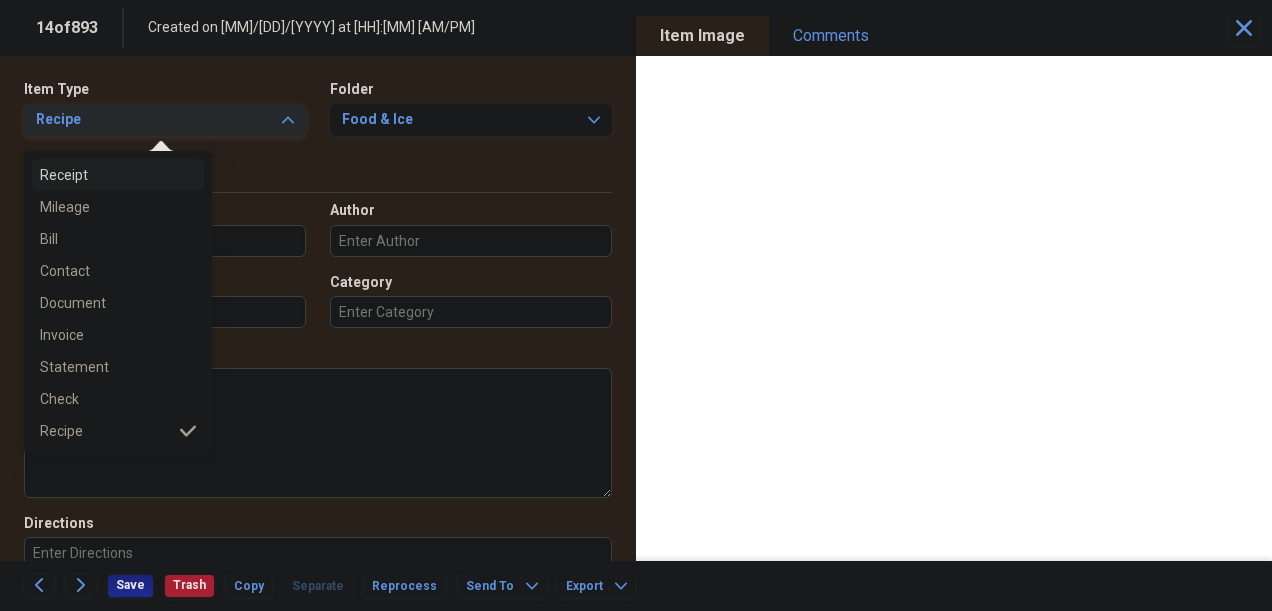 click on "Receipt" at bounding box center [106, 175] 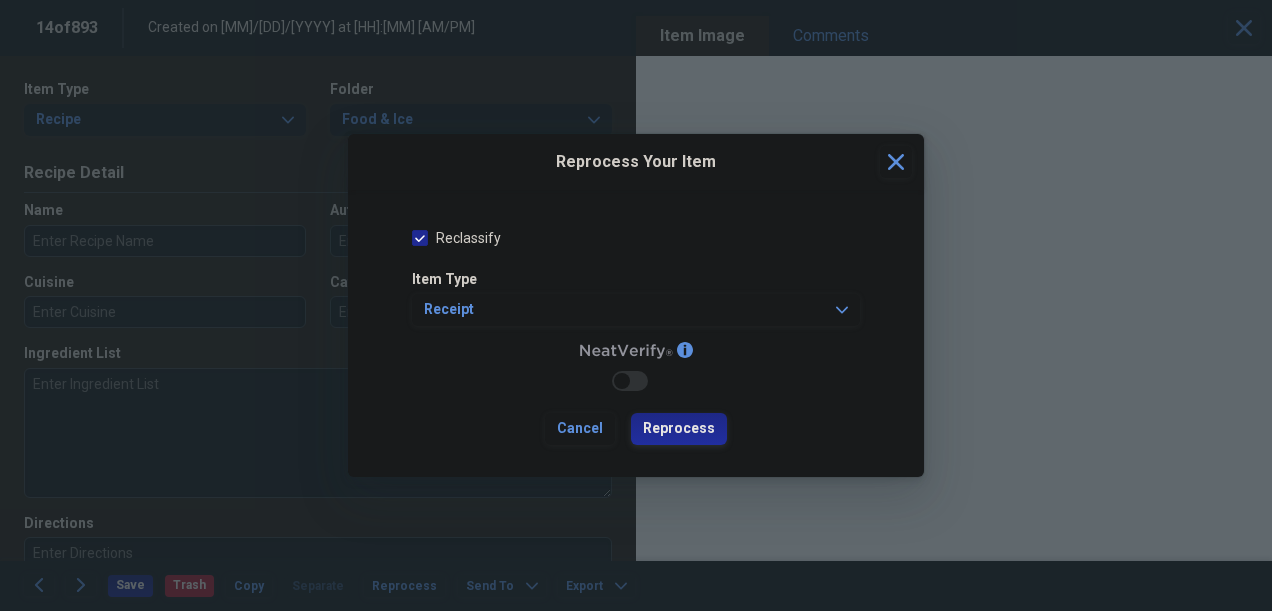 click on "Reprocess" at bounding box center (679, 429) 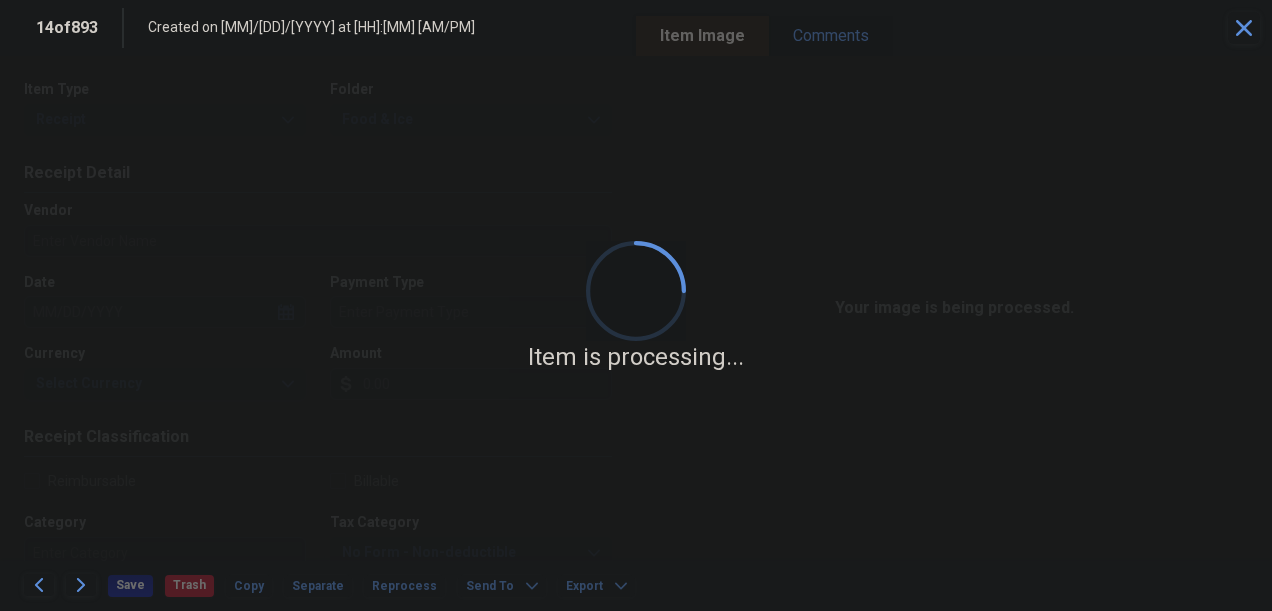 type on "Food Maxx" 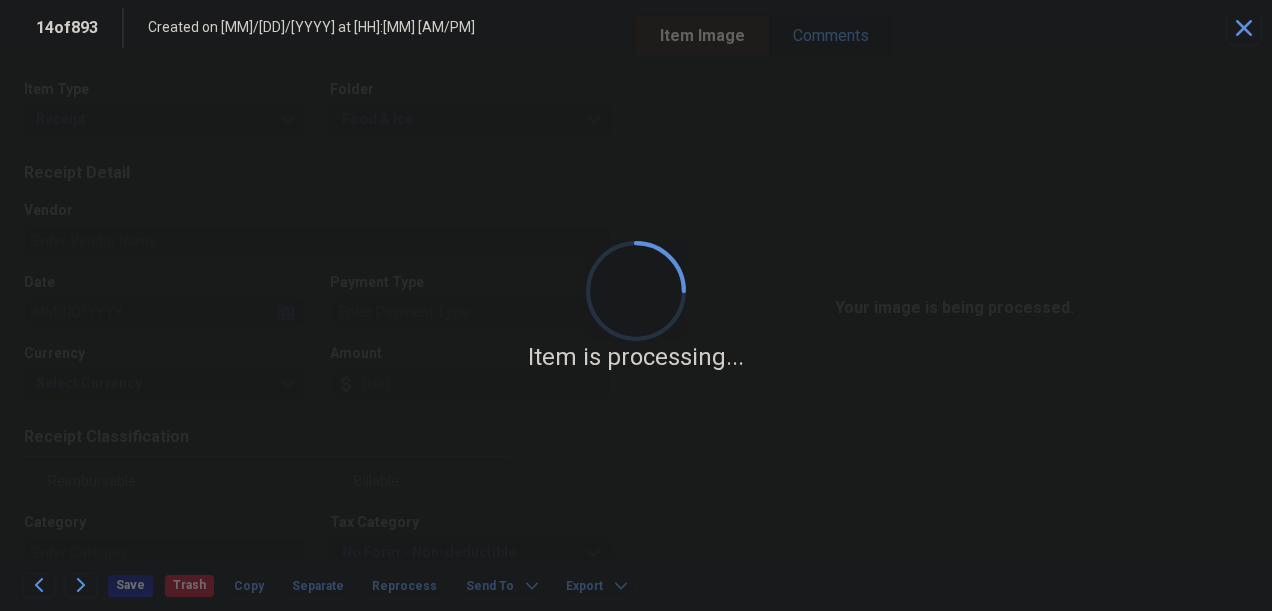 type on "08/03/2023" 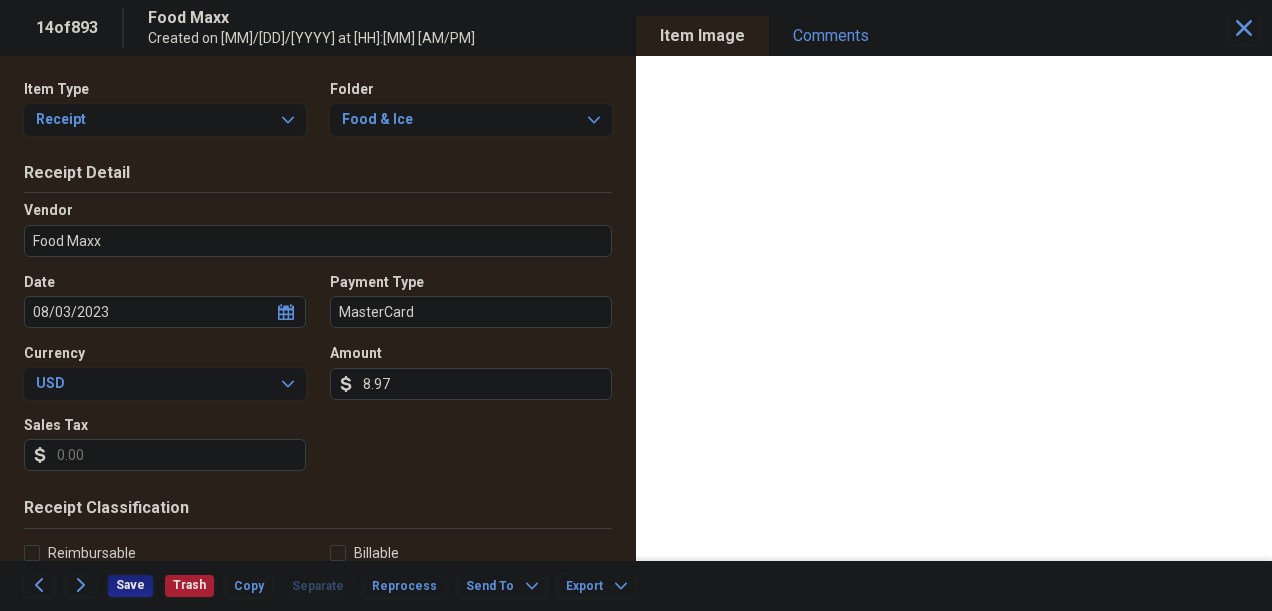 click on "8.97" at bounding box center [471, 384] 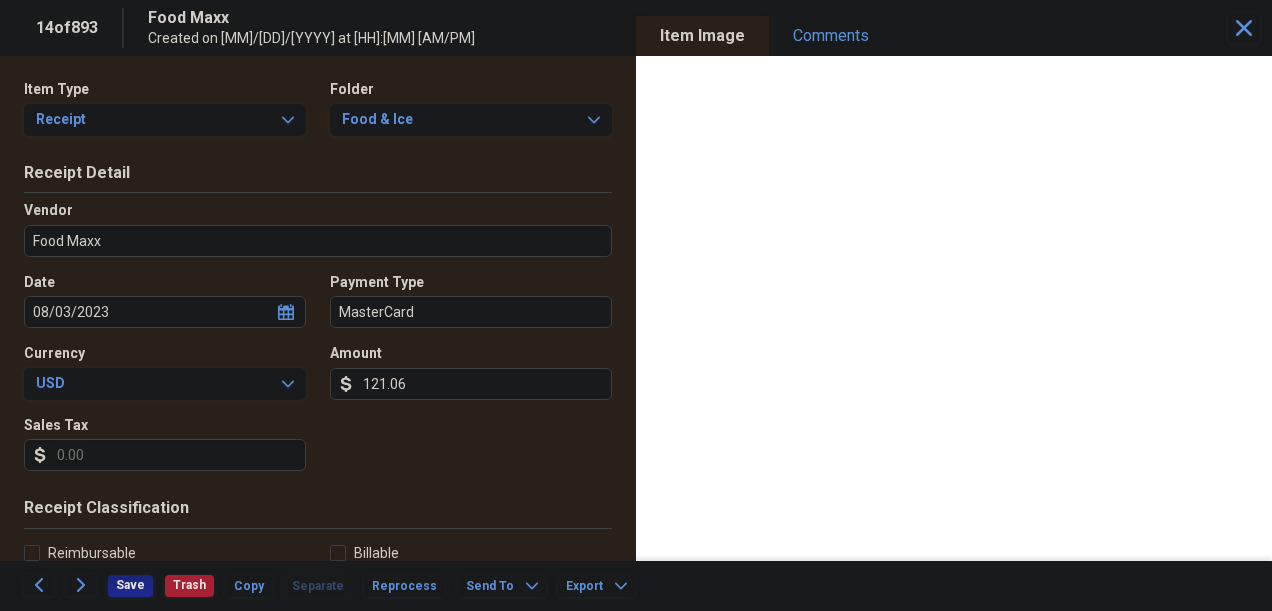 type on "121.06" 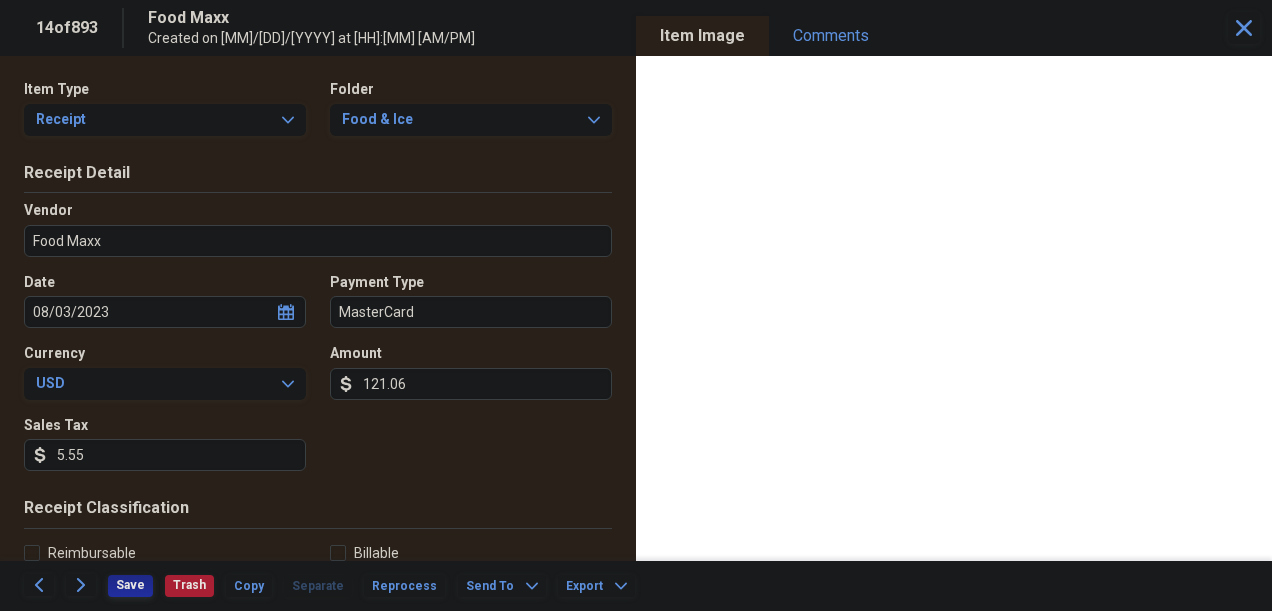 type on "5.55" 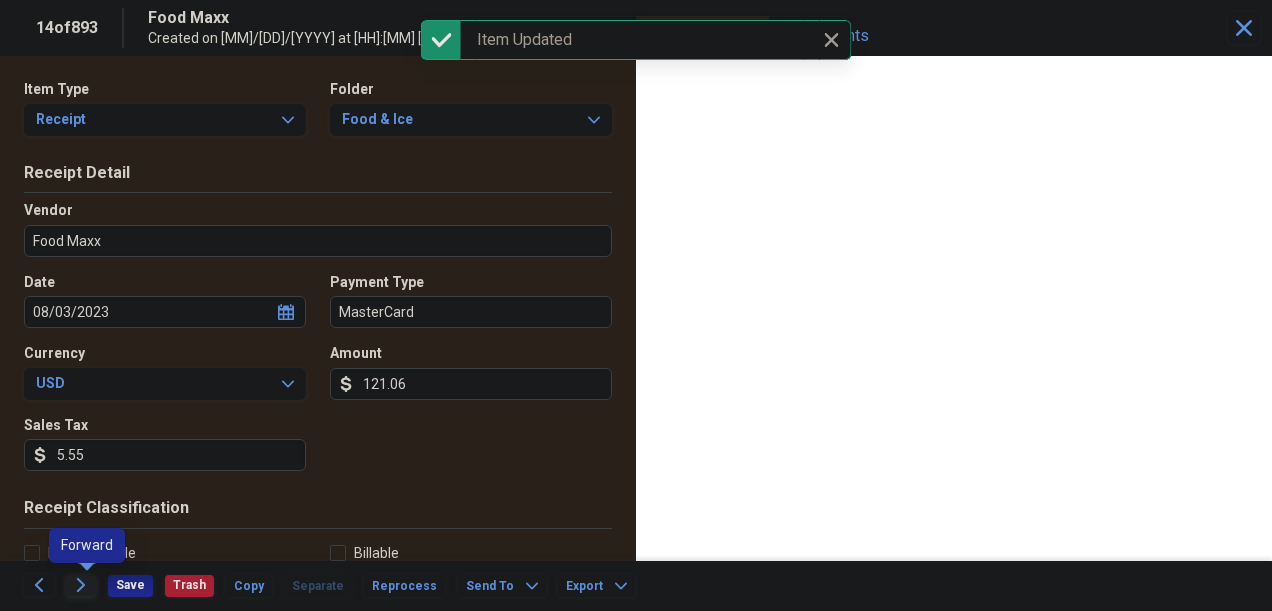 click on "Forward" 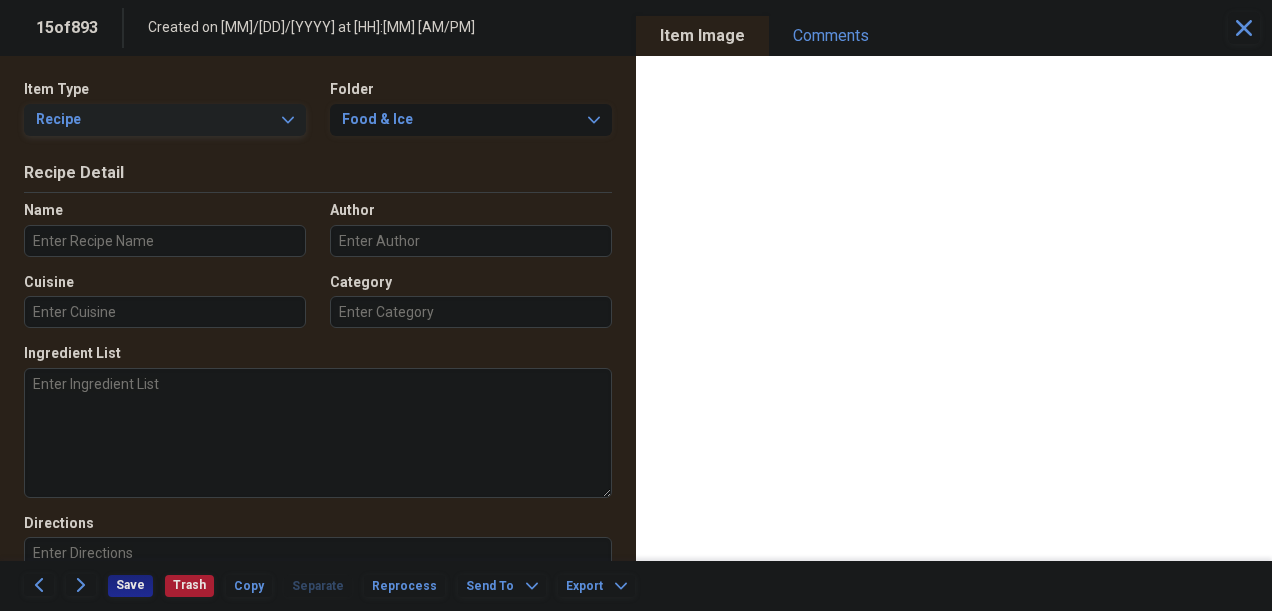 click on "Expand" 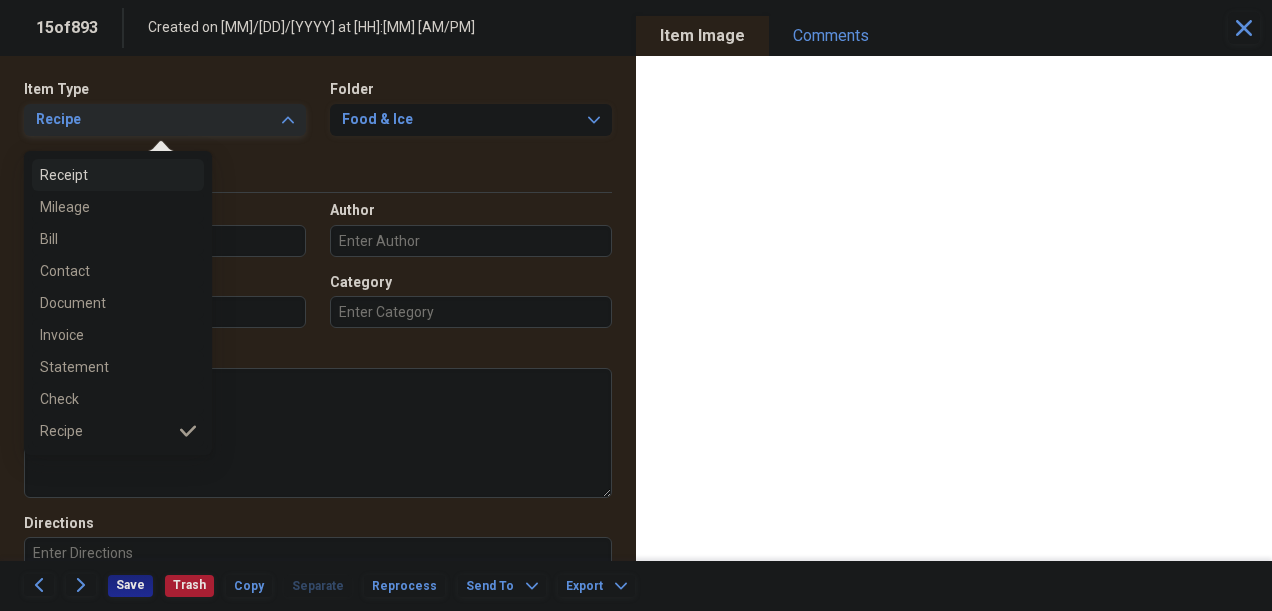 click on "Receipt" at bounding box center [106, 175] 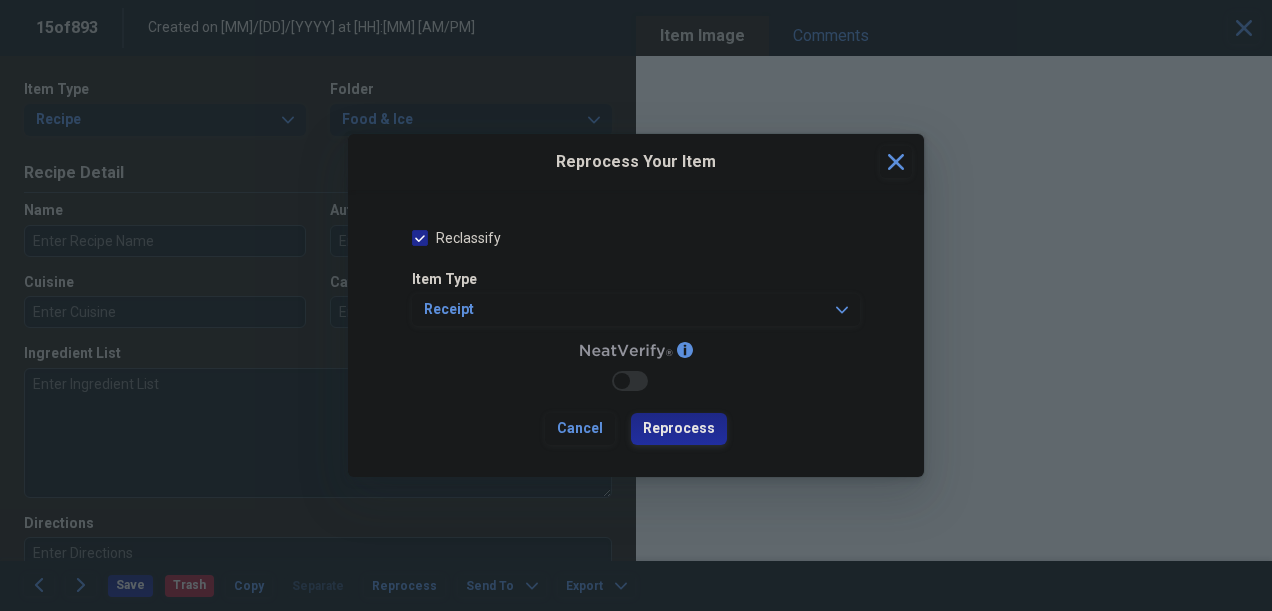 click on "Reprocess" at bounding box center (679, 429) 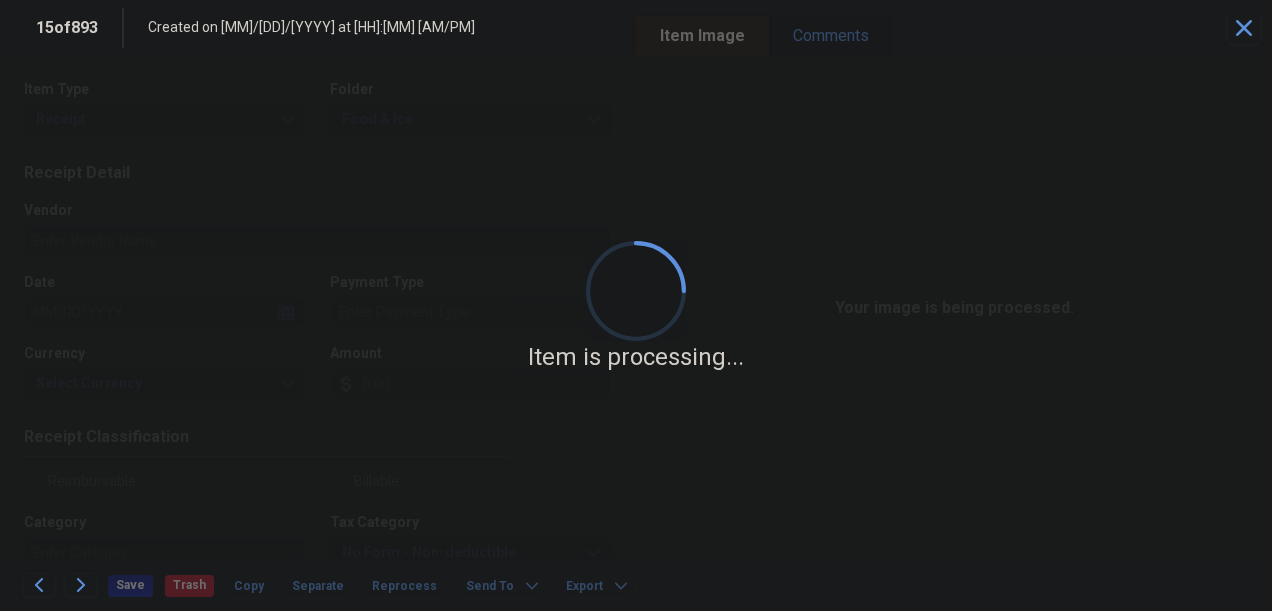 type on "LOVES" 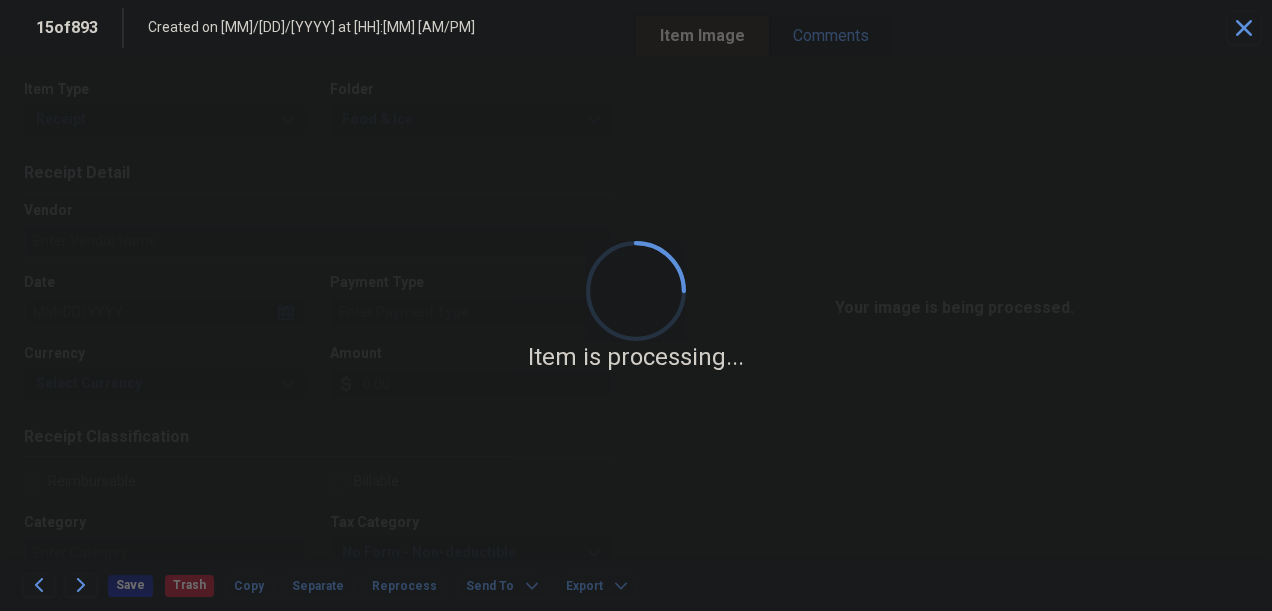 type on "[MM]/[DD]/[YYYY]" 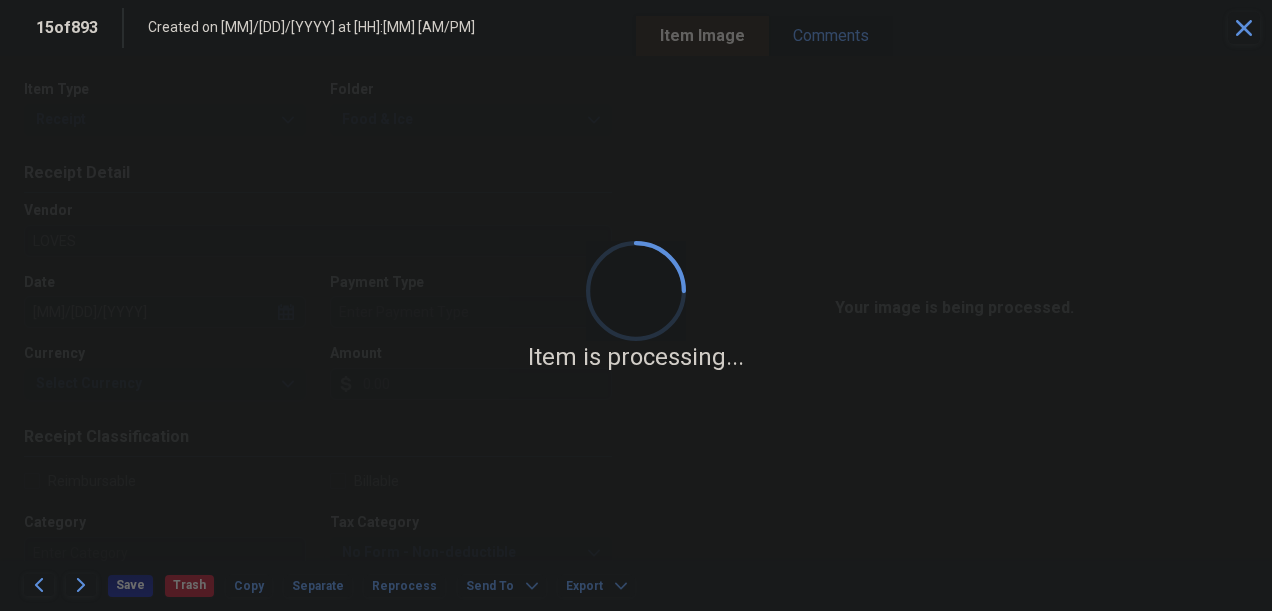 type on "Cash" 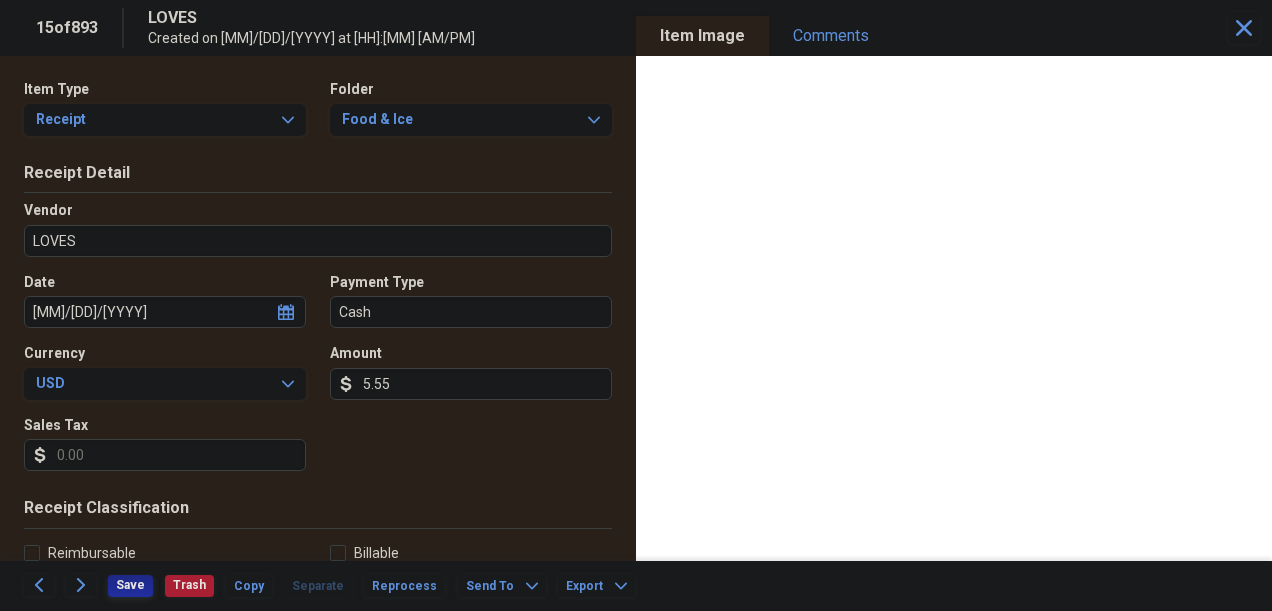 click on "Save" at bounding box center (130, 585) 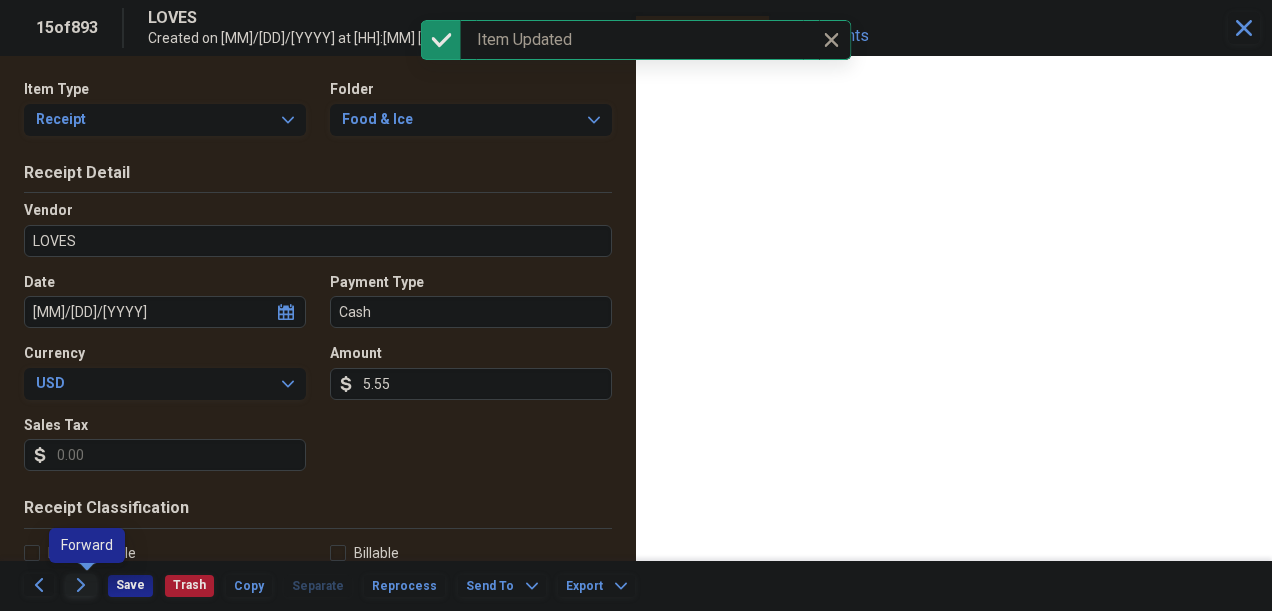 click 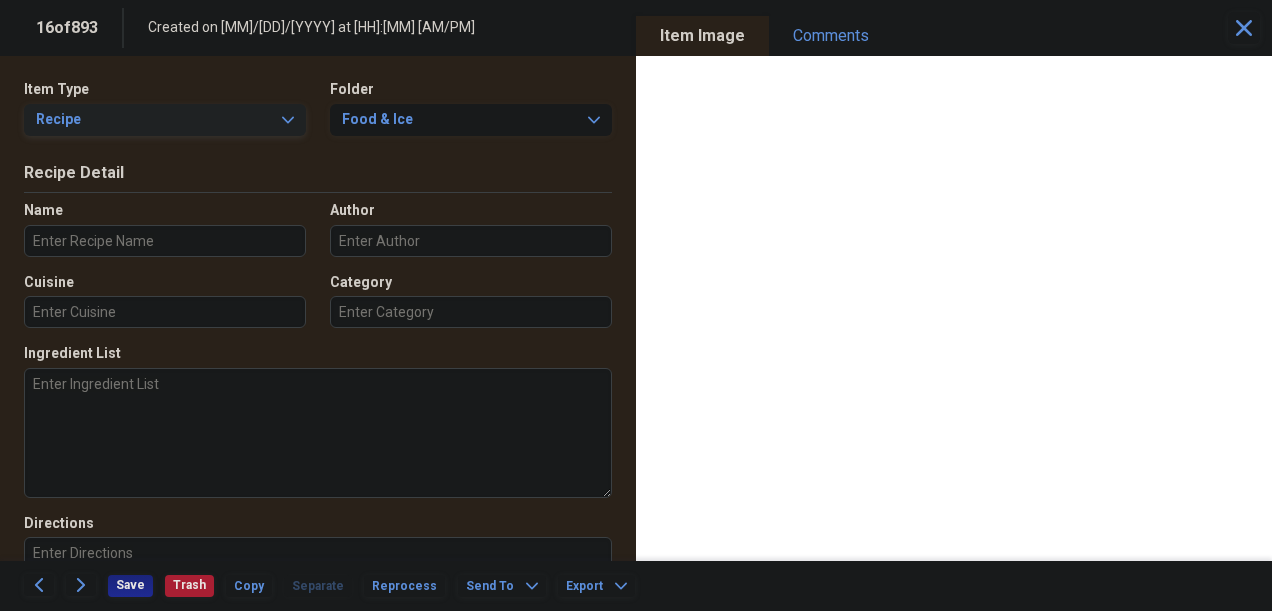 click on "Recipe Expand" at bounding box center [165, 120] 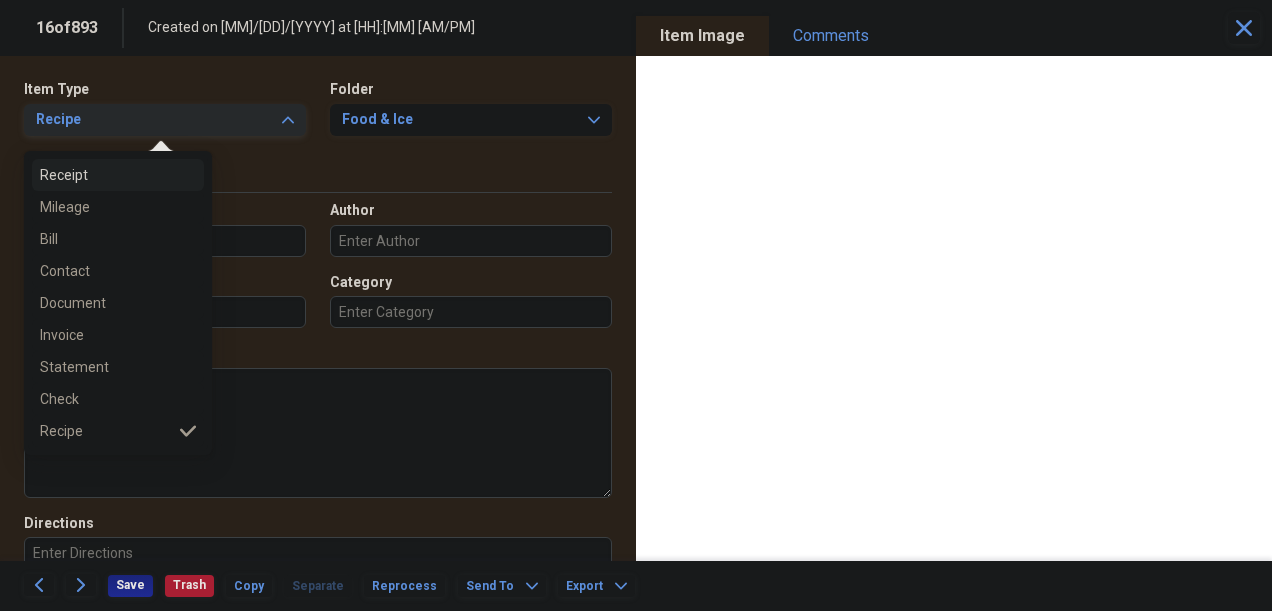 click on "Receipt" at bounding box center [106, 175] 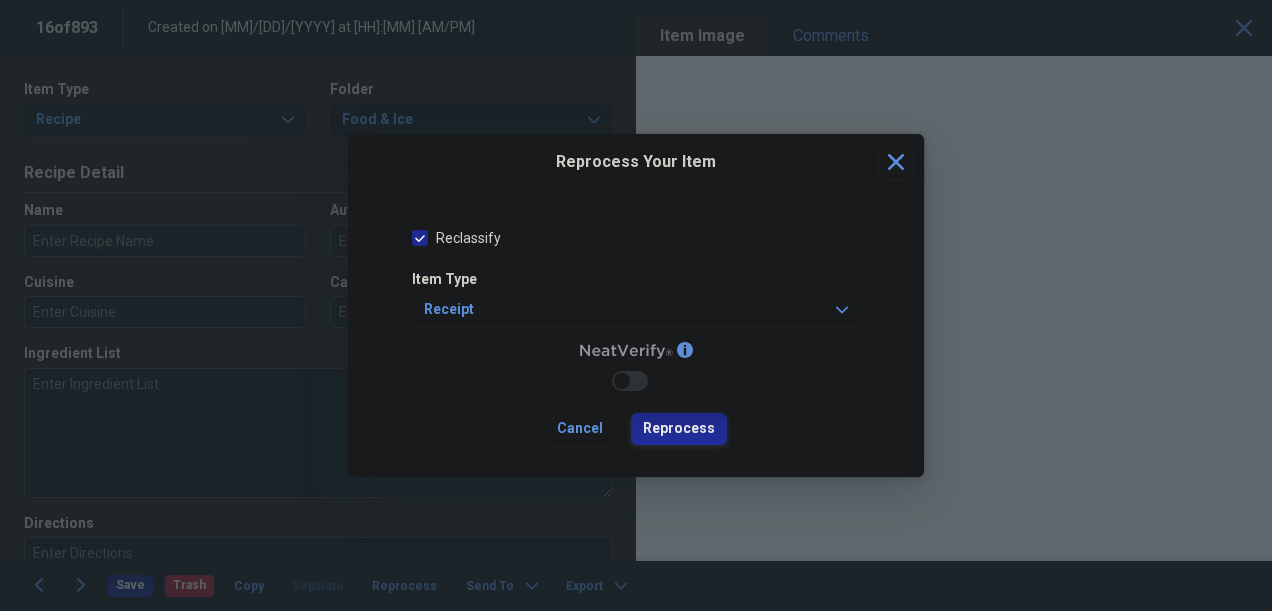 click on "Reprocess" at bounding box center (679, 429) 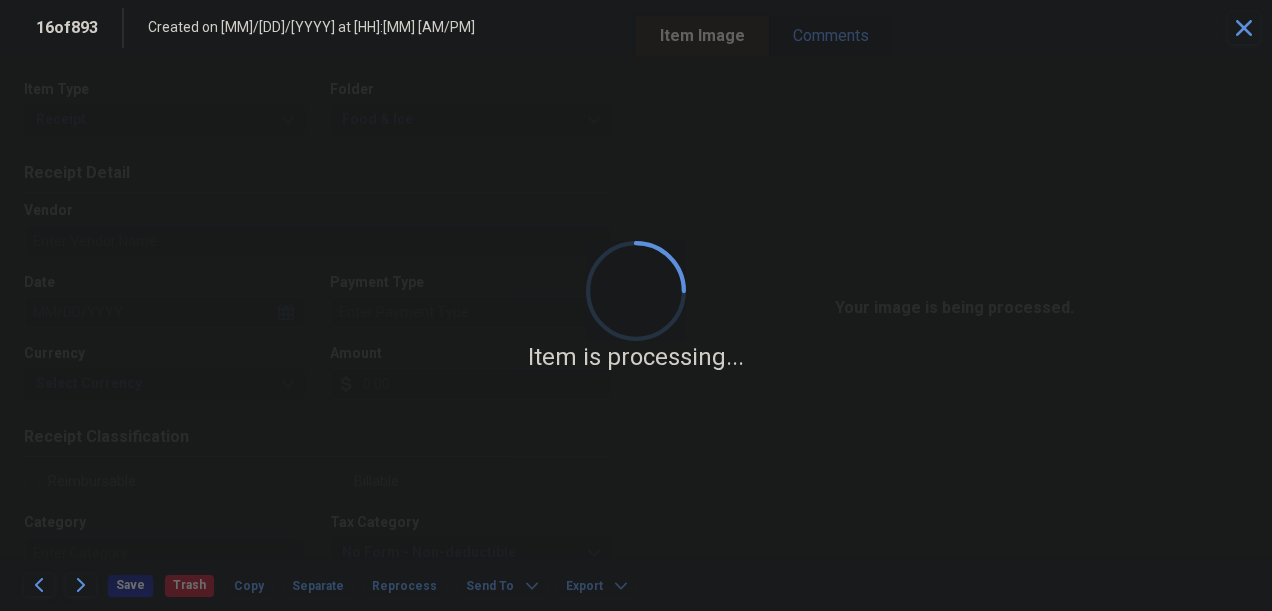 type on "Food Max" 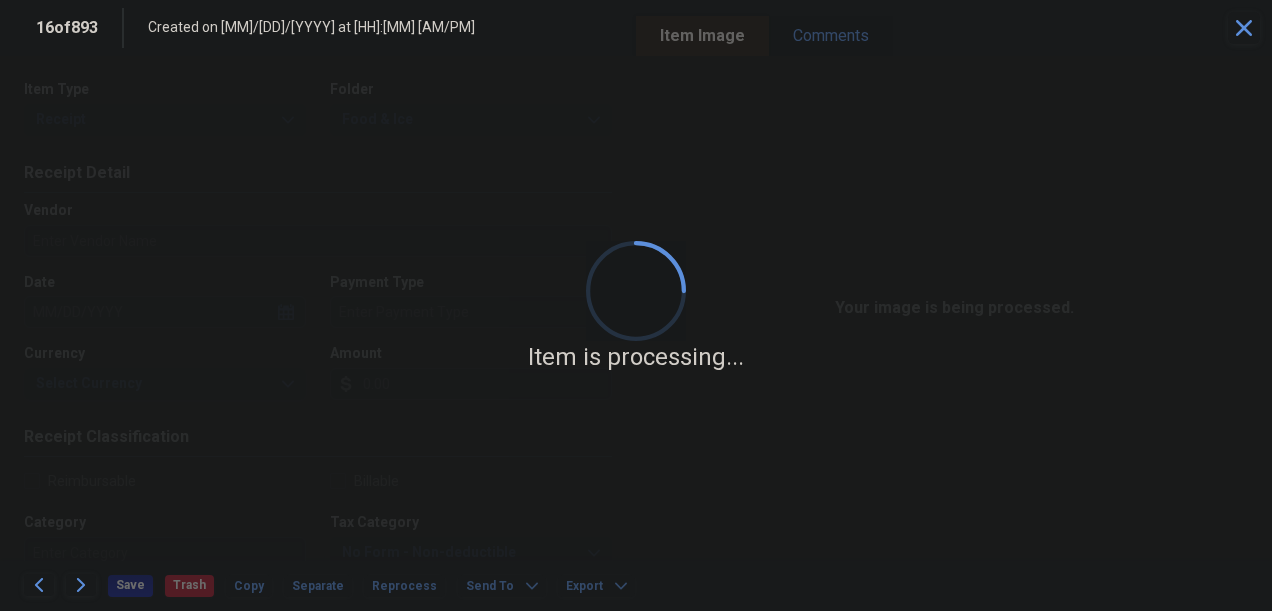 type on "08/17/2023" 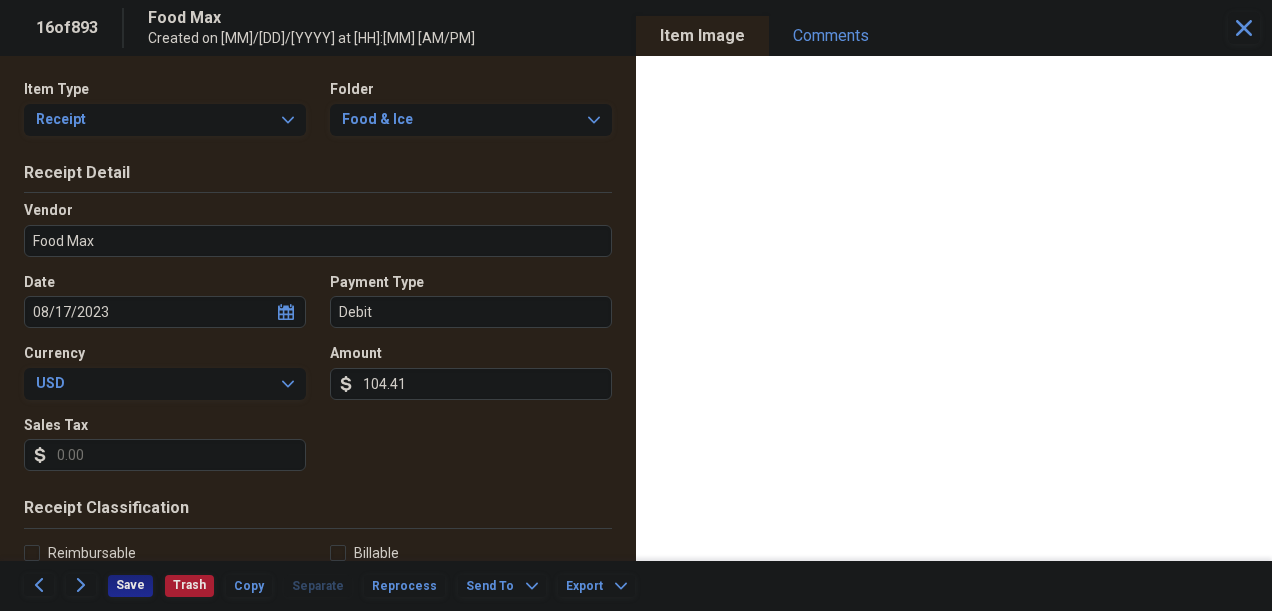 click on "Sales Tax" at bounding box center [165, 455] 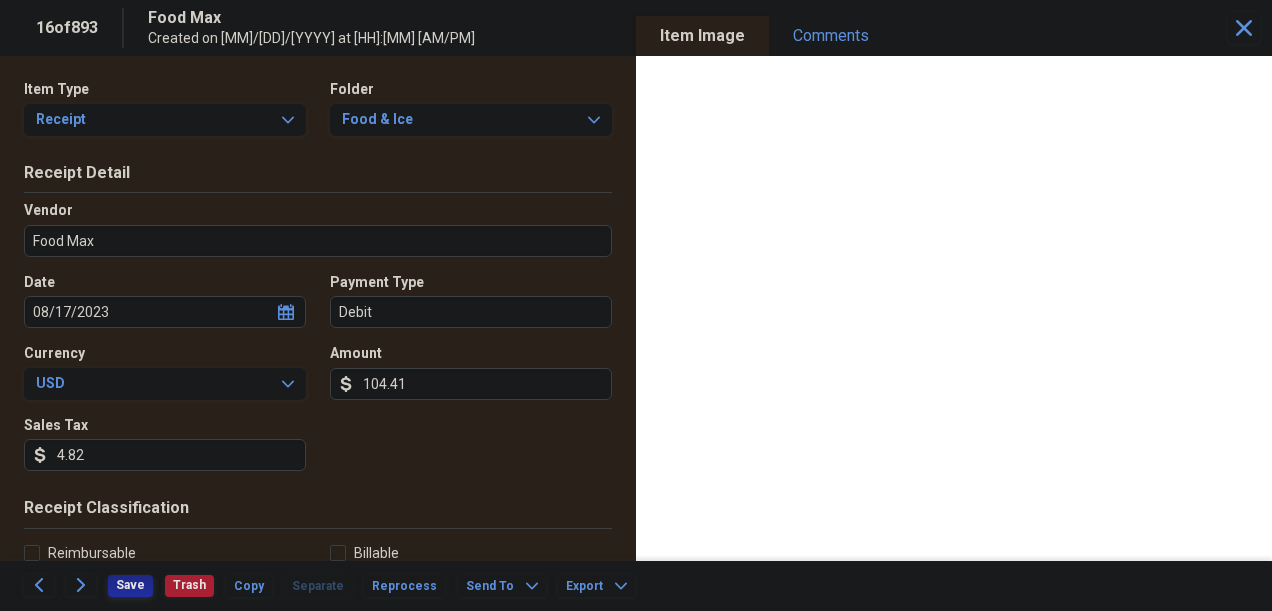 type on "4.82" 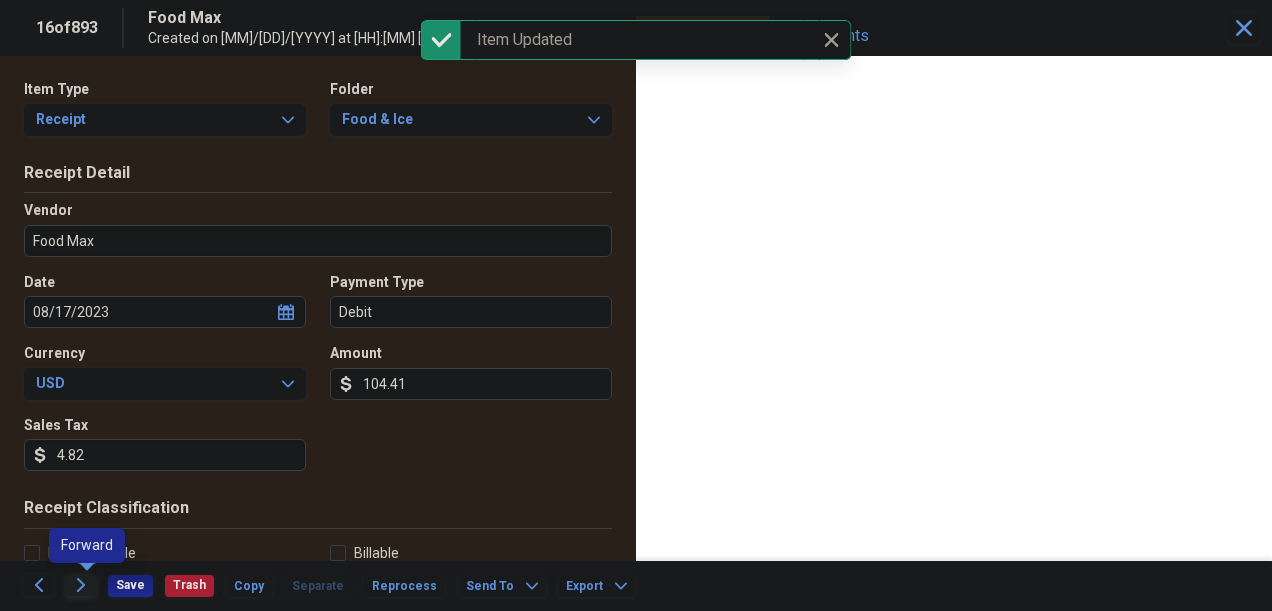 click on "Forward" 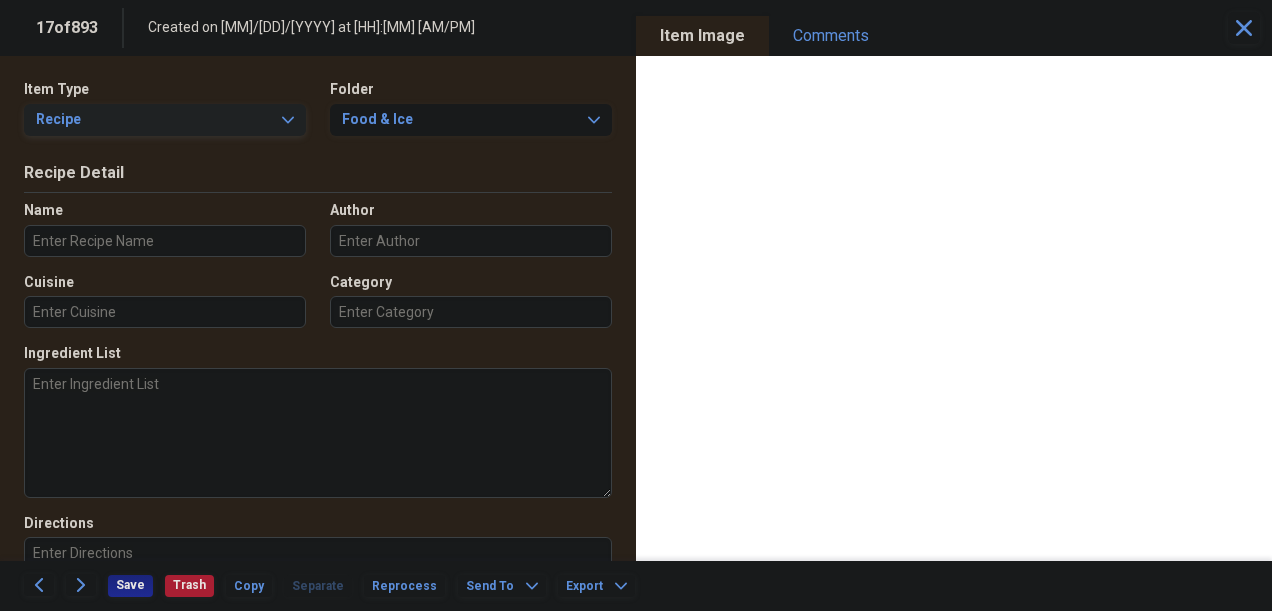 click on "Expand" 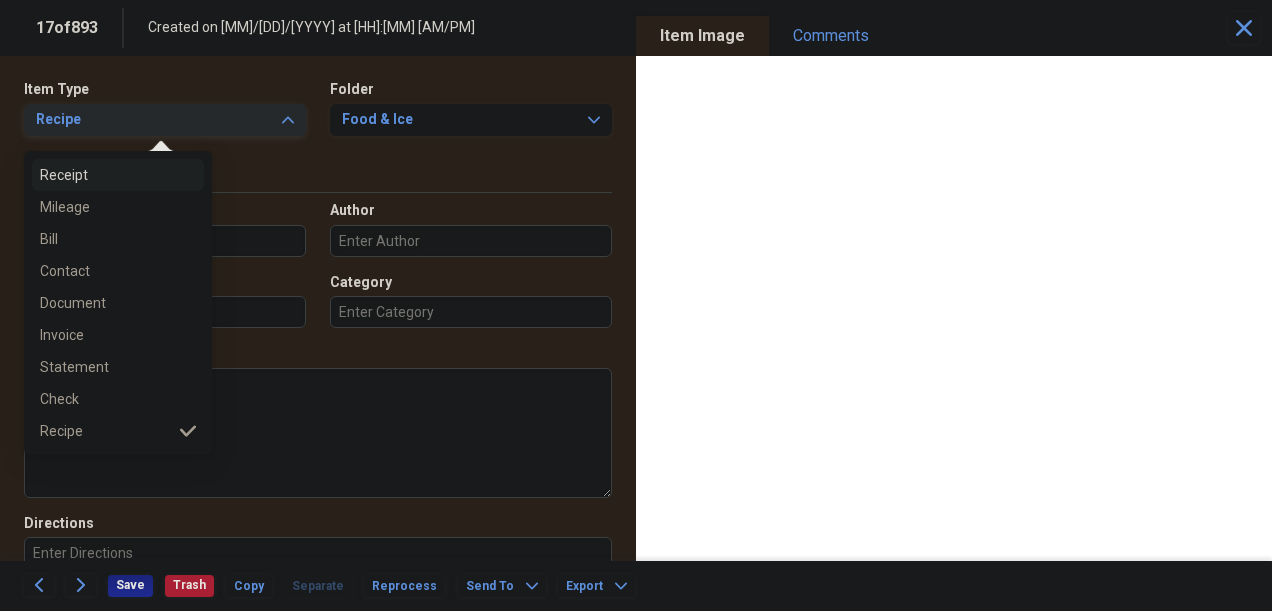 click on "Receipt" at bounding box center [106, 175] 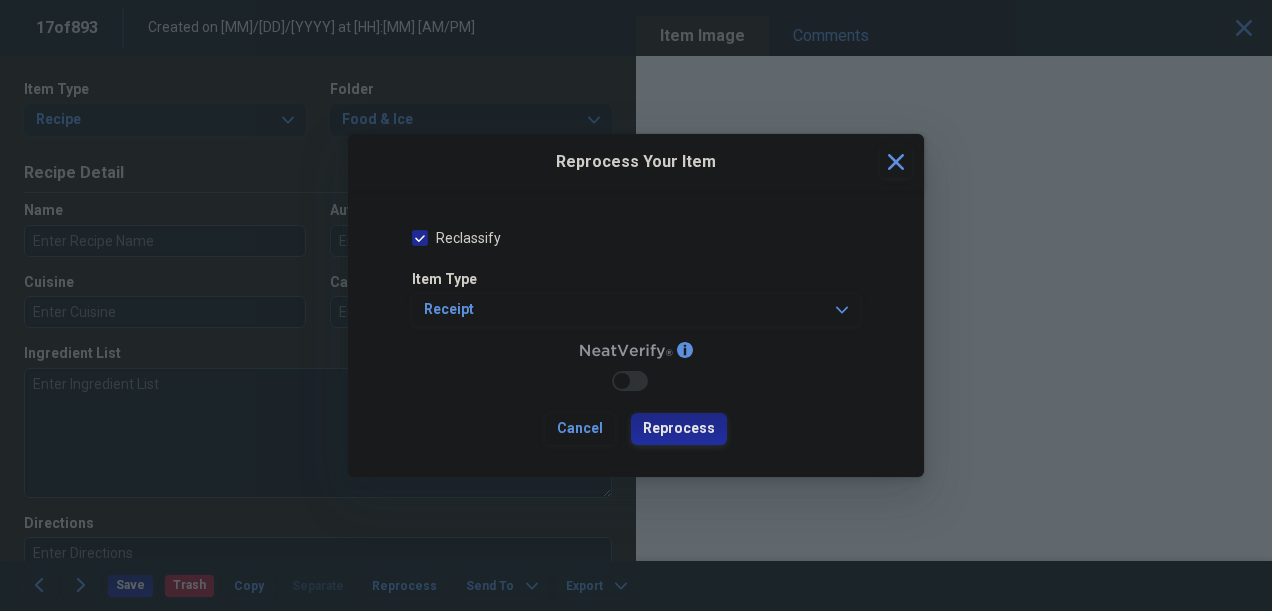 click on "Reprocess" at bounding box center [679, 429] 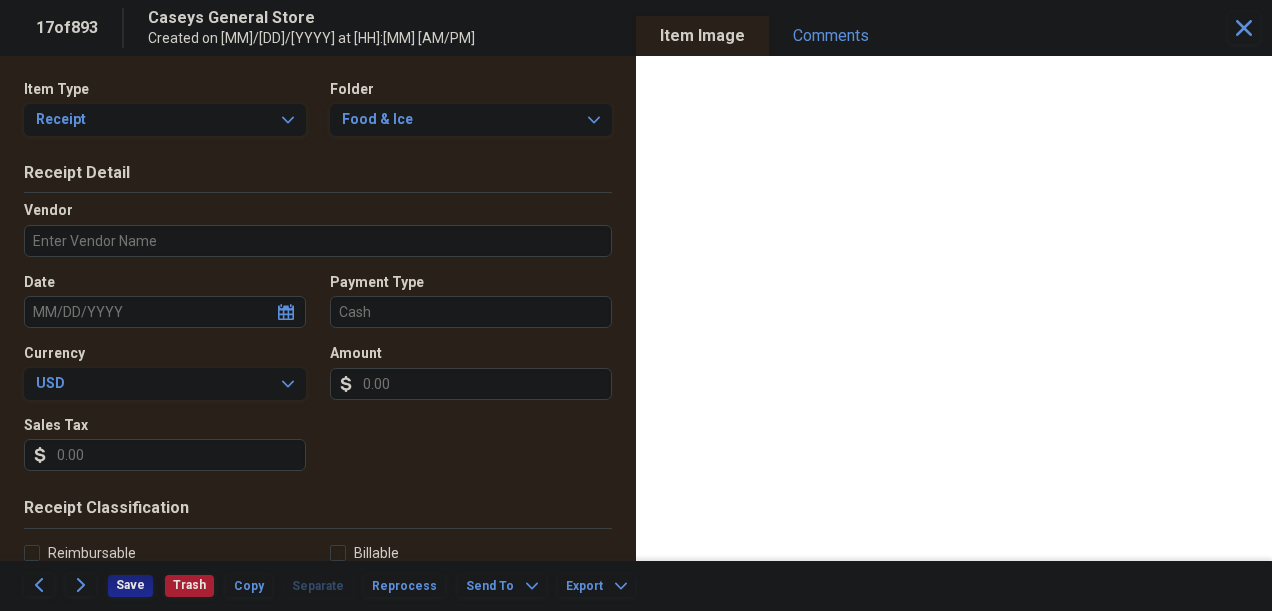 type on "Caseys General Store" 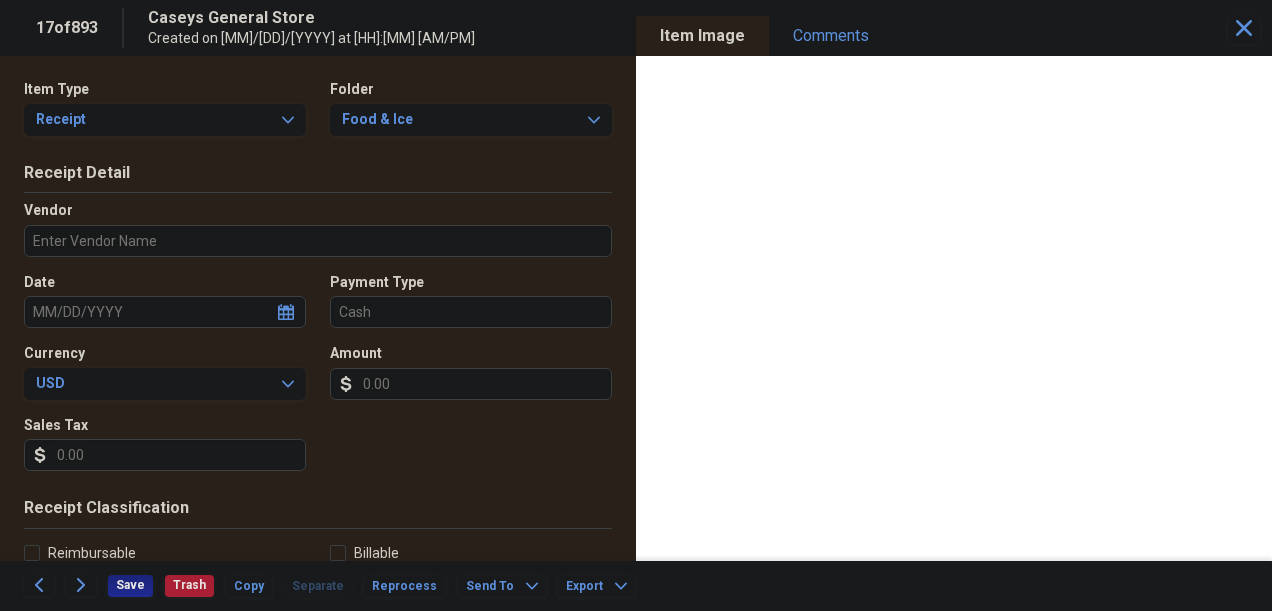 type on "[MM]/[DD]/[YYYY]" 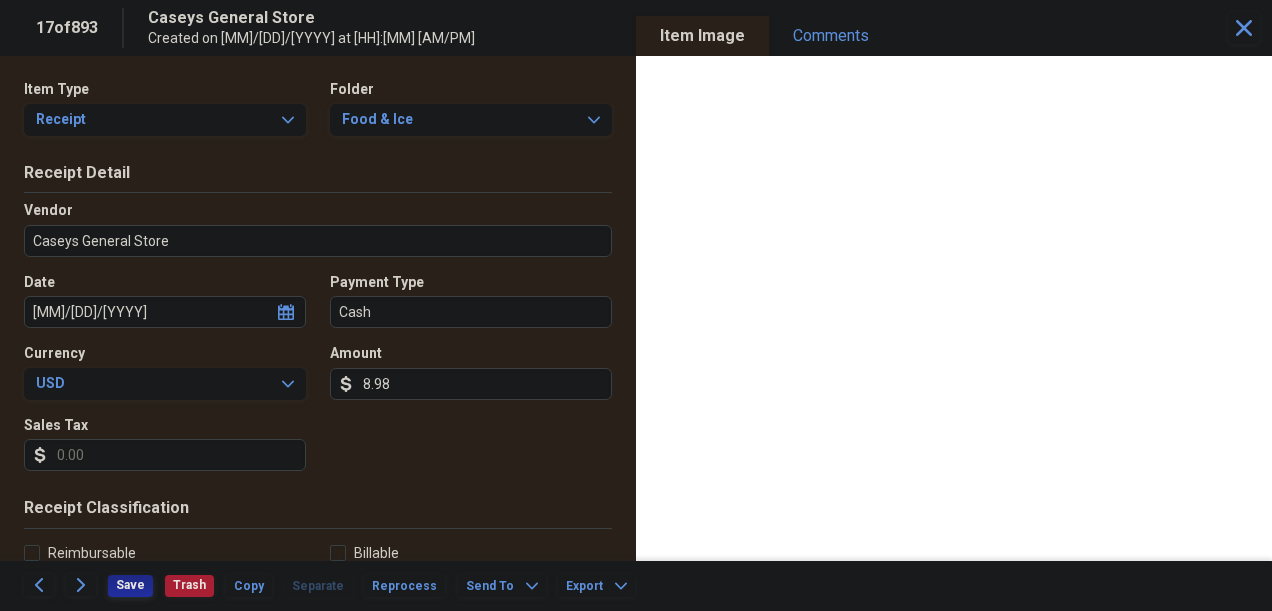 click on "Save" at bounding box center (130, 585) 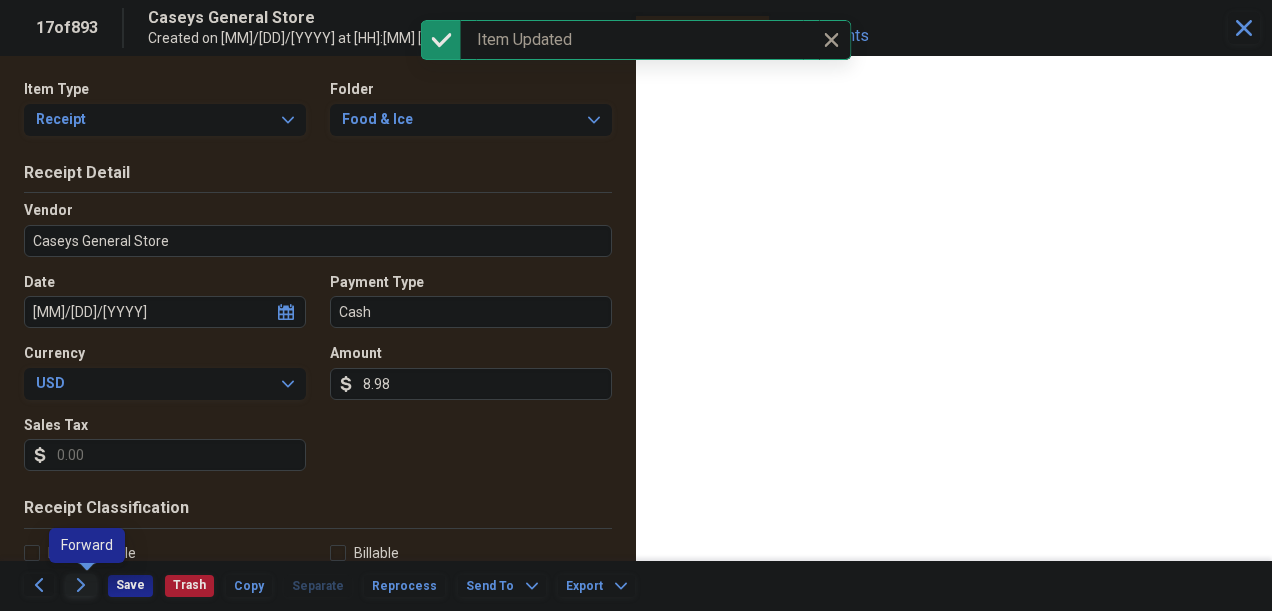 click 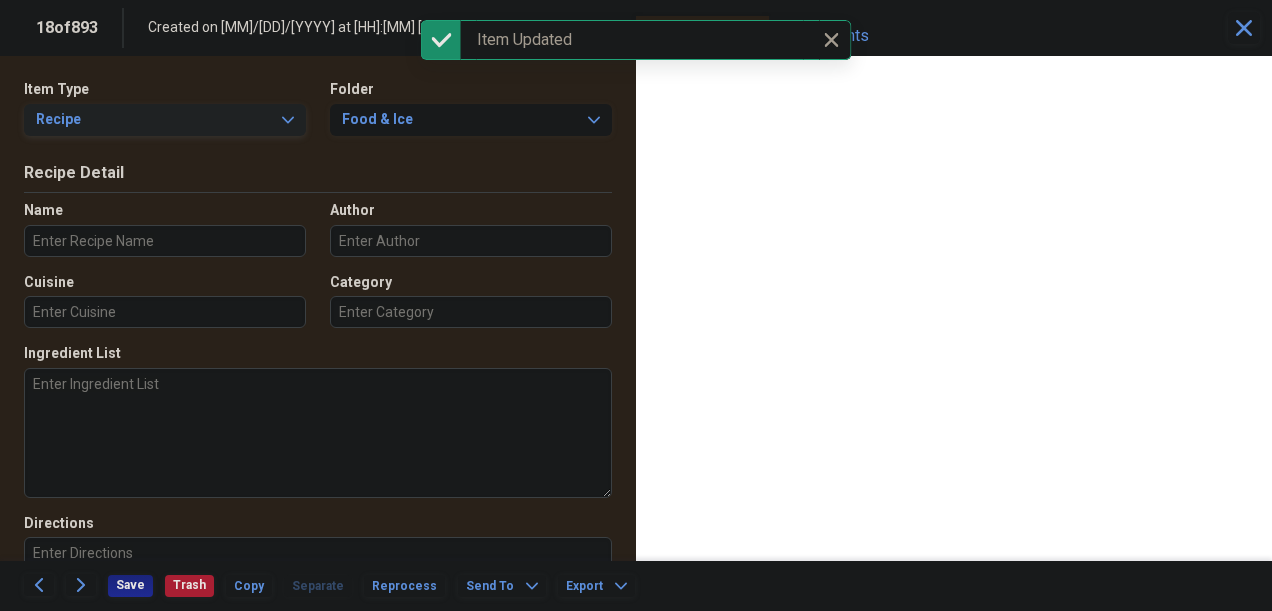 click on "Expand" 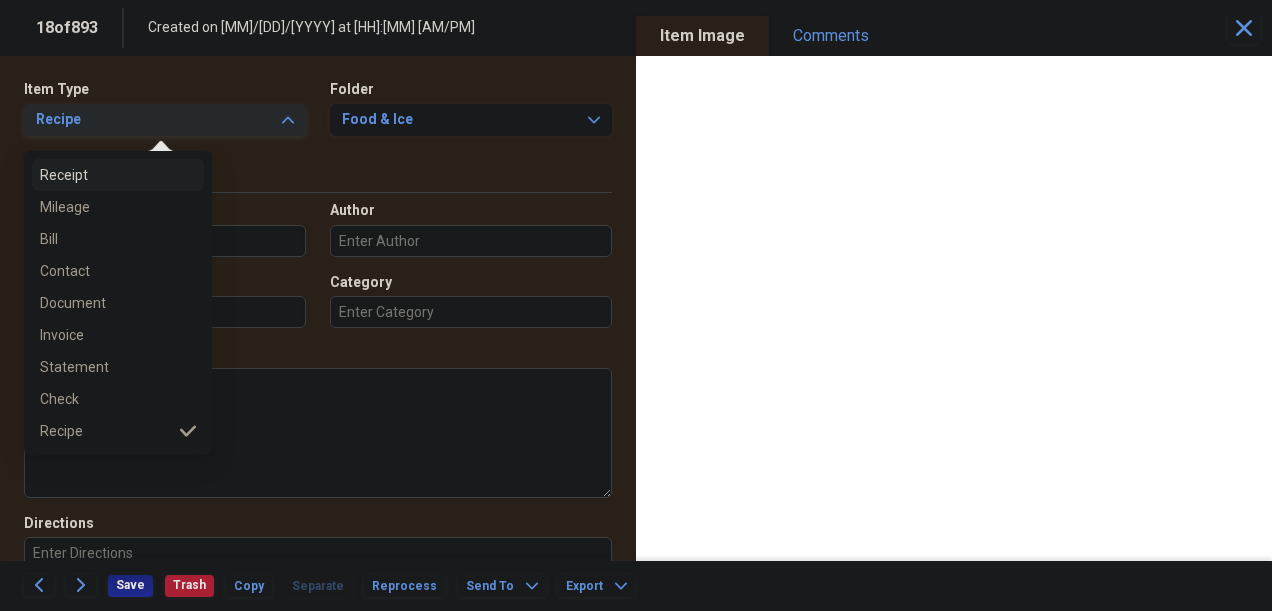 click on "Receipt" at bounding box center (106, 175) 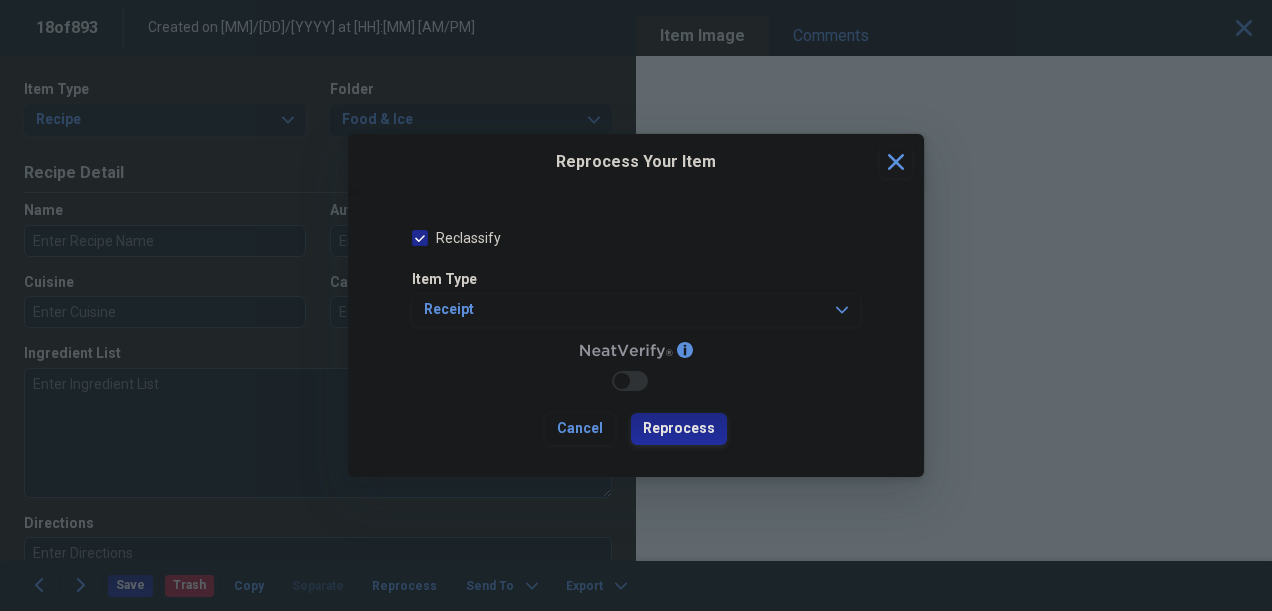 click on "Reprocess" at bounding box center (679, 429) 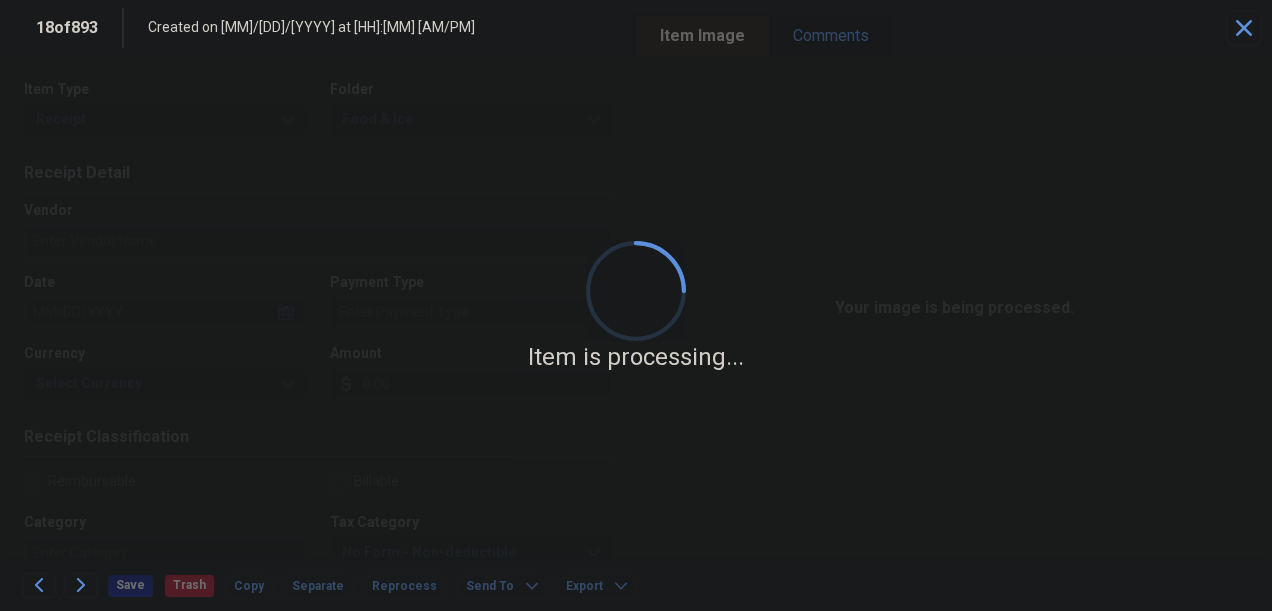 type on "MAVERIK" 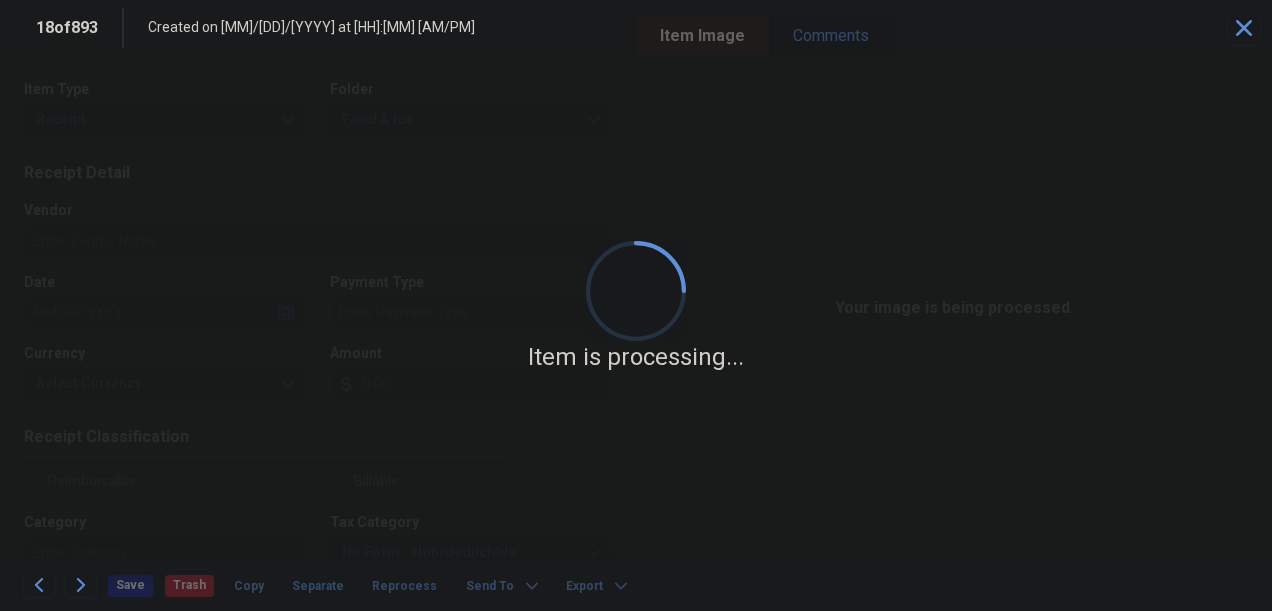 type on "08/04/2023" 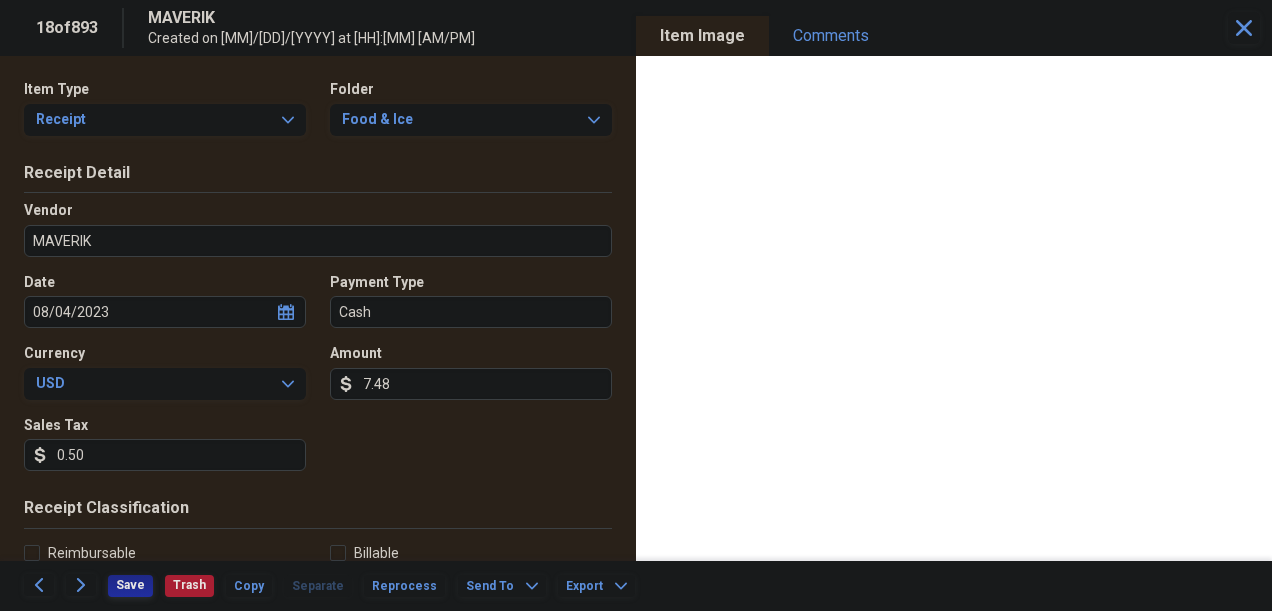 click on "Save" at bounding box center [130, 585] 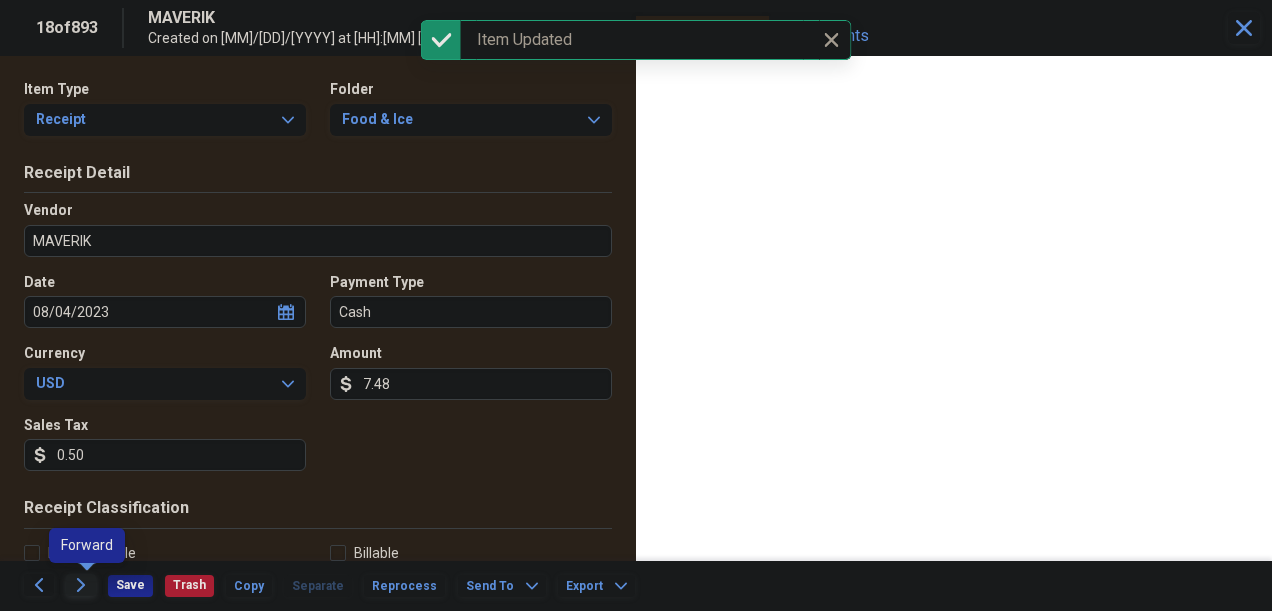 click on "Forward" 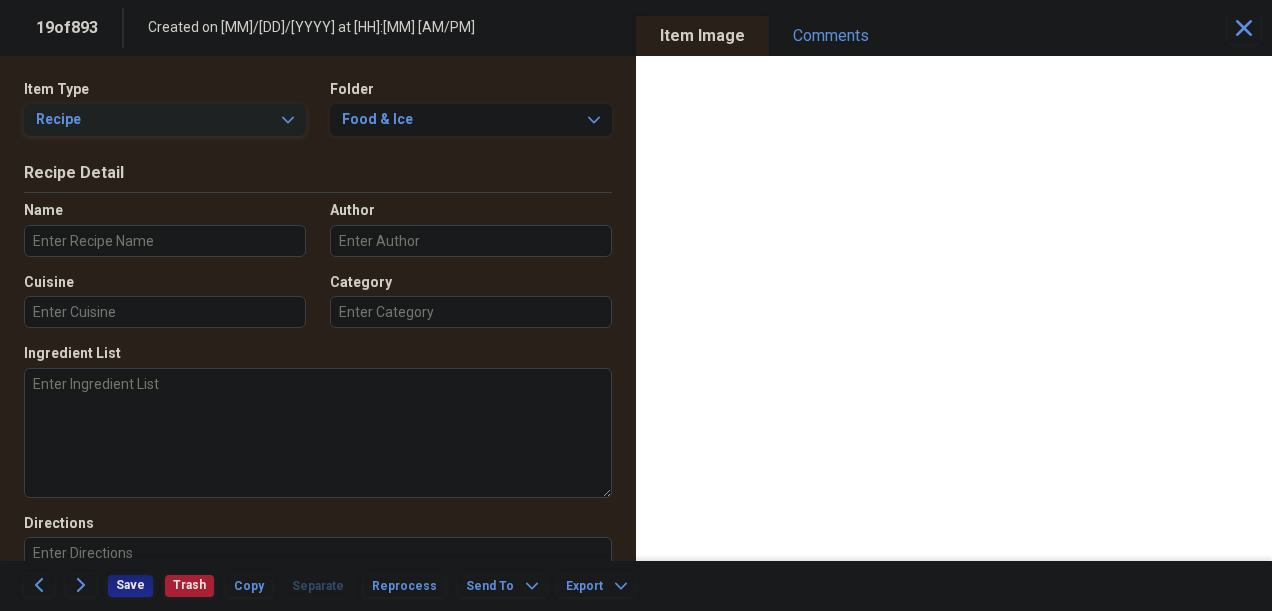 click on "Expand" 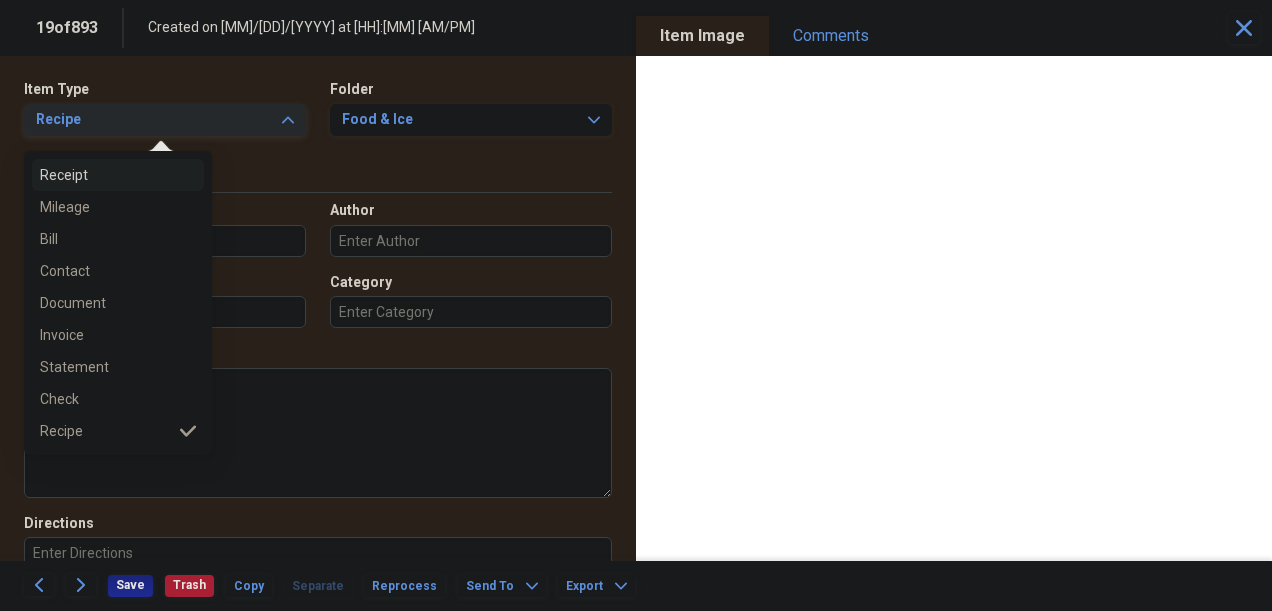 click on "Receipt" at bounding box center (106, 175) 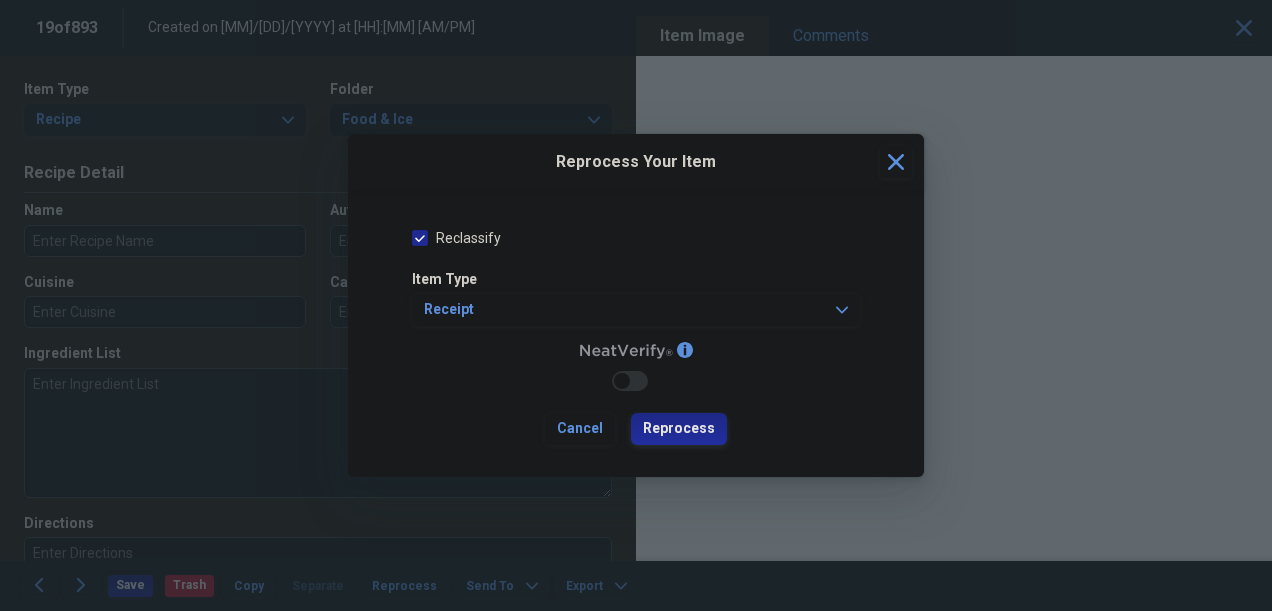 click on "Reprocess" at bounding box center (679, 429) 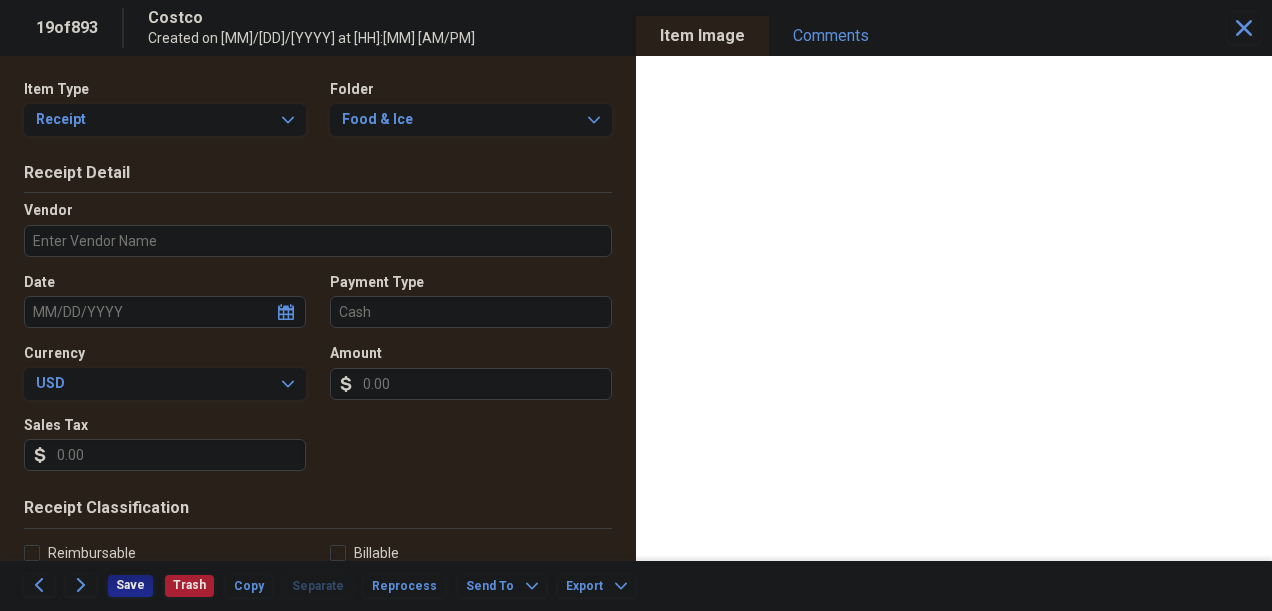 type on "Costco" 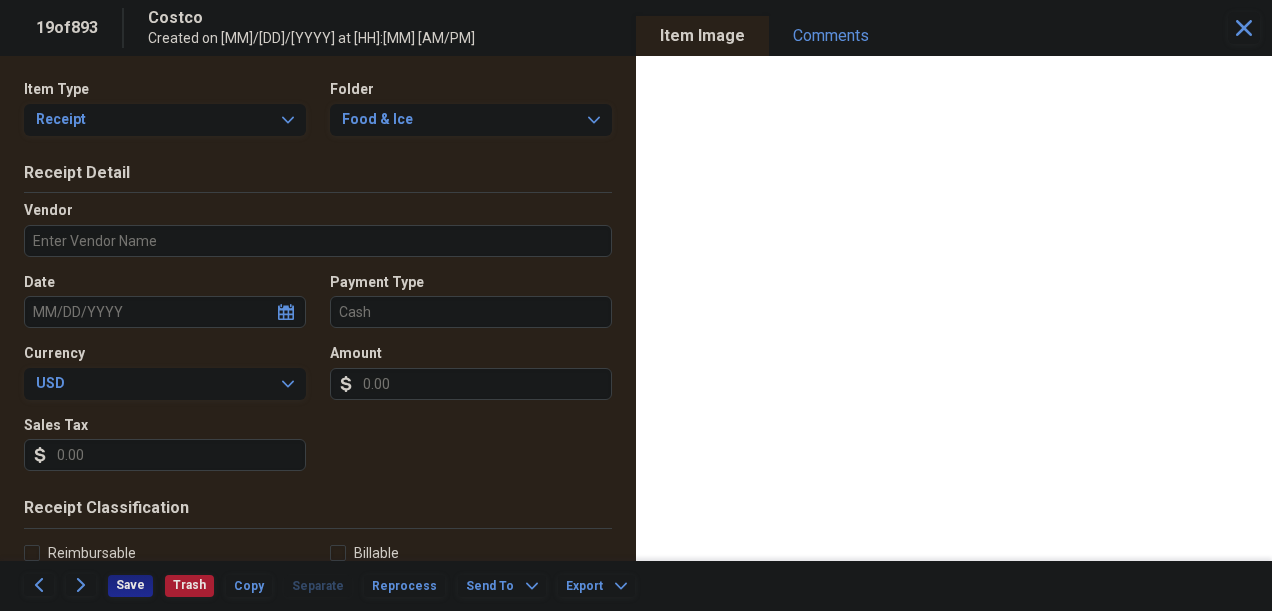 type on "Cash" 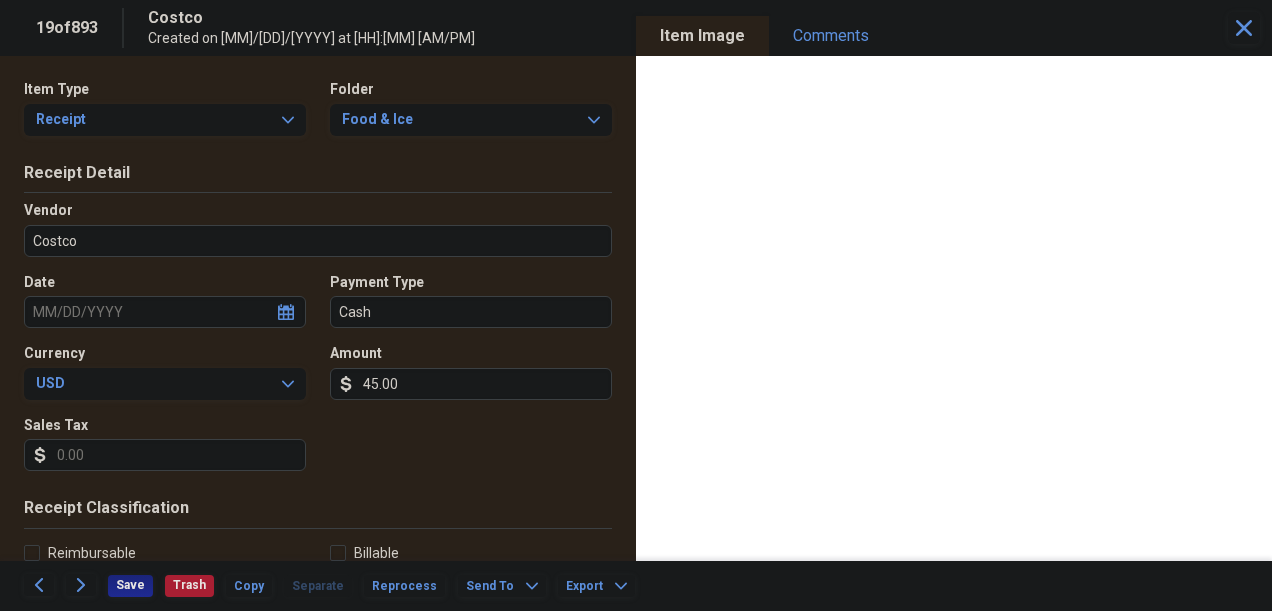 click on "Sales Tax" at bounding box center [165, 455] 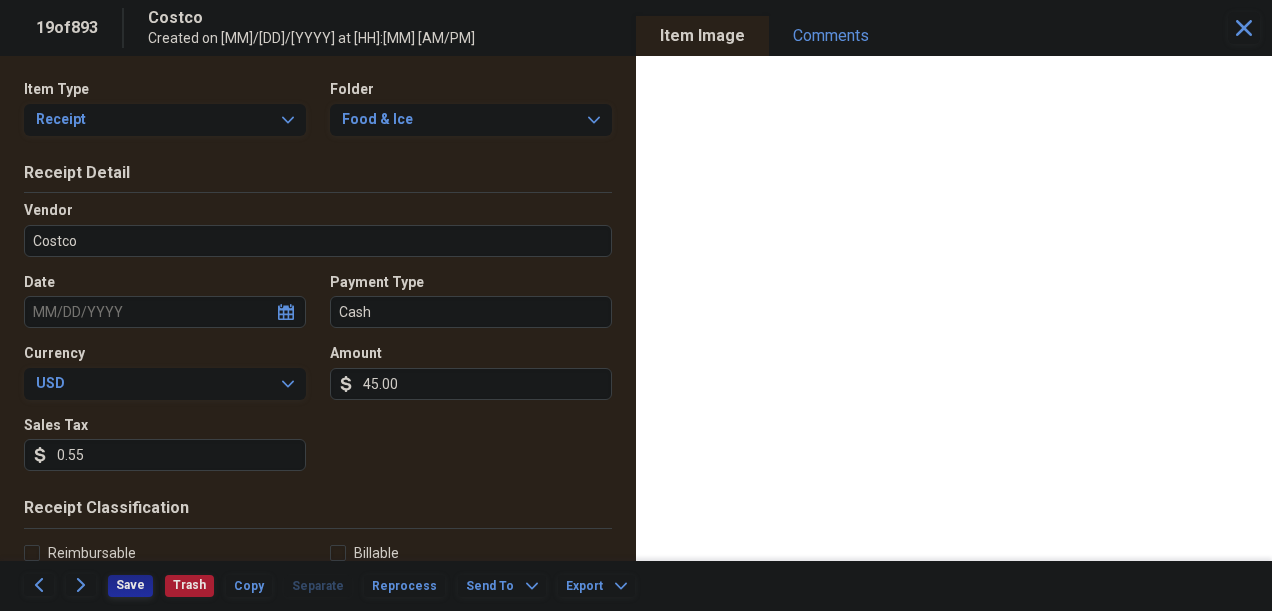 type on "0.55" 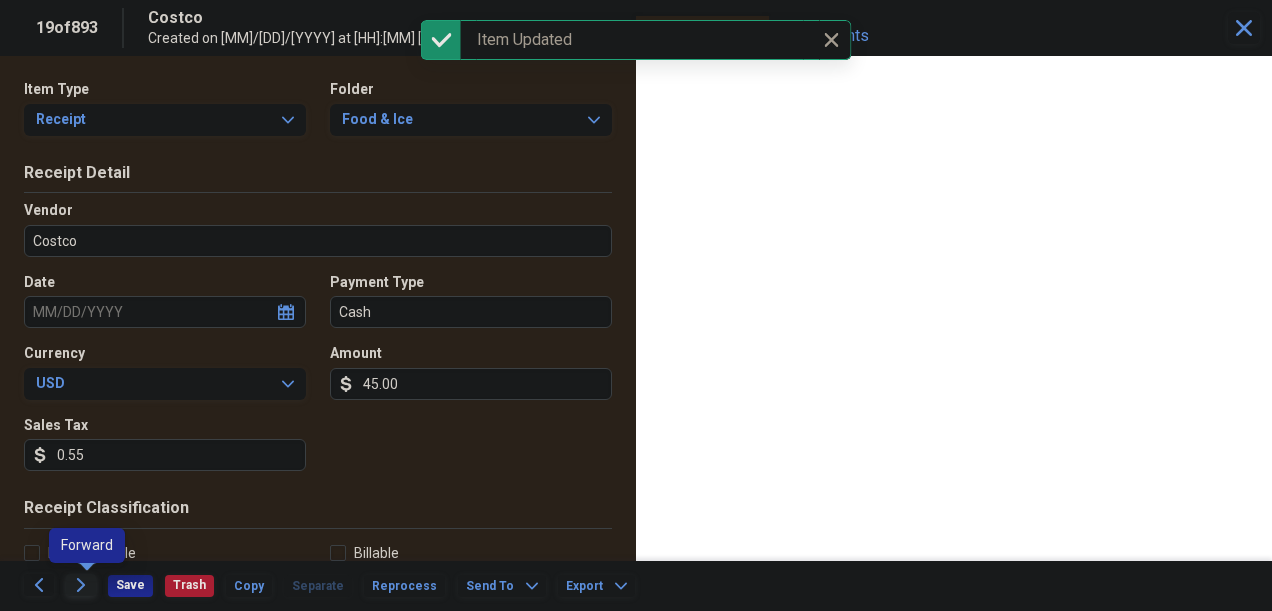 click 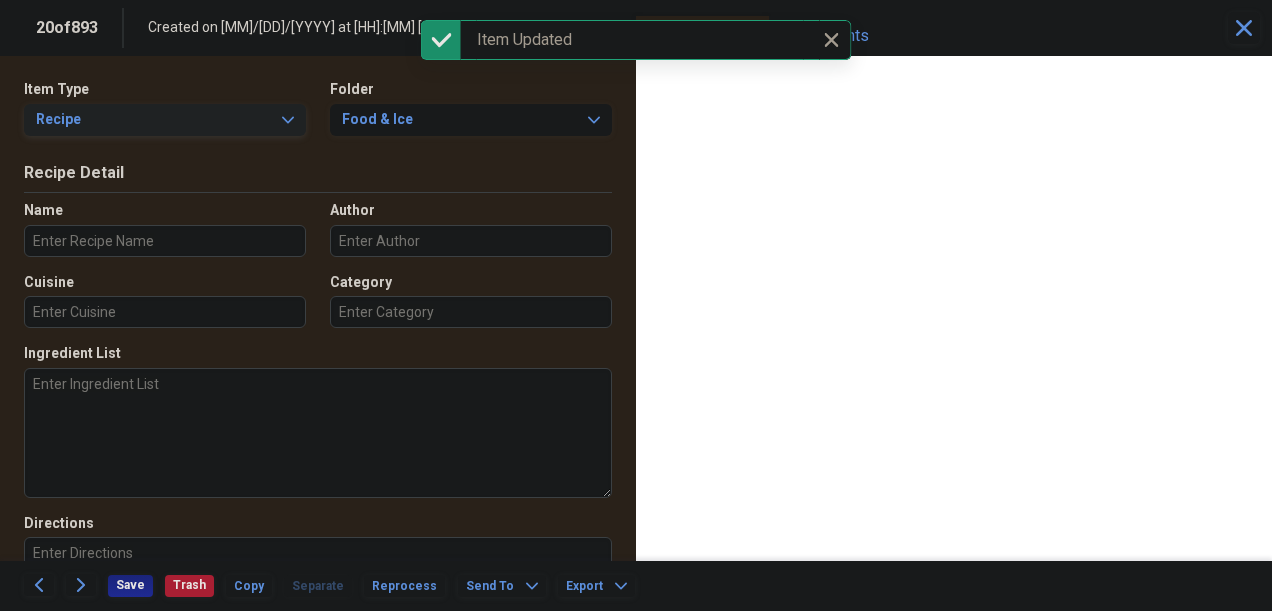 click on "Expand" 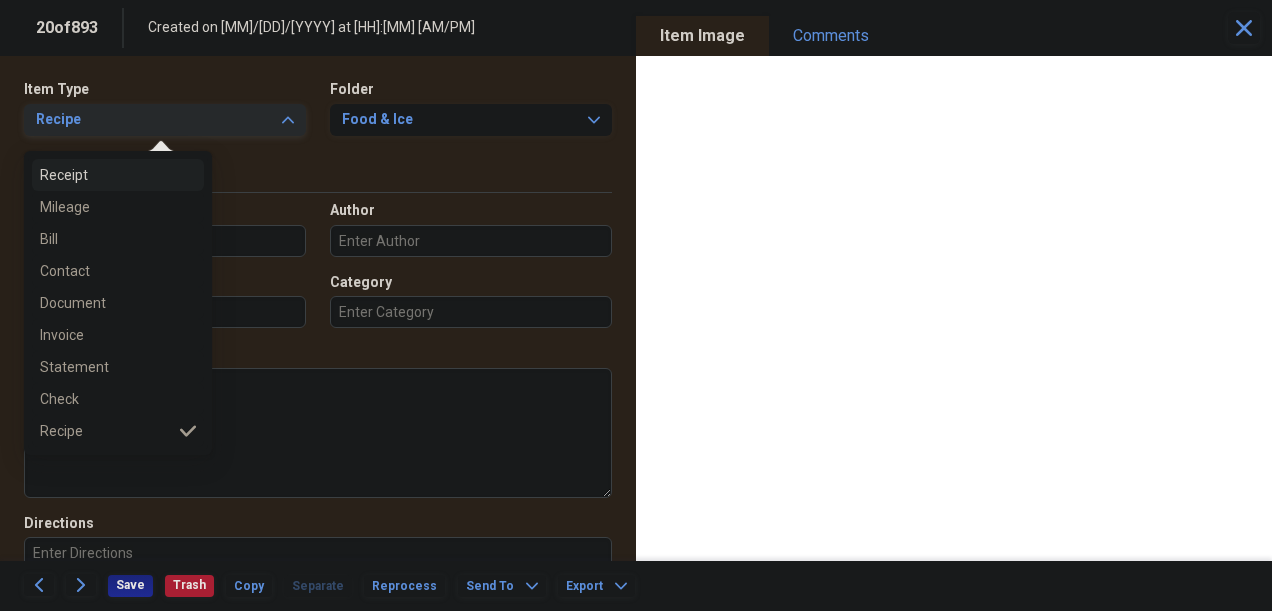 click on "Receipt" at bounding box center (106, 175) 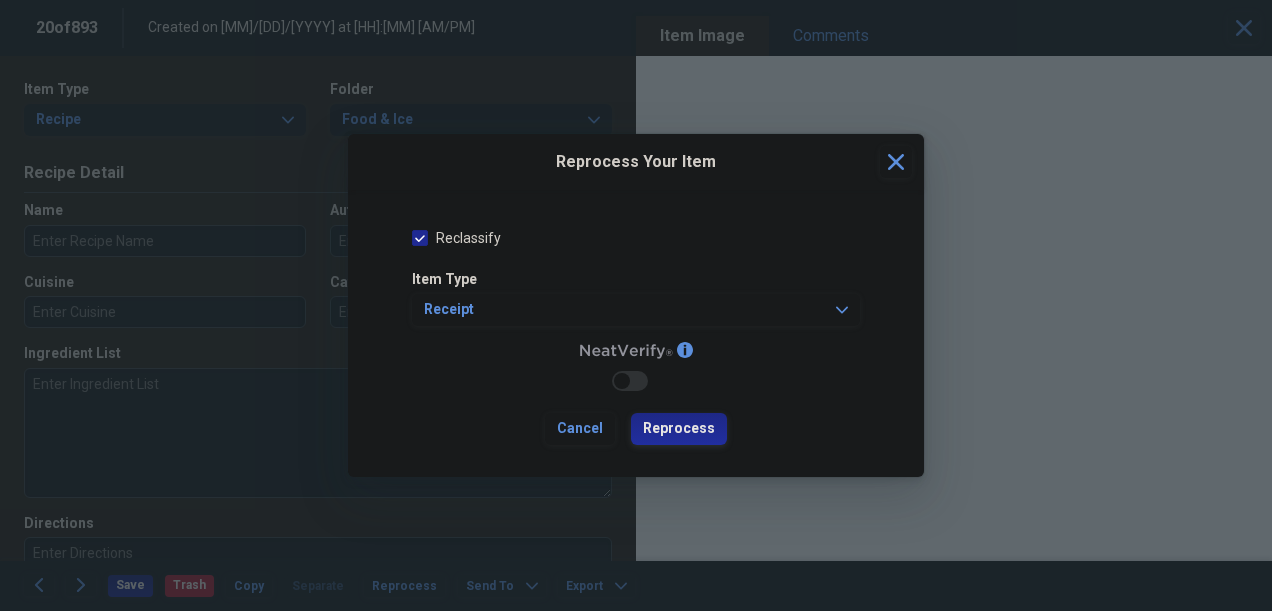 click on "Reprocess" at bounding box center (679, 429) 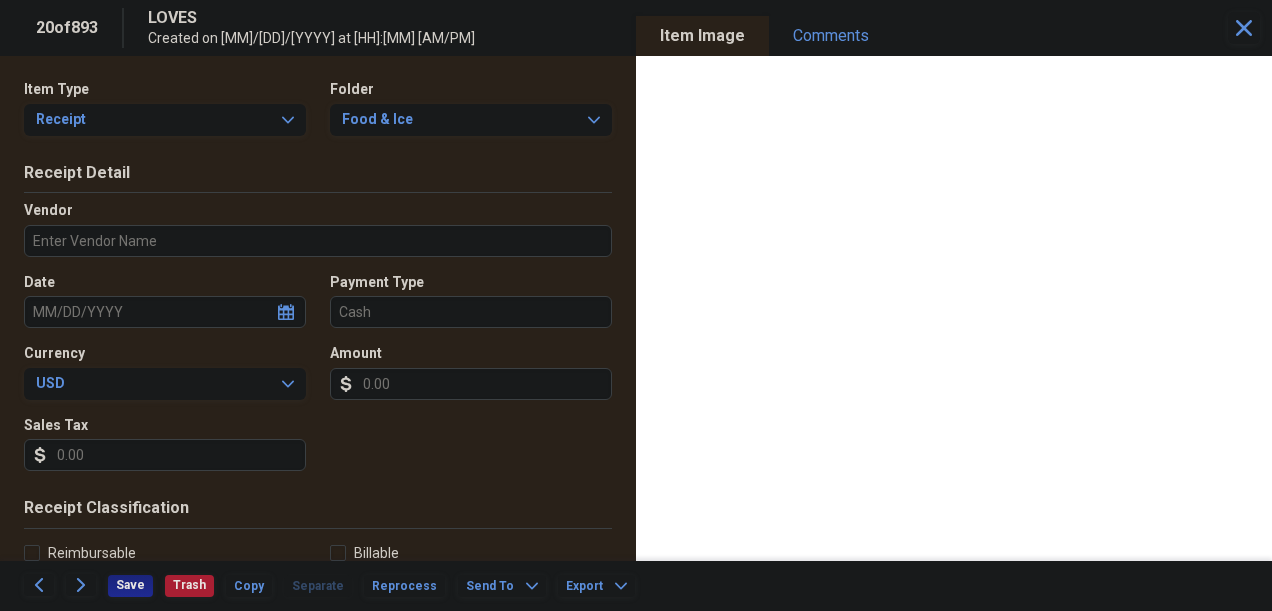 type on "LOVES" 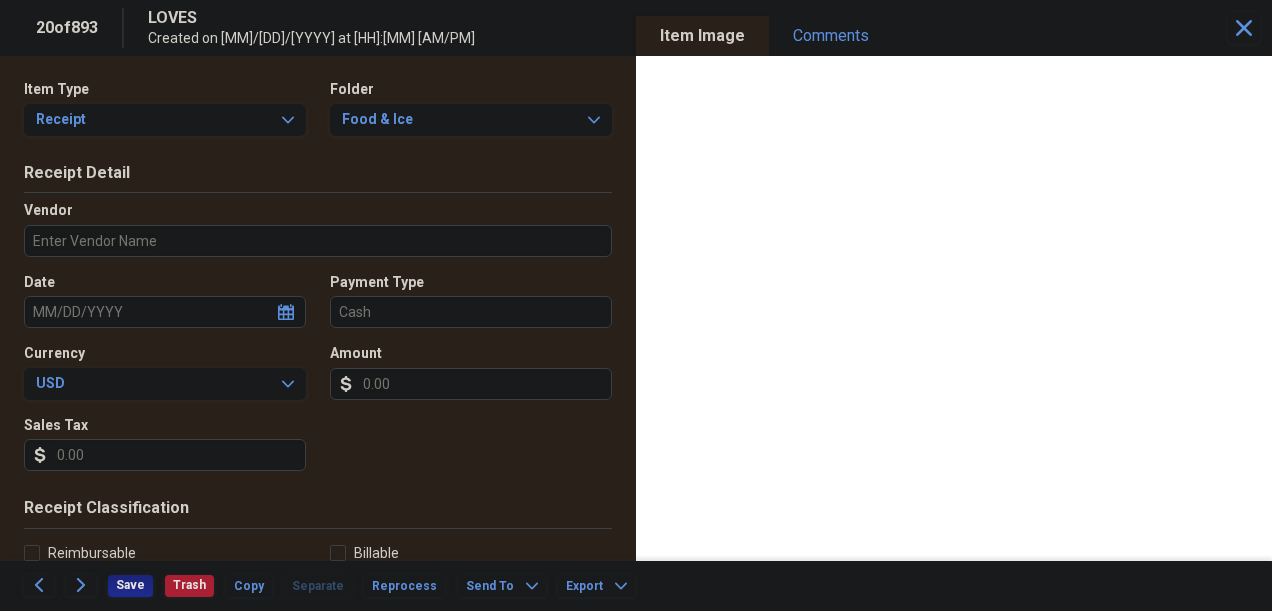 type on "[MM]/[DD]/[YYYY]" 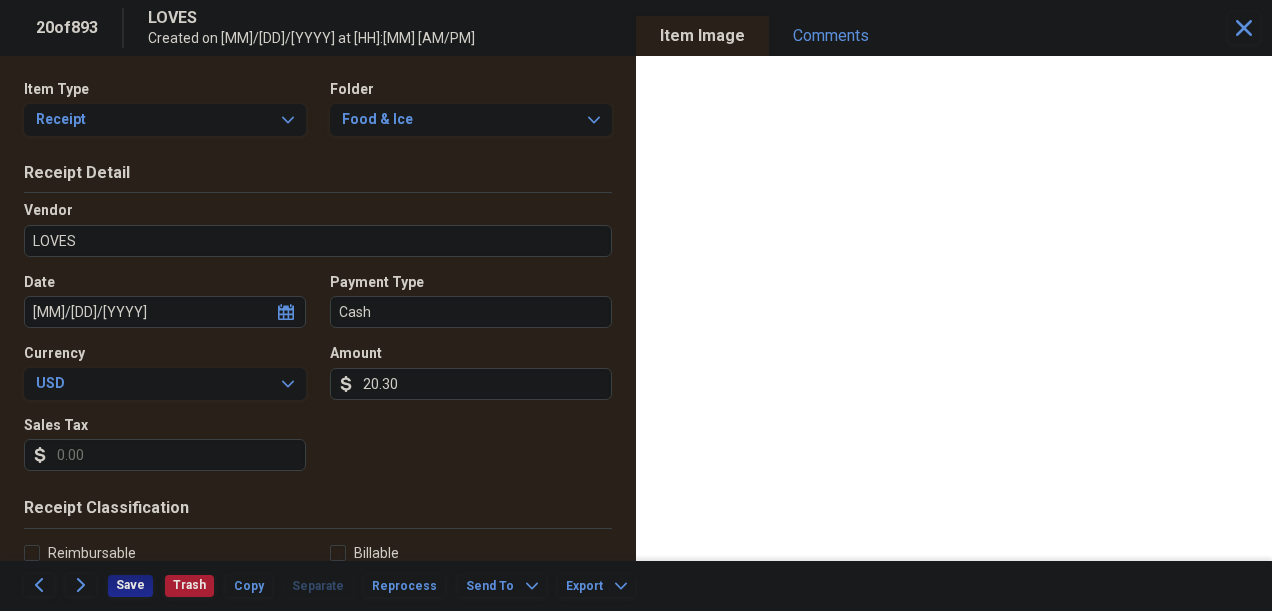 click on "Sales Tax" at bounding box center [165, 455] 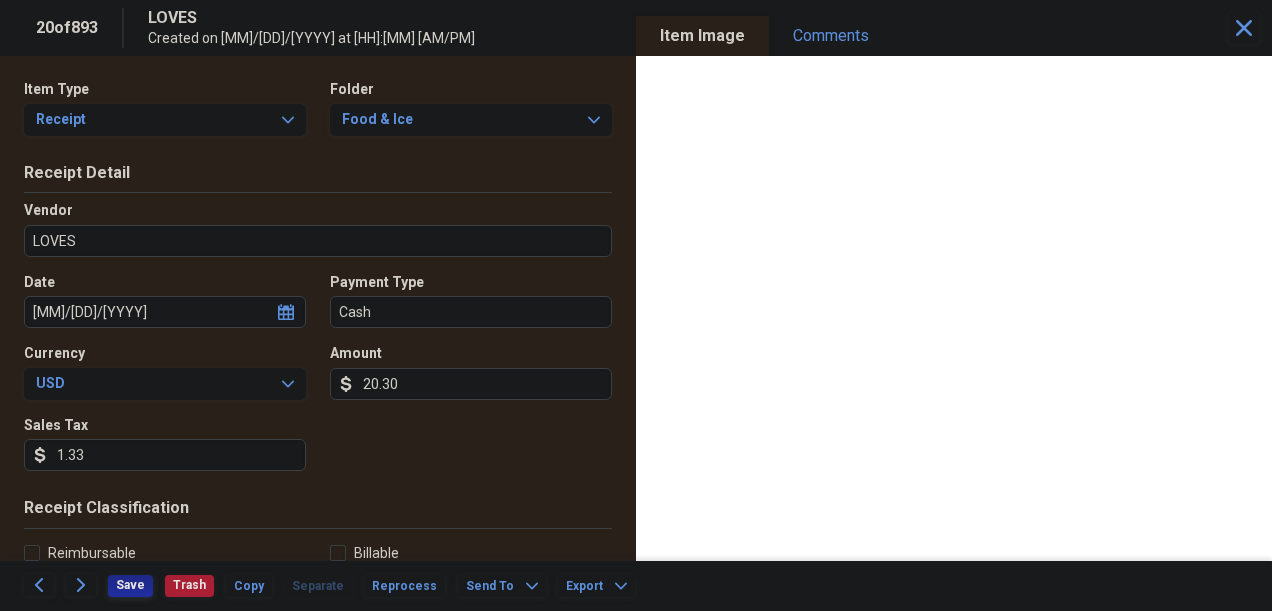 type on "1.33" 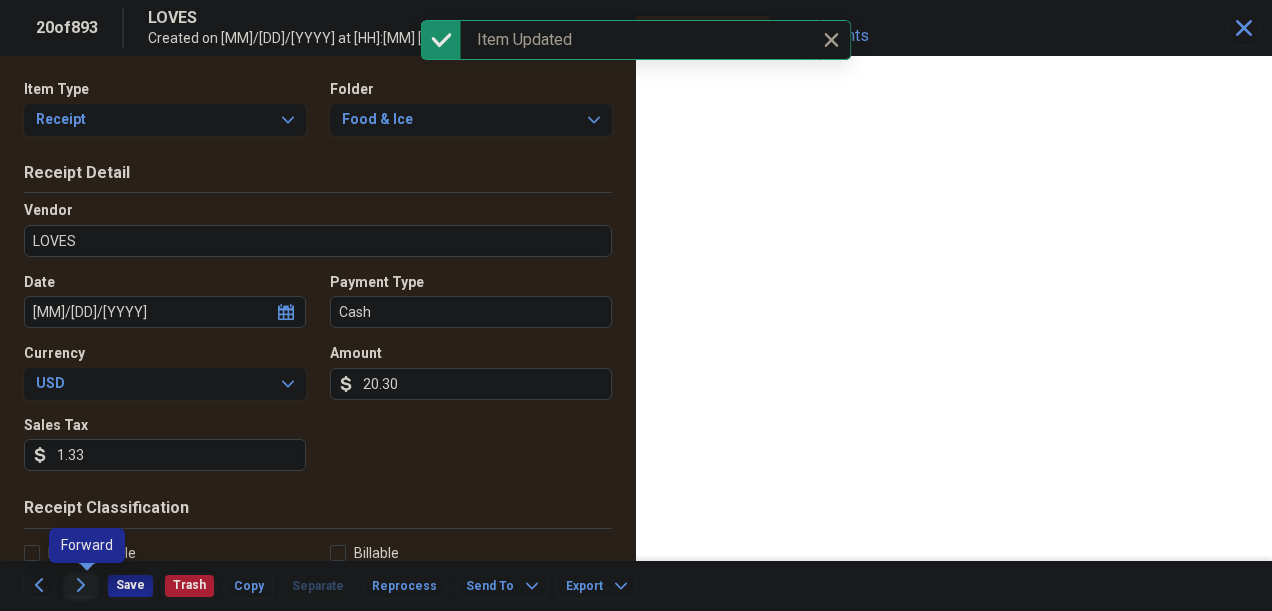 click 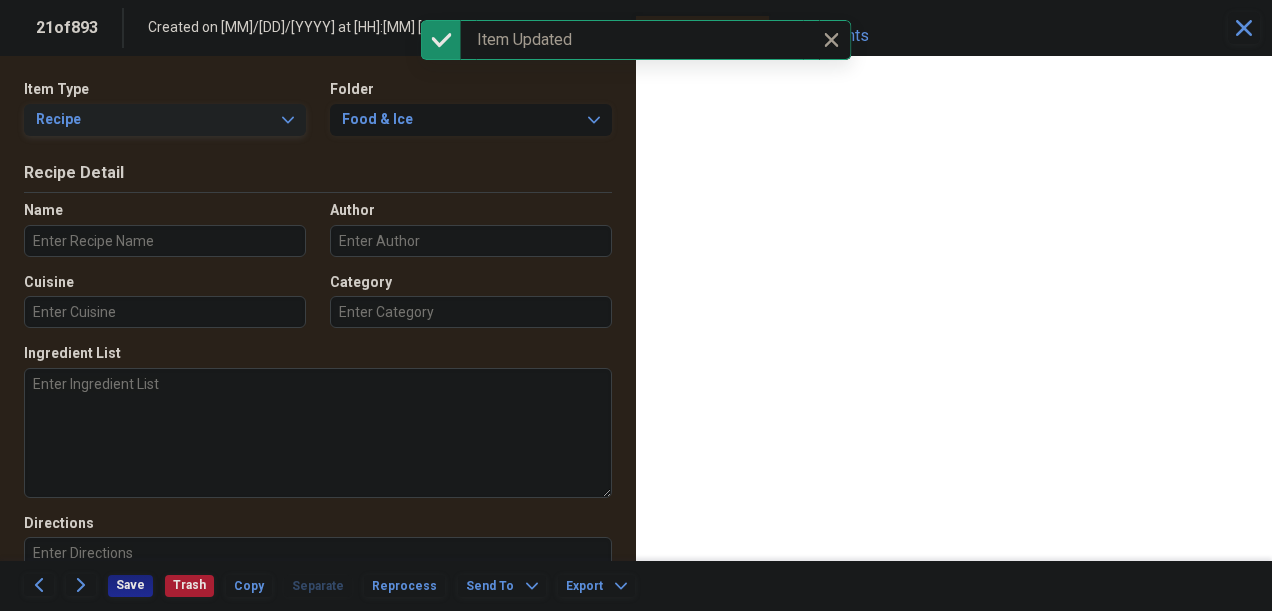 click on "Expand" 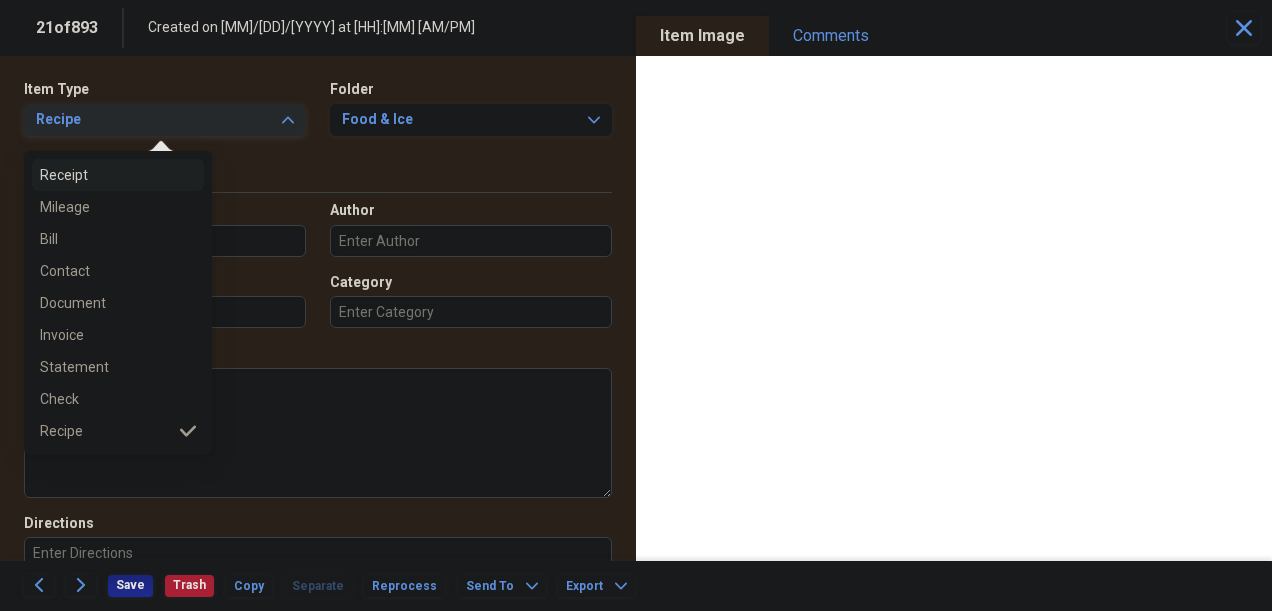 click on "Receipt" at bounding box center [106, 175] 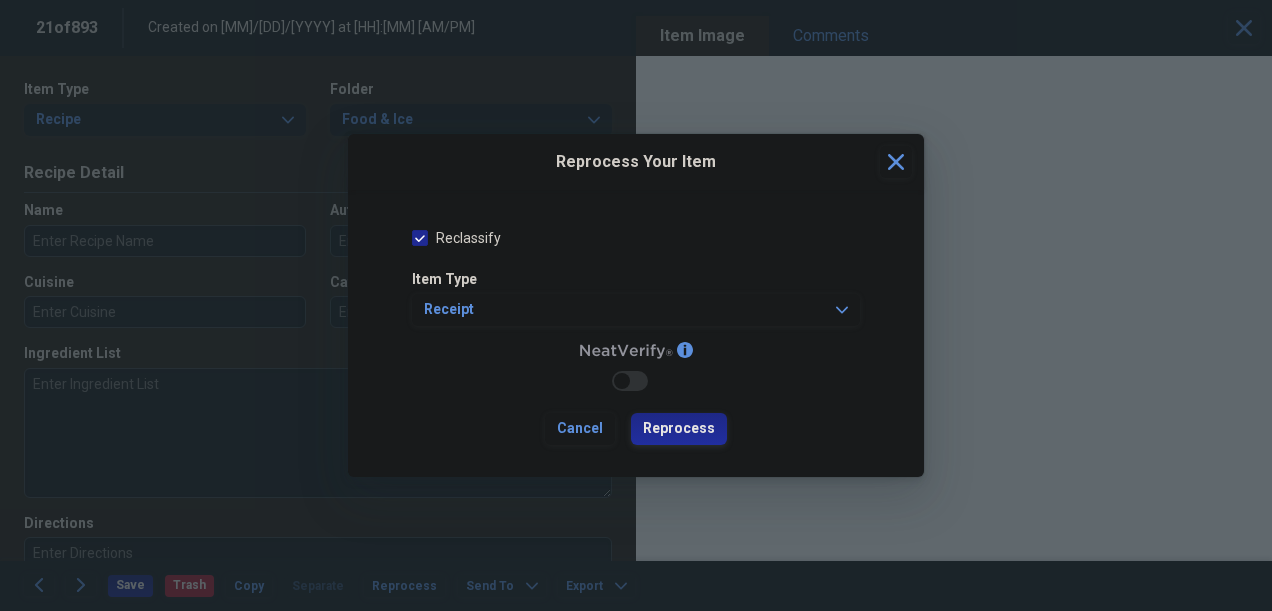 click on "Reprocess" at bounding box center (679, 429) 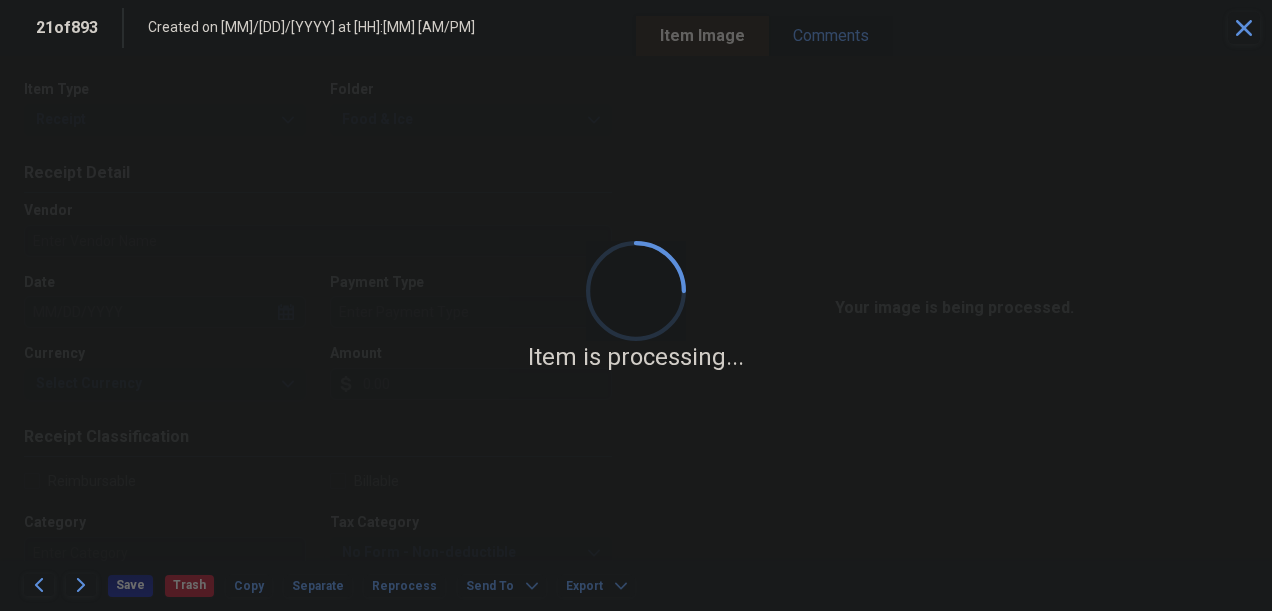 type on "LOVES" 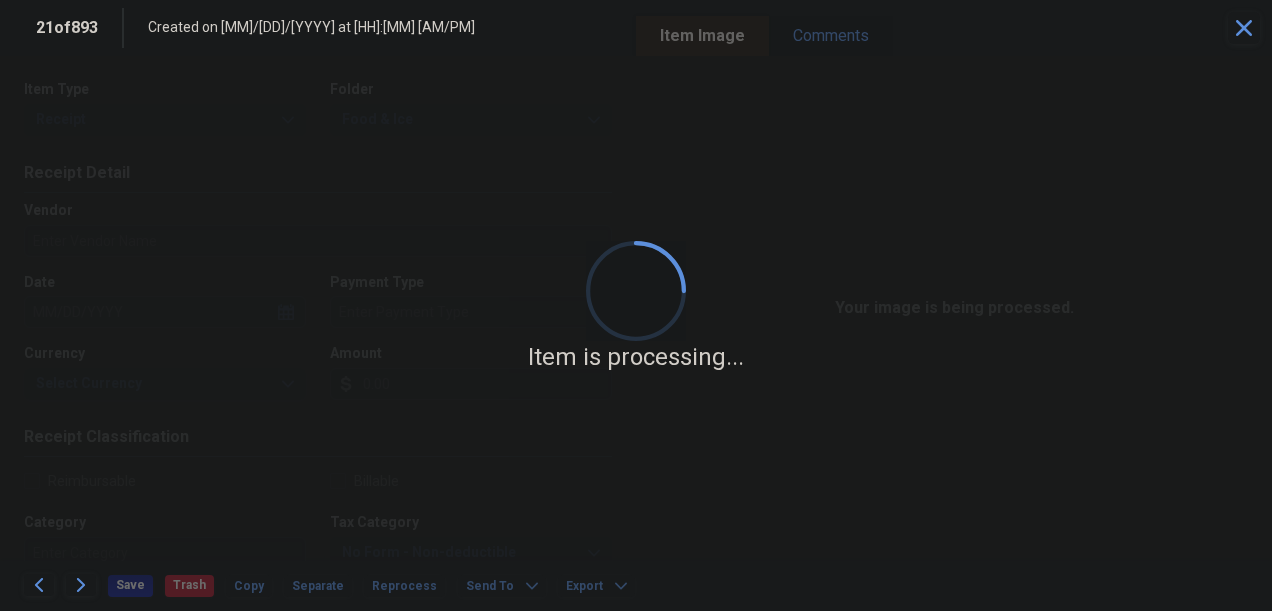 type on "[MM]/[DD]/[YYYY]" 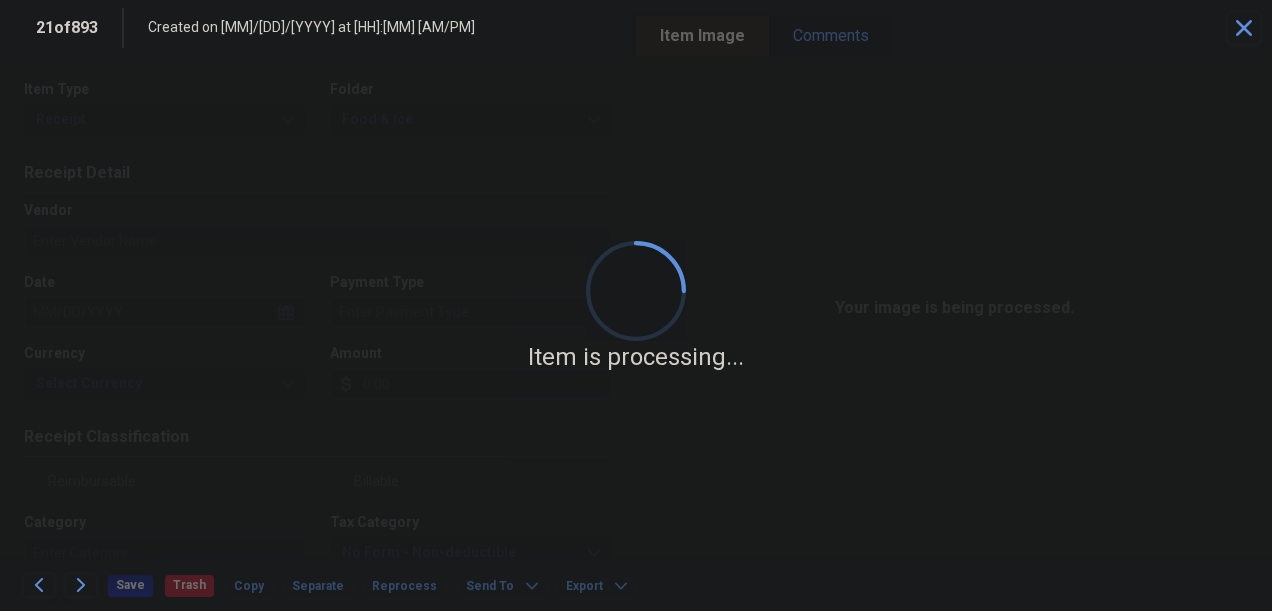 type on "Meals/Restaurants" 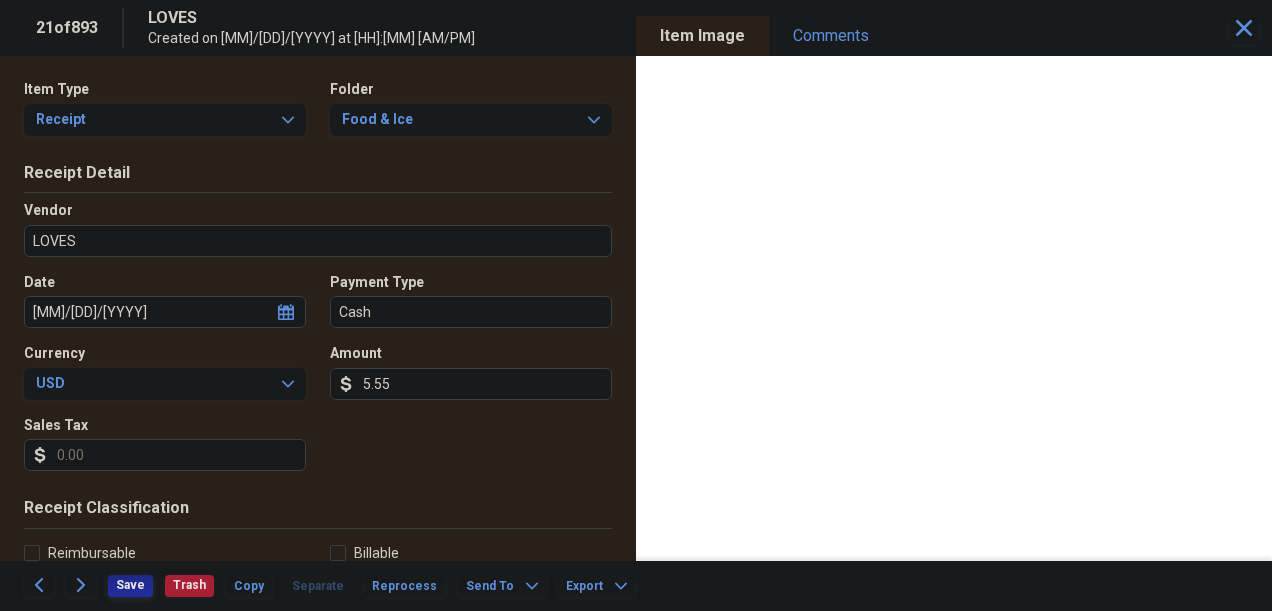 click on "Save" at bounding box center [130, 585] 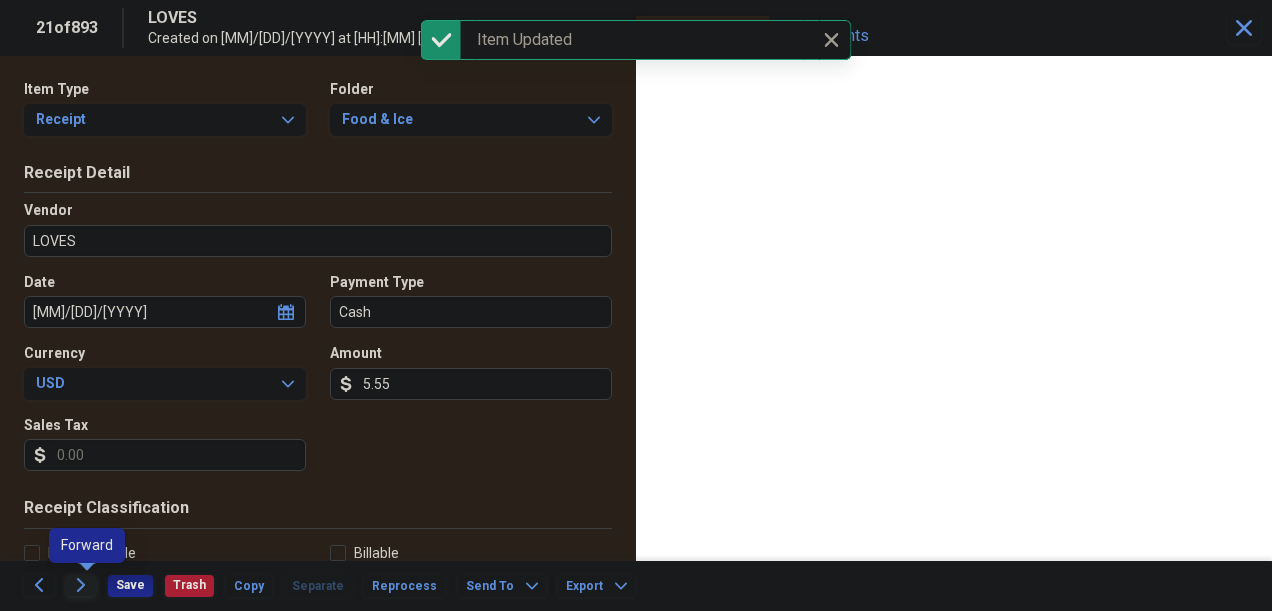 click on "Forward" 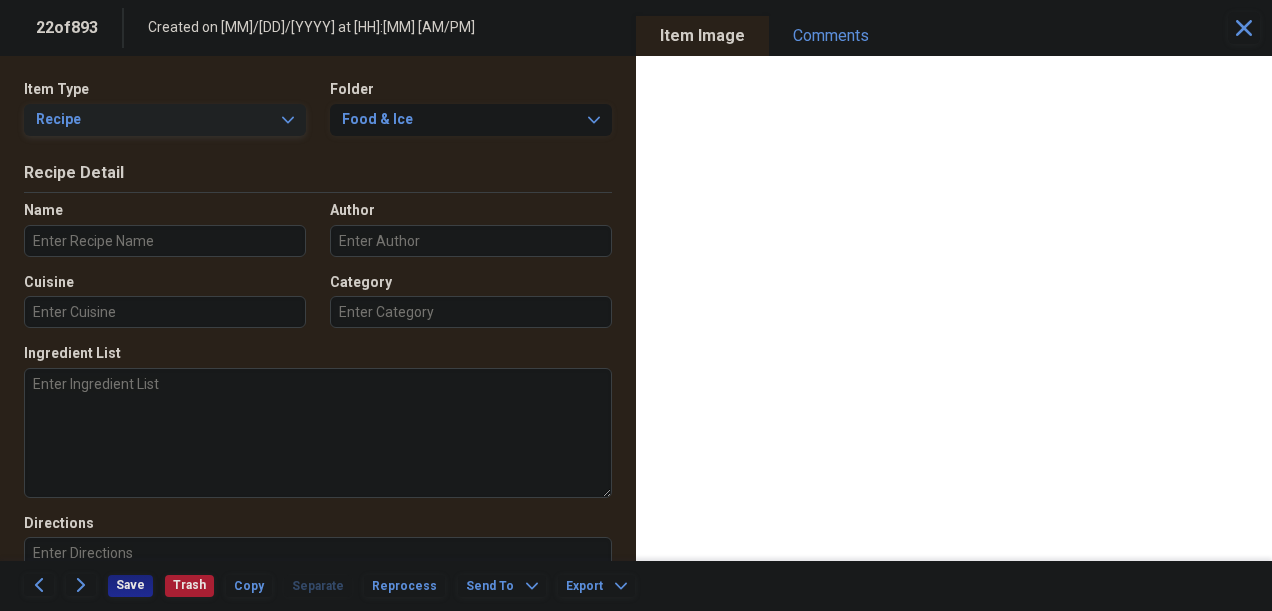 click on "Expand" 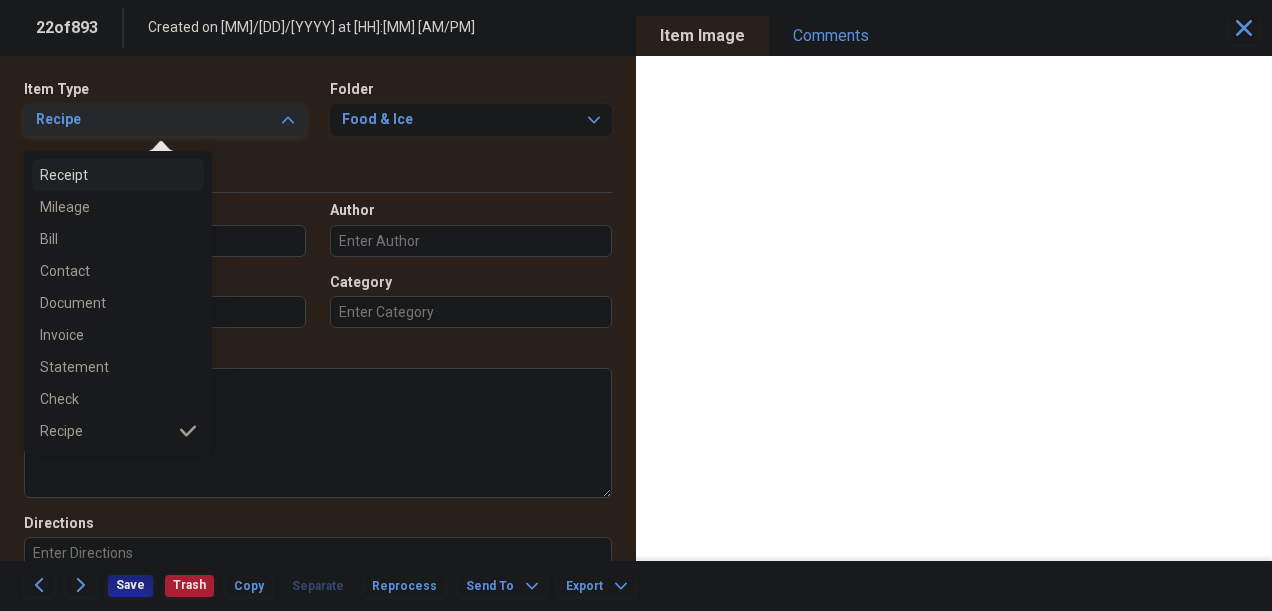 click on "Receipt" at bounding box center [106, 175] 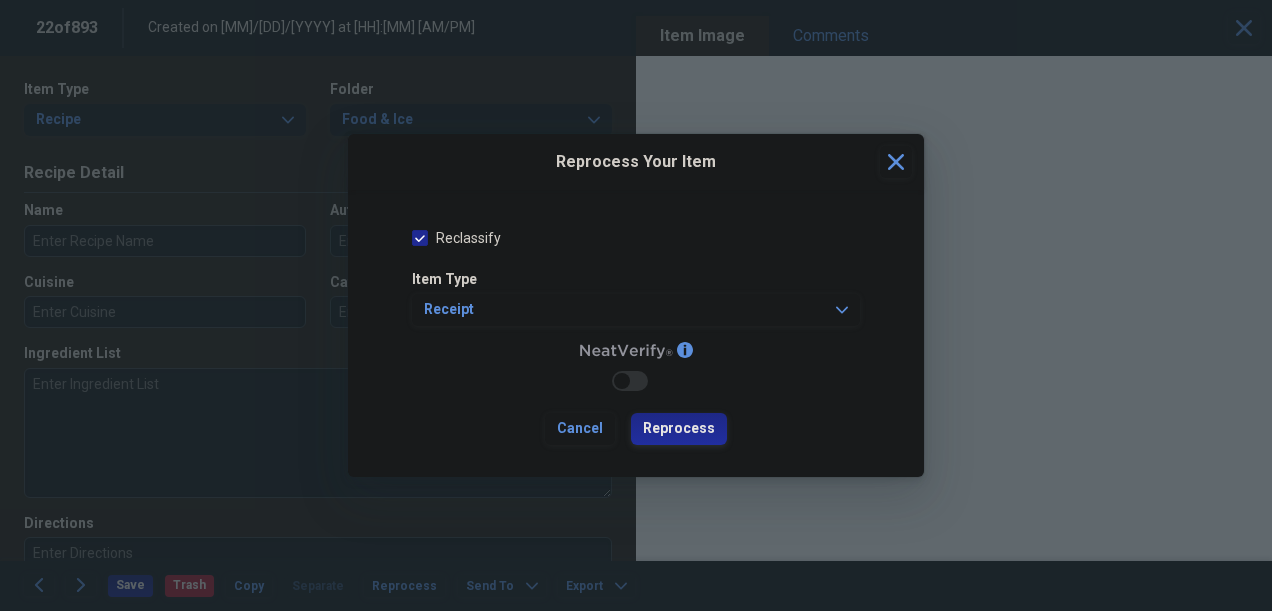 click on "Reprocess" at bounding box center (679, 429) 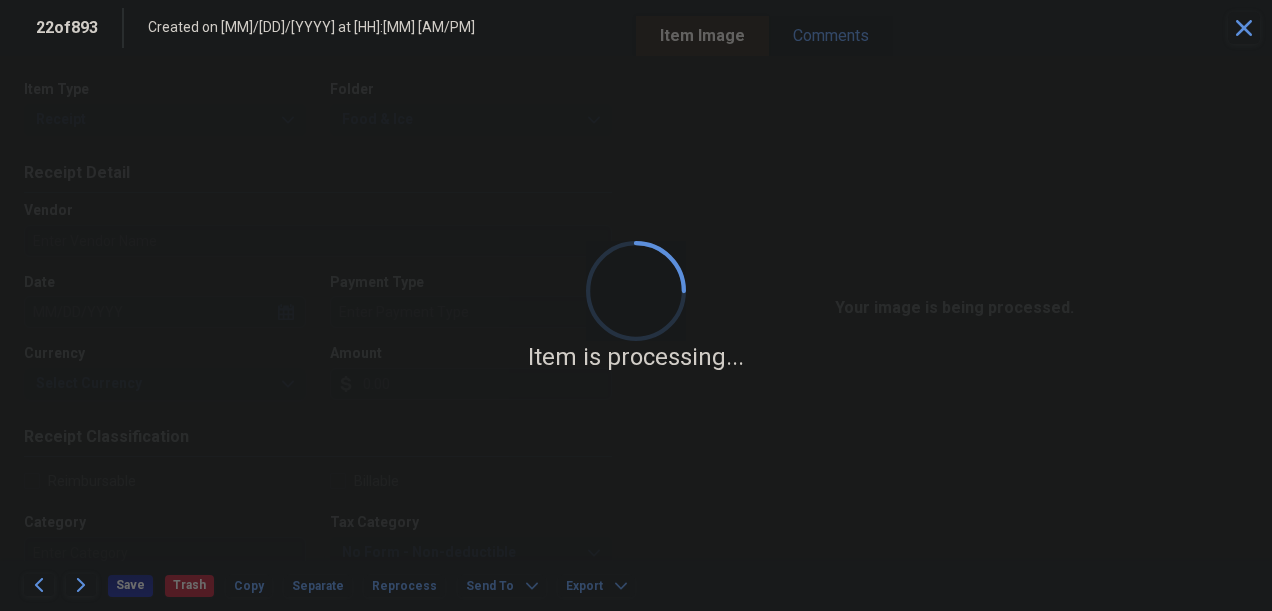 type on "Food Maxx" 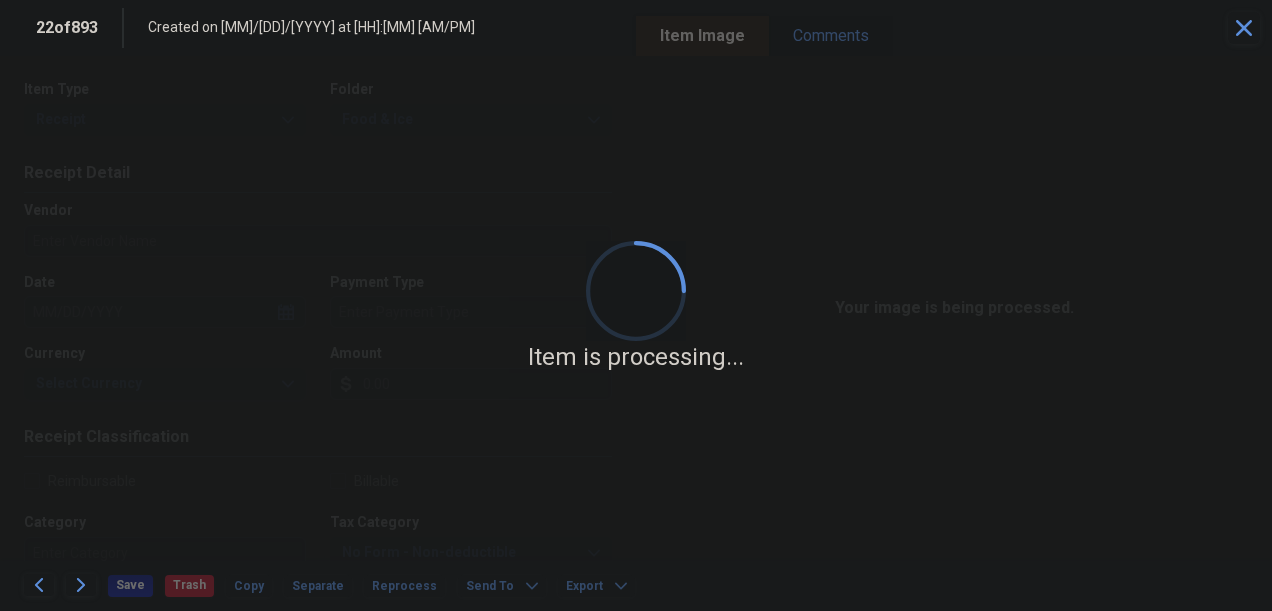 type on "08/22/2023" 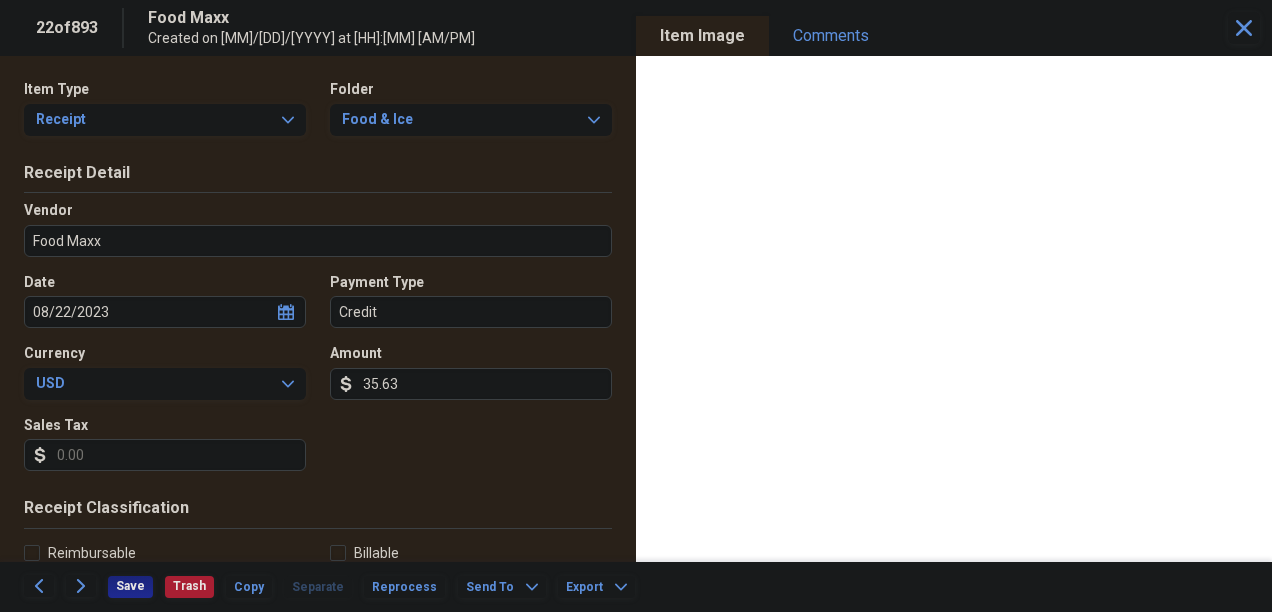 click on "35.63" at bounding box center (471, 384) 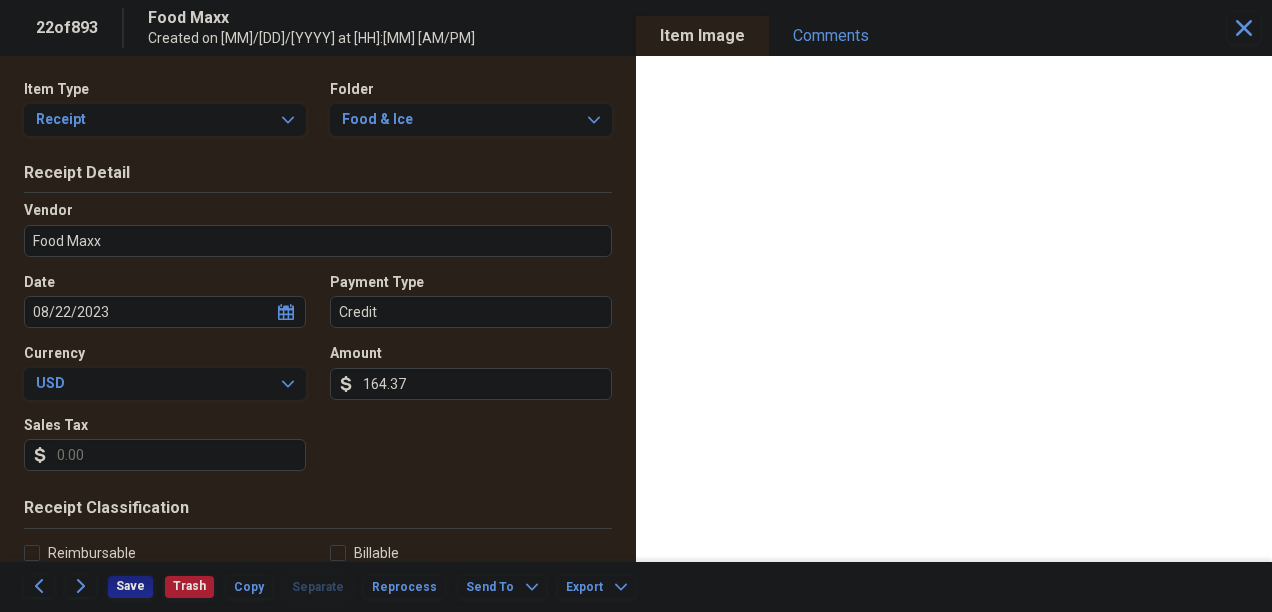 type on "164.37" 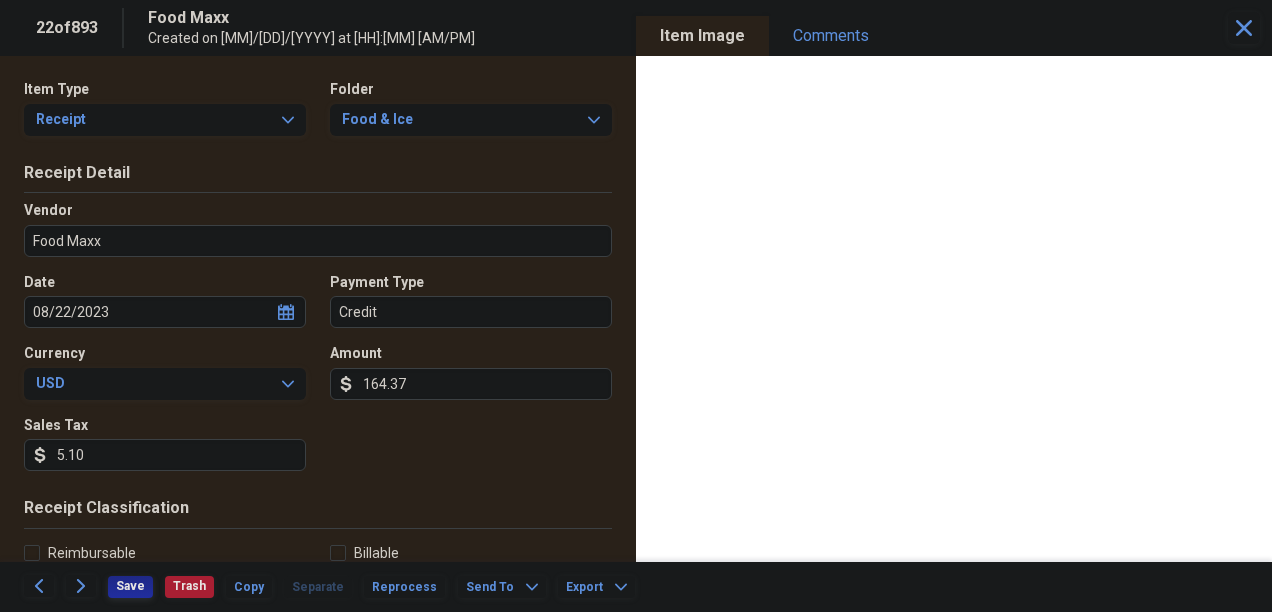 type on "5.10" 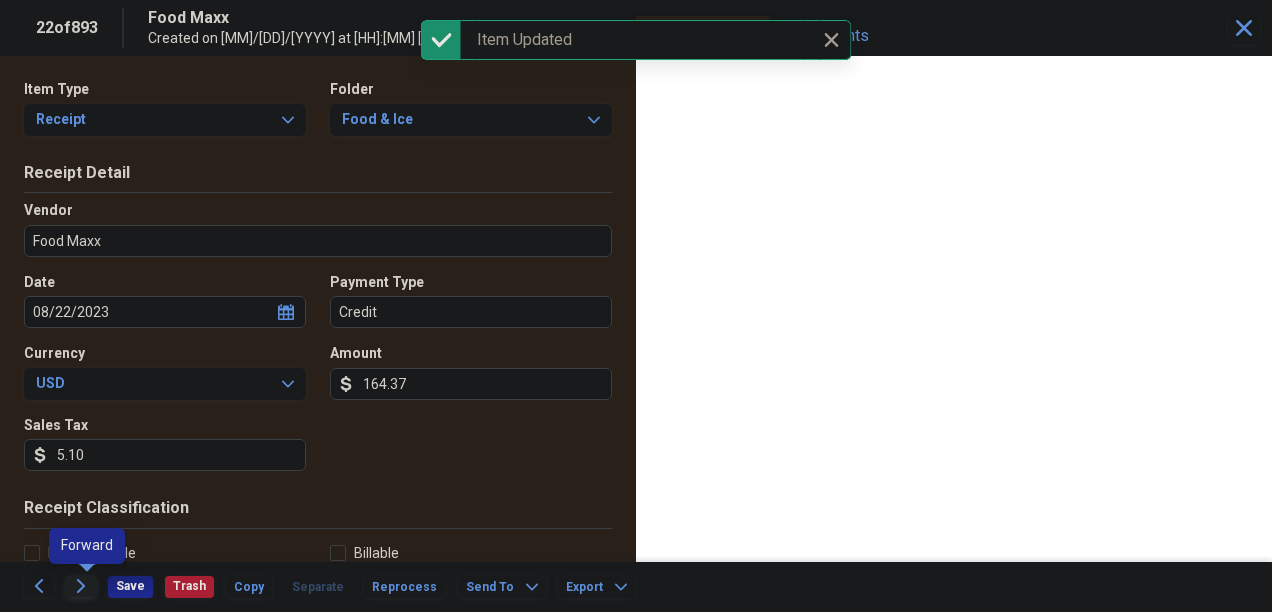 click 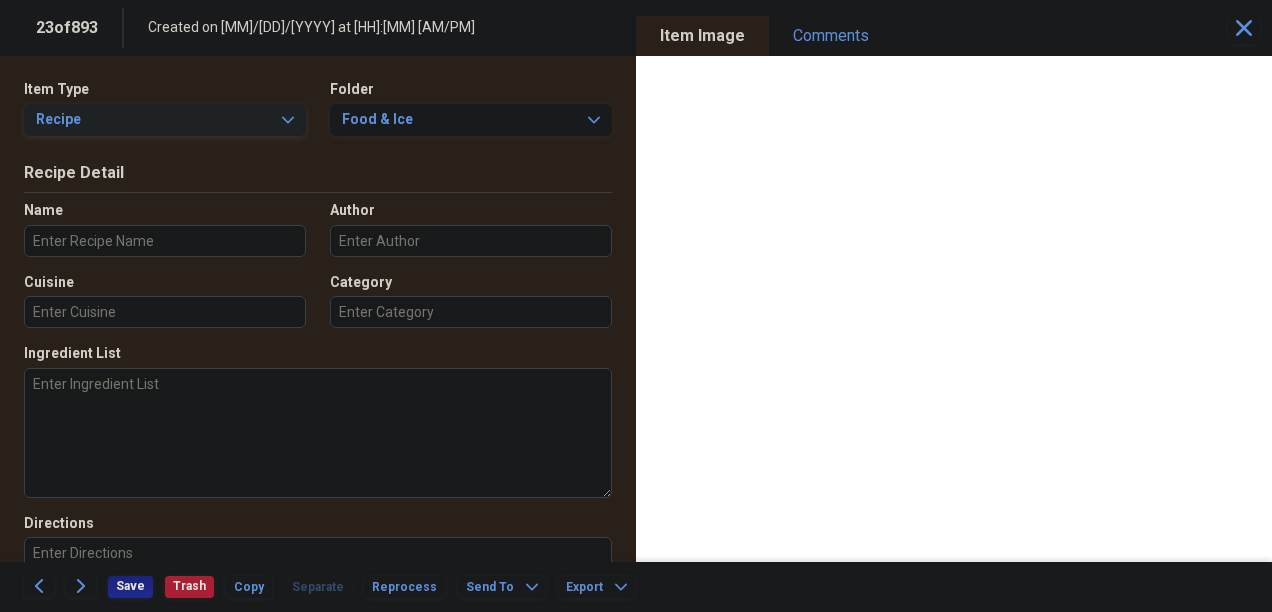 click on "Expand" 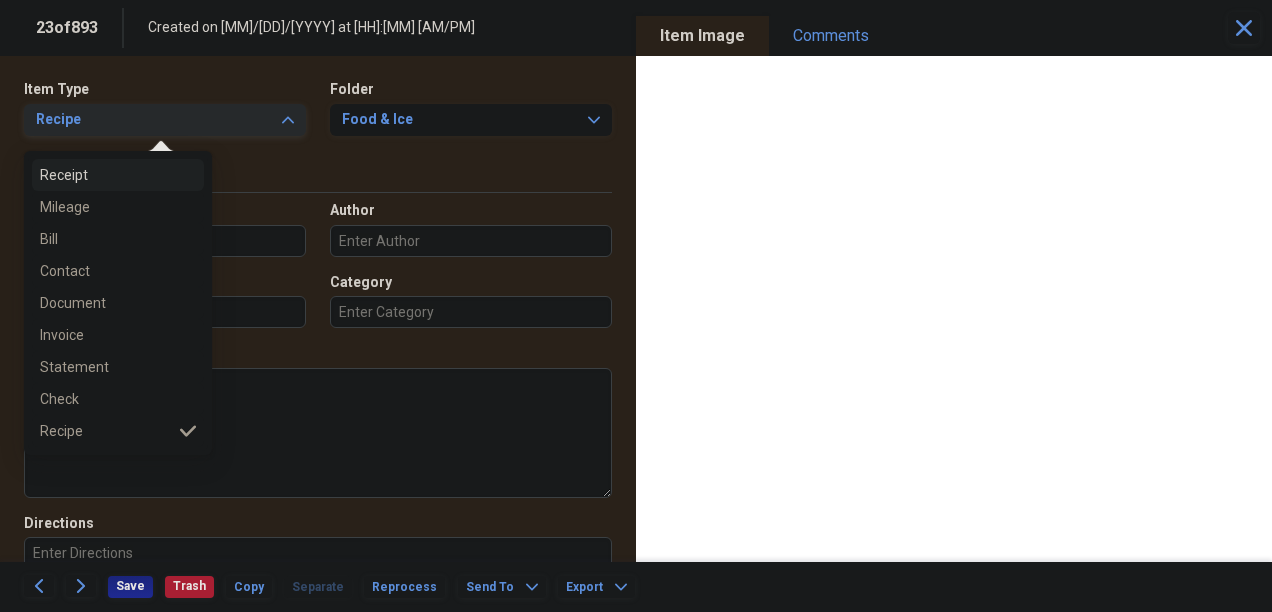 click on "Receipt" at bounding box center (106, 175) 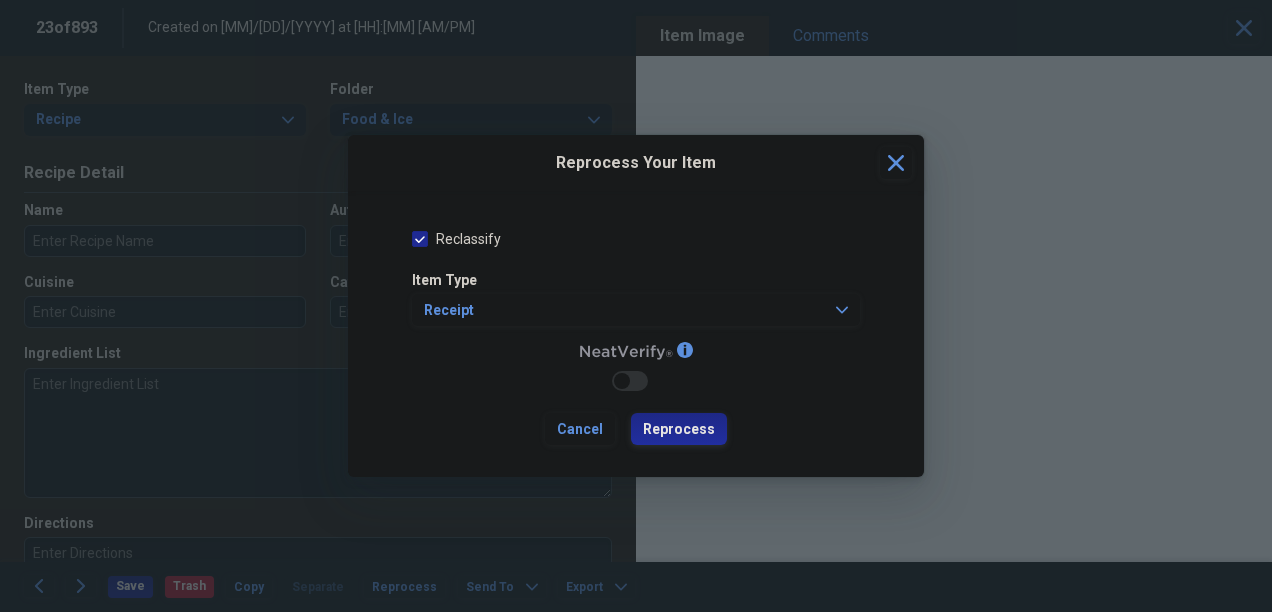 click on "Reprocess" at bounding box center [679, 430] 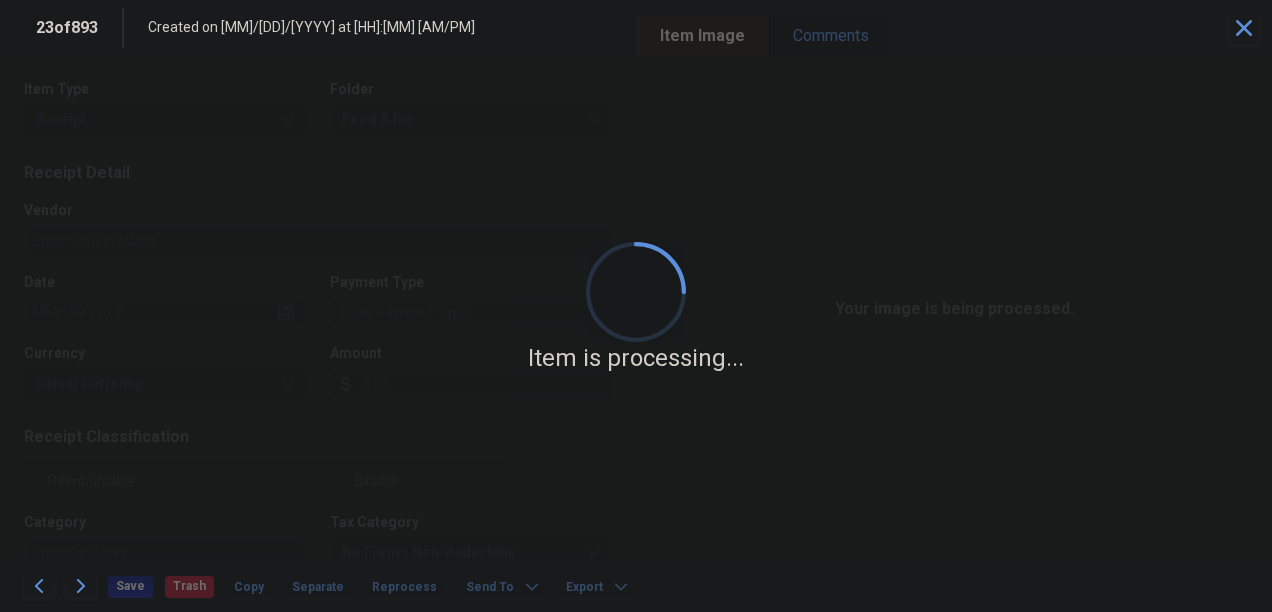 type on "Food Maxx" 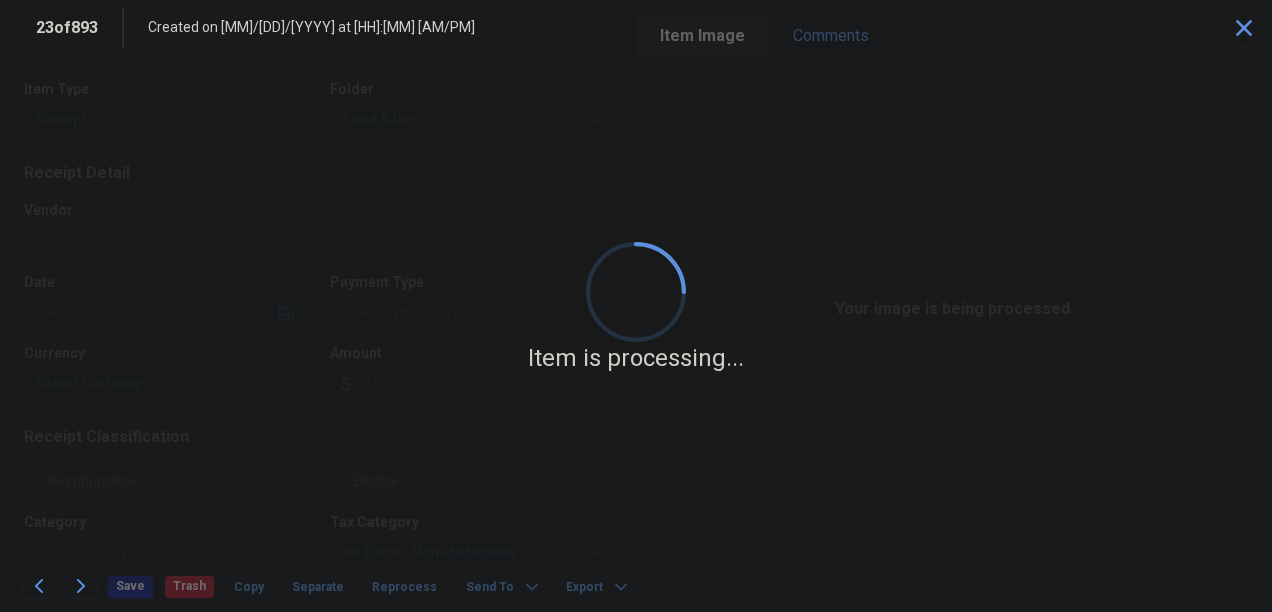 type on "09/07/2023" 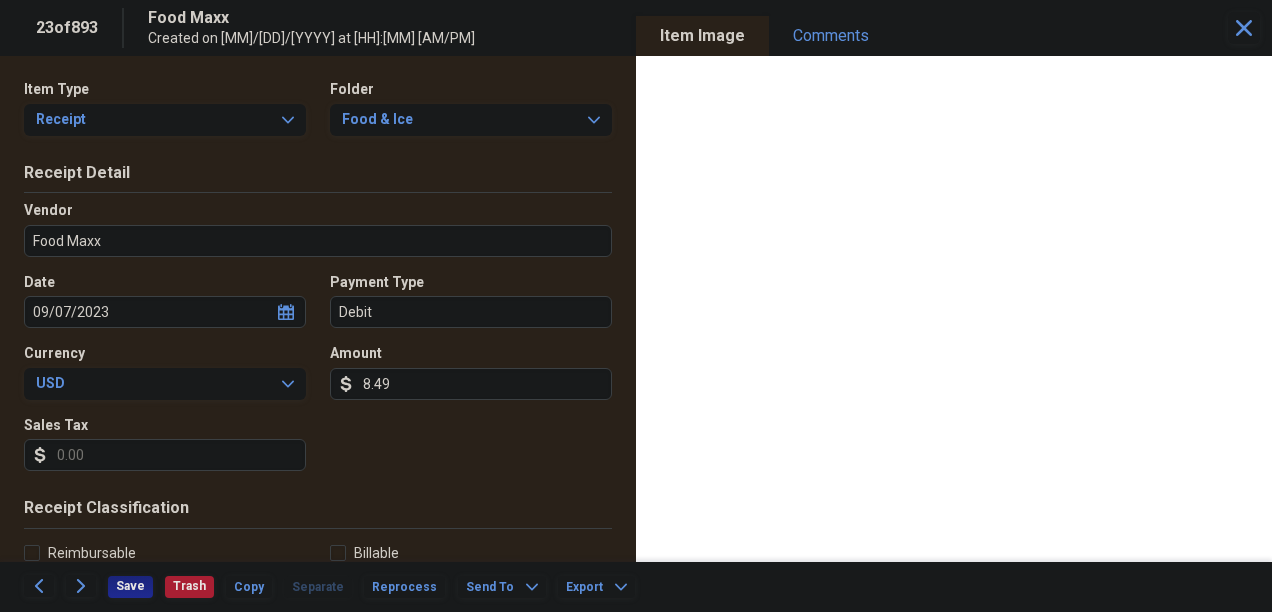 click on "8.49" at bounding box center [471, 384] 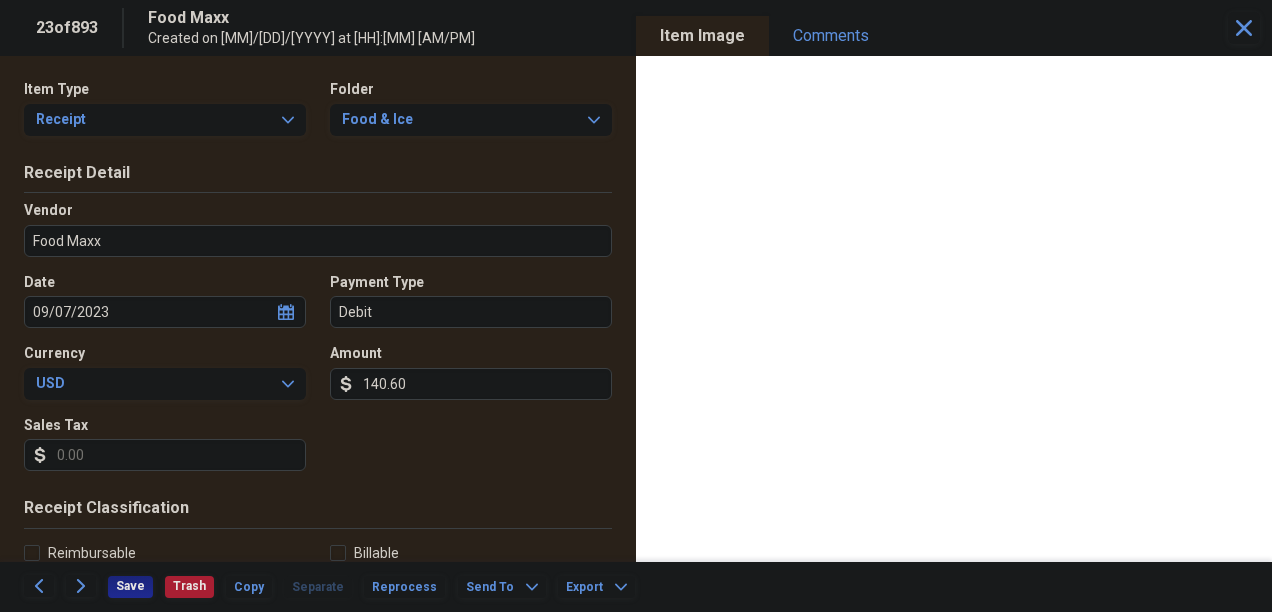 type on "140.60" 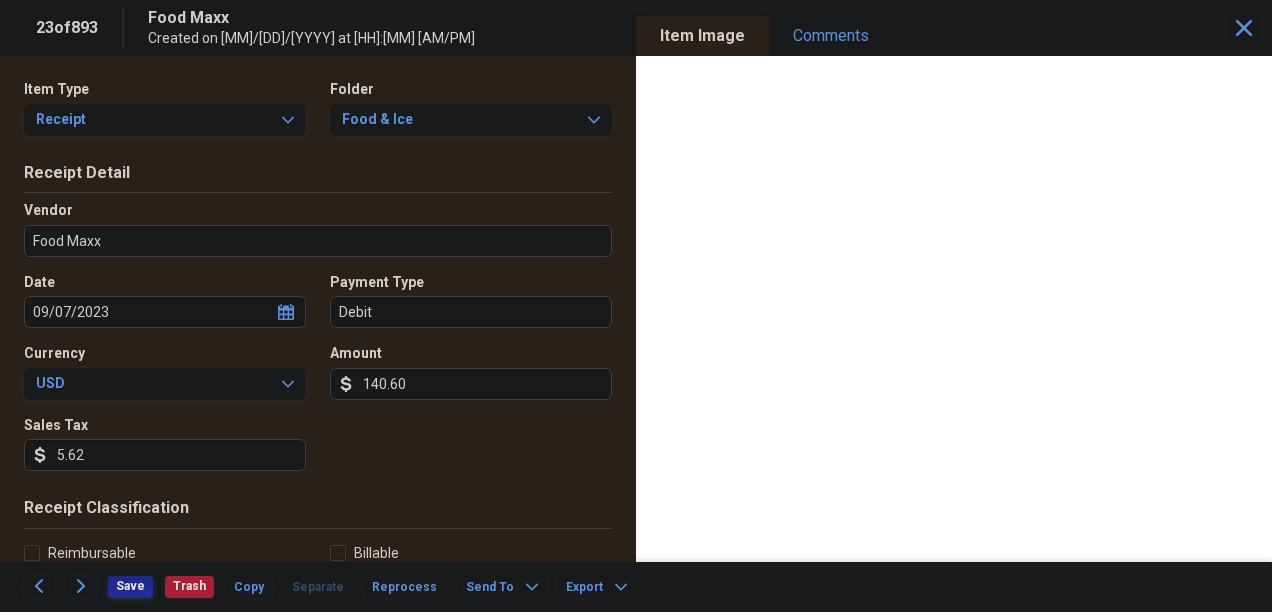 type on "5.62" 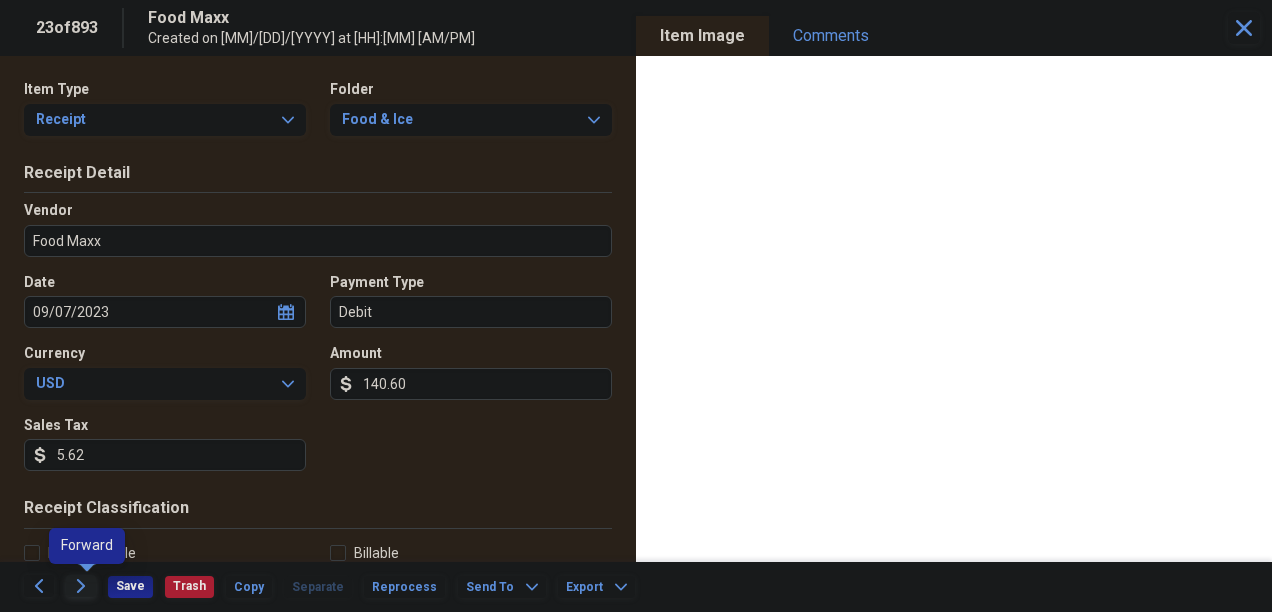 click 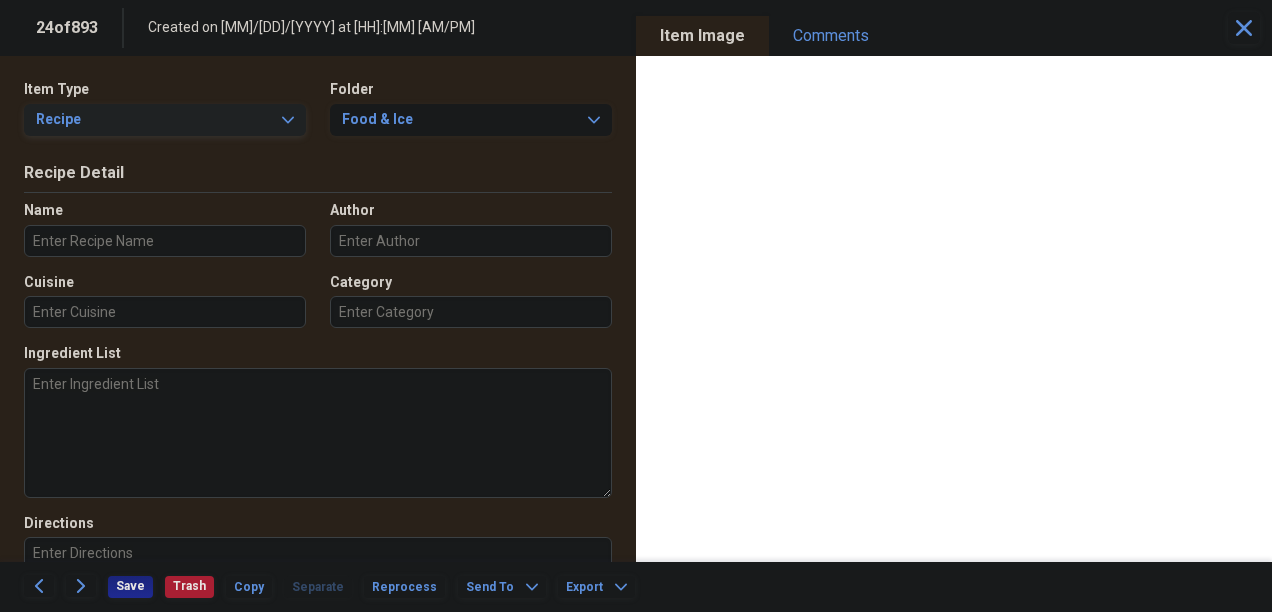 click on "Expand" 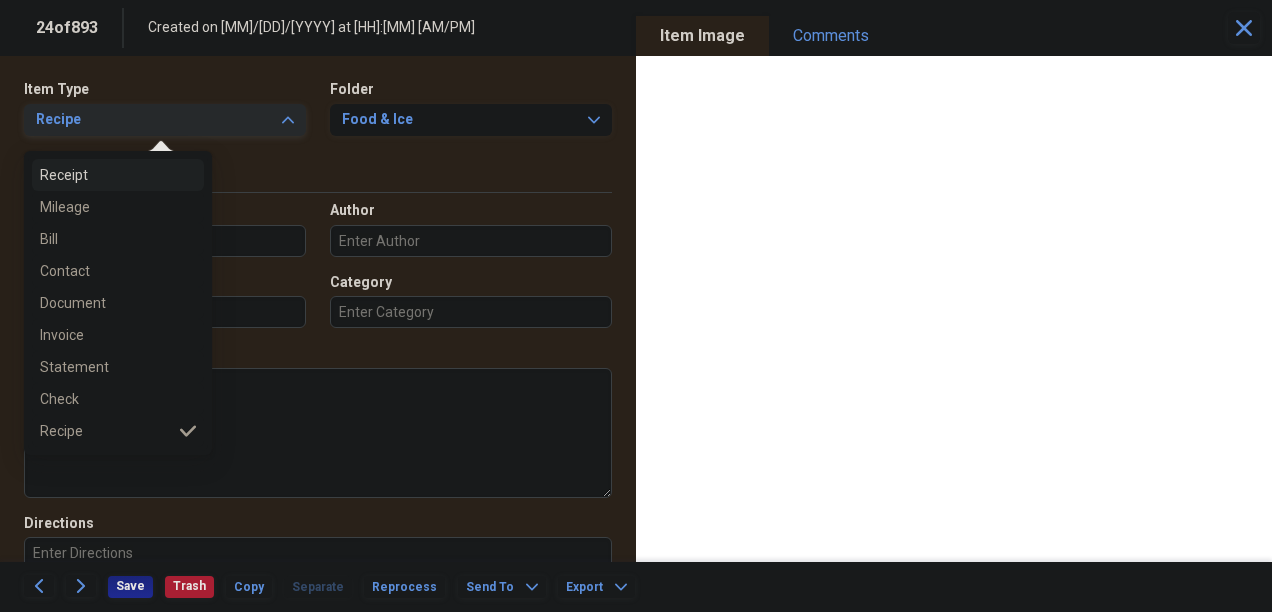 click on "Receipt" at bounding box center (106, 175) 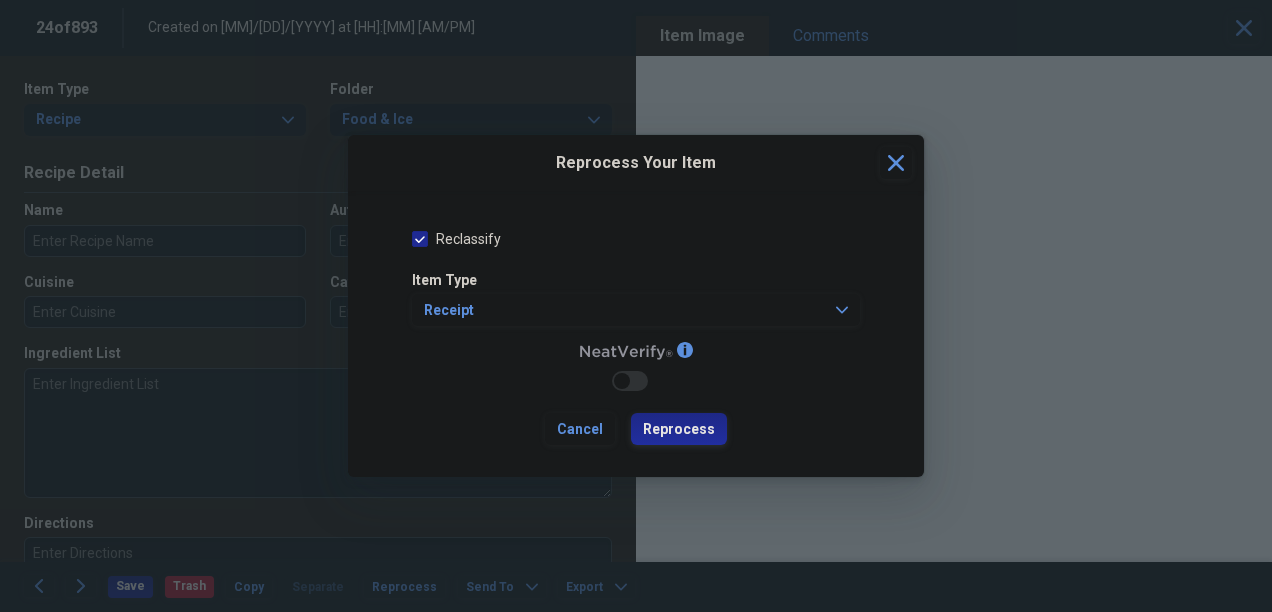click on "Reprocess" at bounding box center (679, 430) 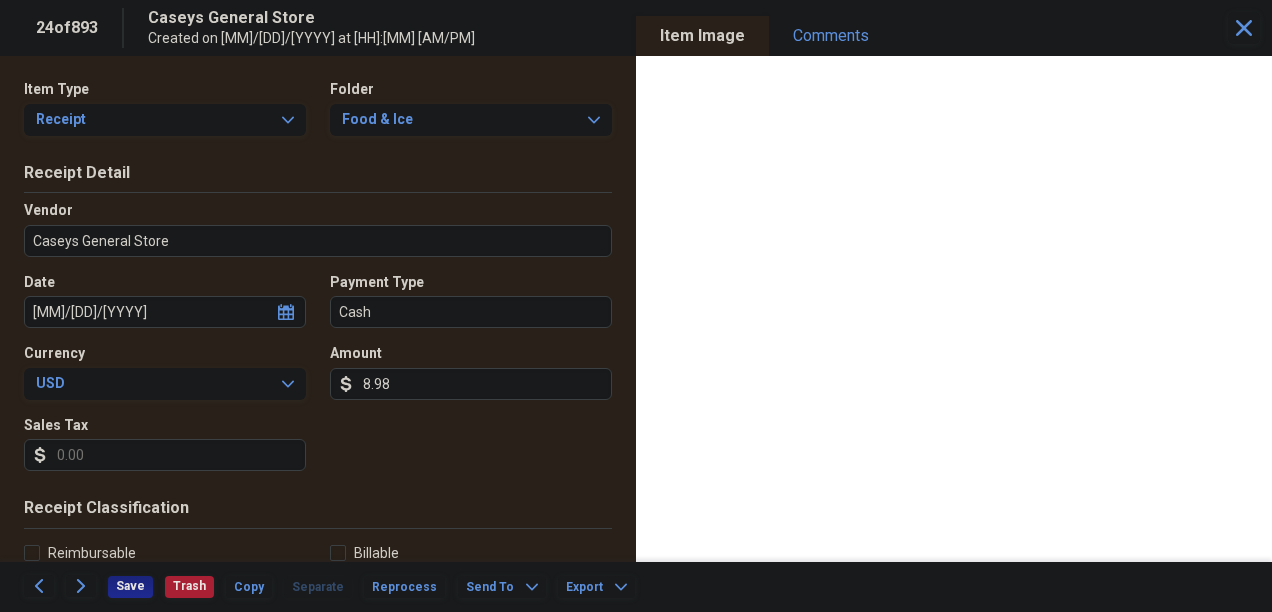 type on "Caseys General Store" 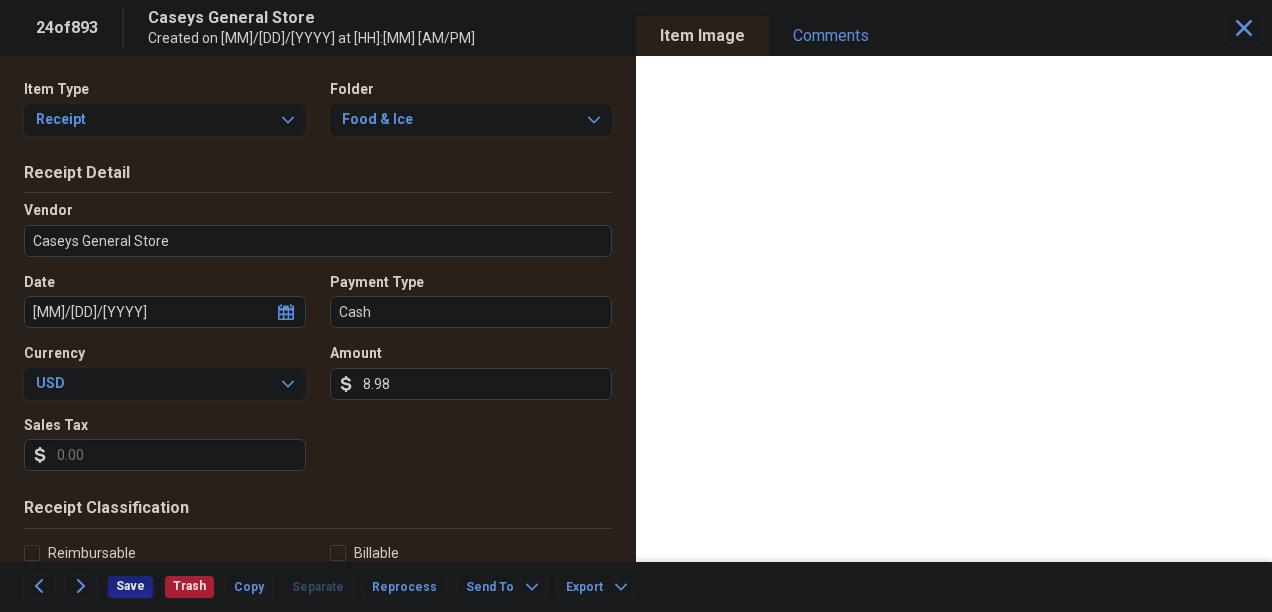 type on "[MM]/[DD]/[YYYY]" 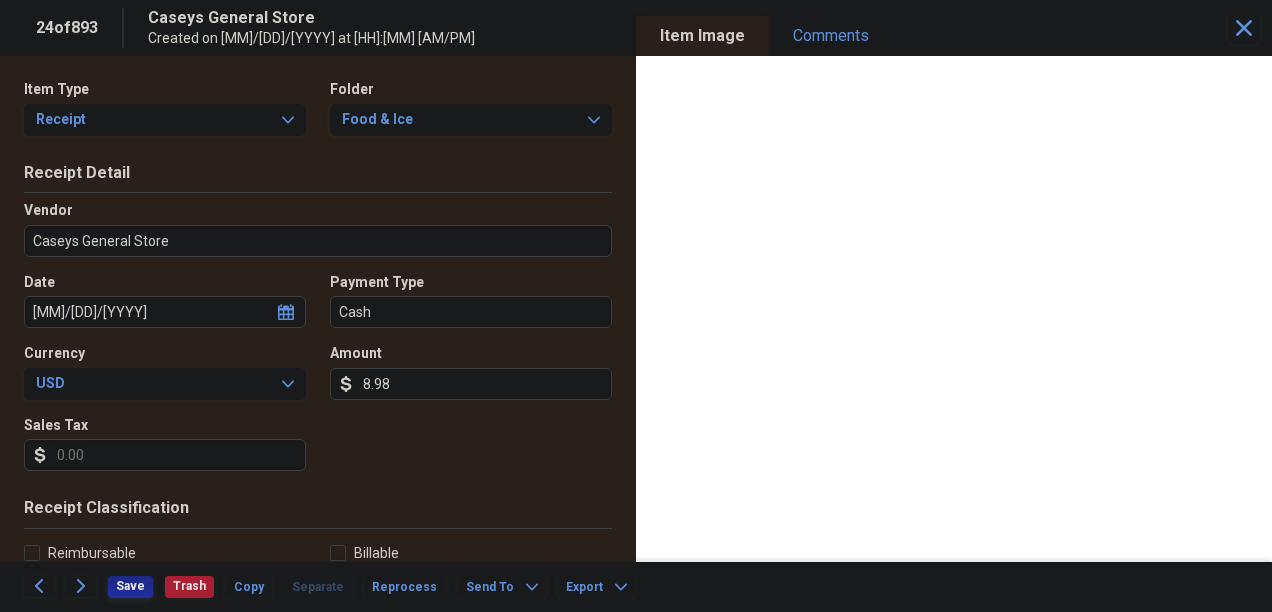 click on "Save" at bounding box center [130, 586] 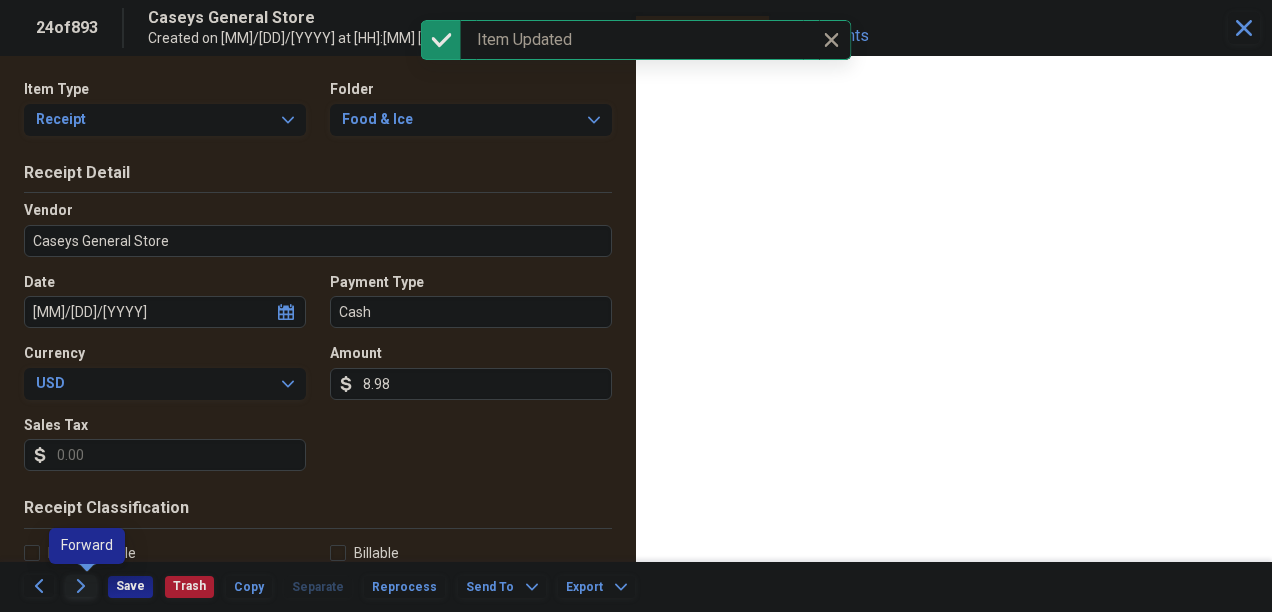 click 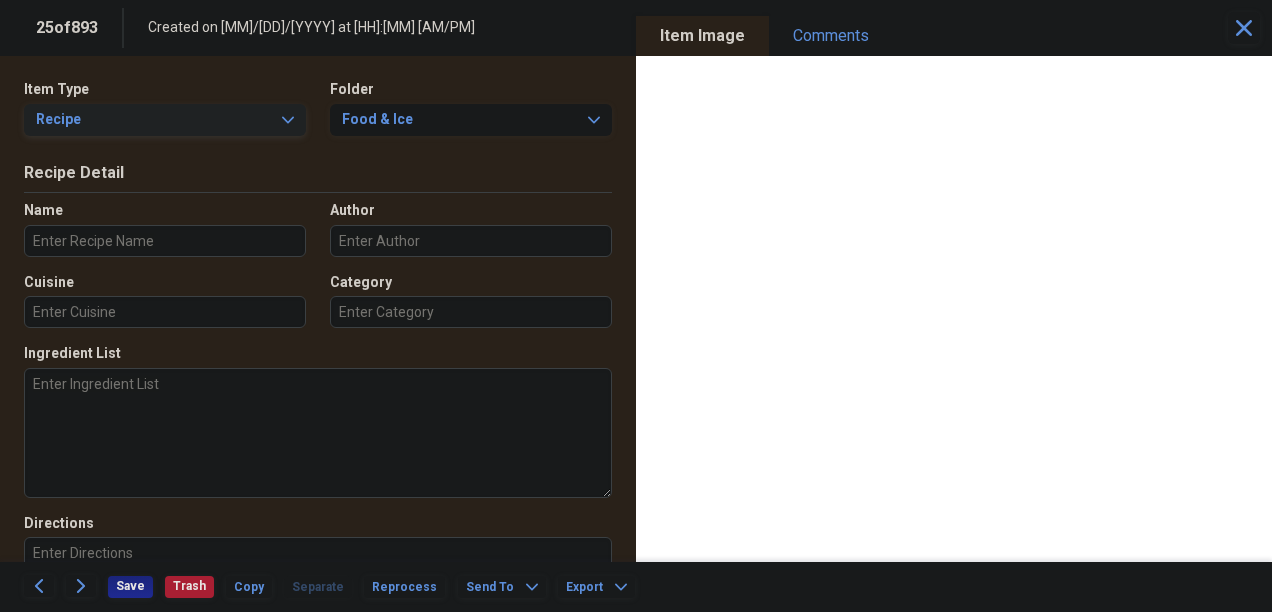 click on "Expand" 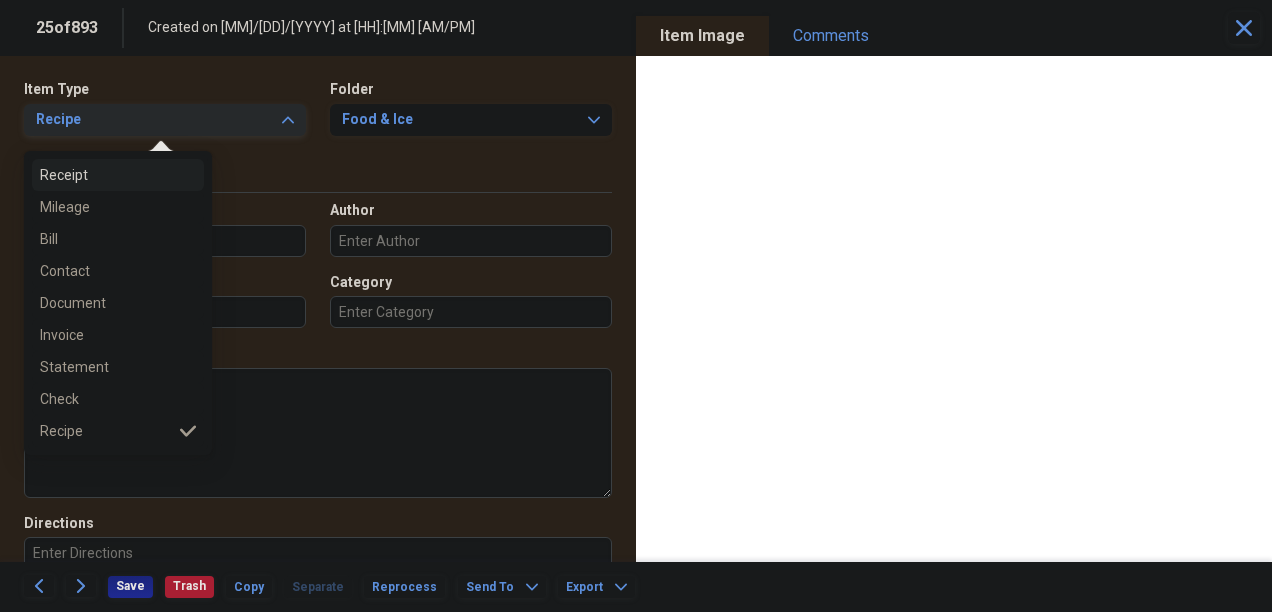 click on "Receipt" at bounding box center [106, 175] 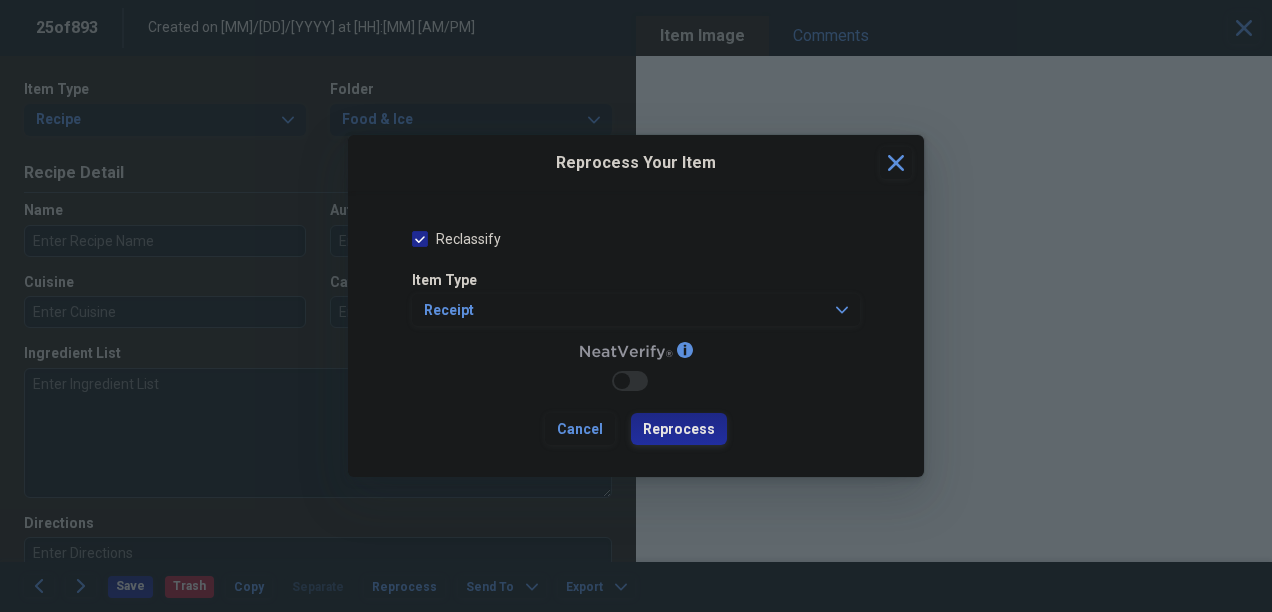 click on "Reprocess" at bounding box center [679, 430] 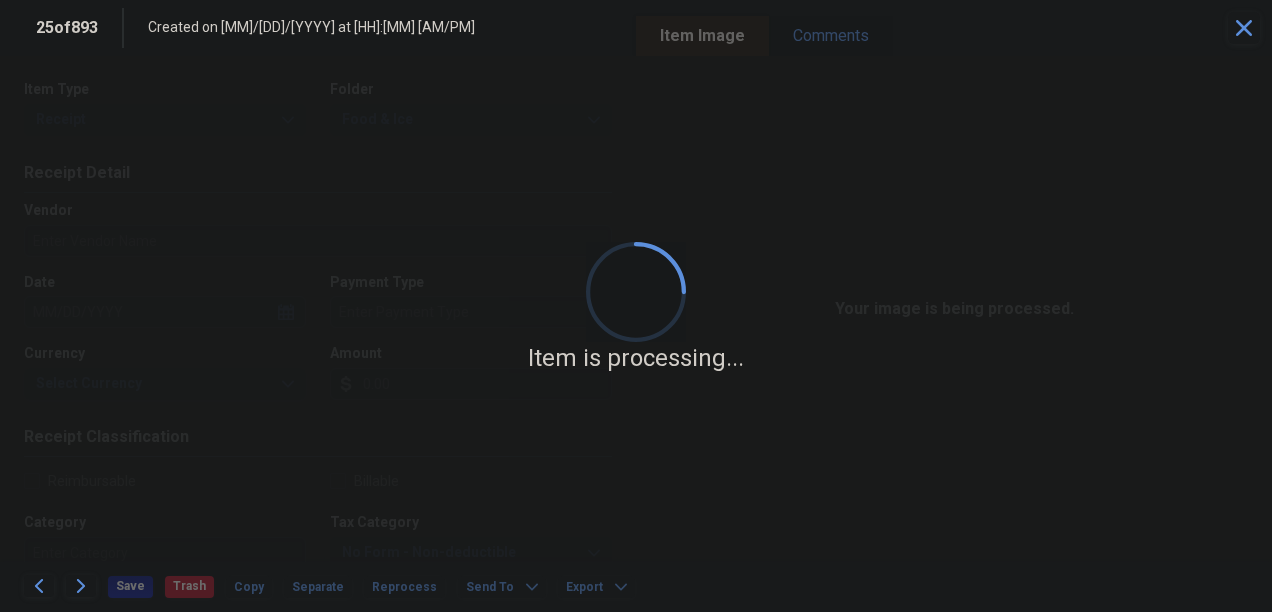 type on "JACK IN THE BOX" 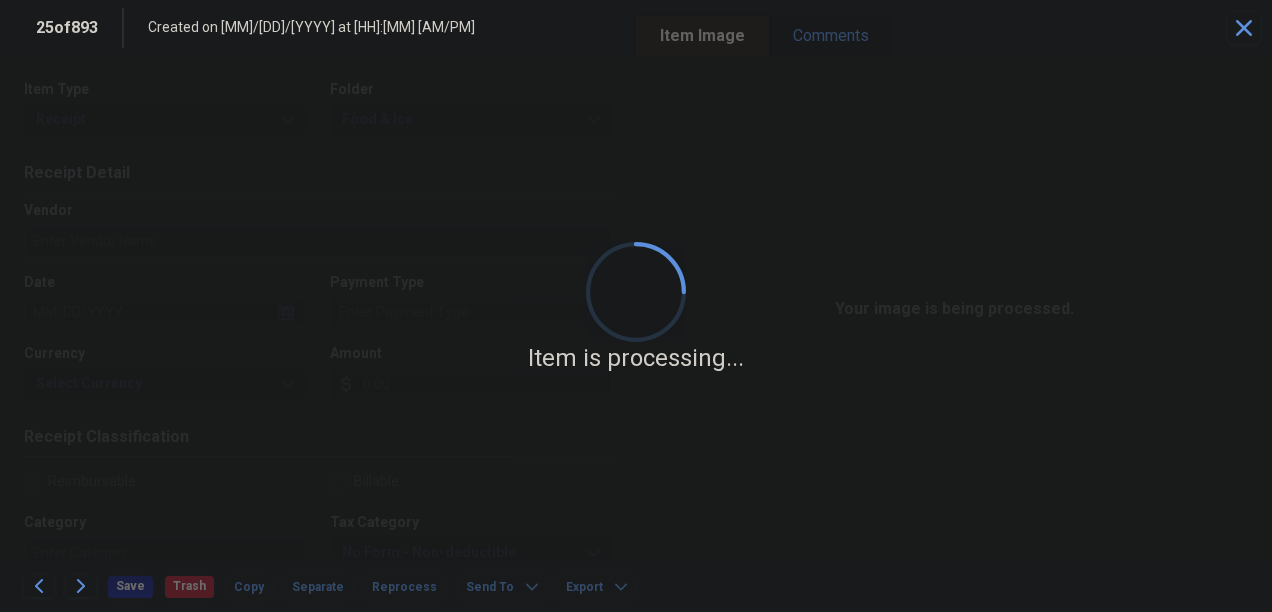 type on "09/07/2023" 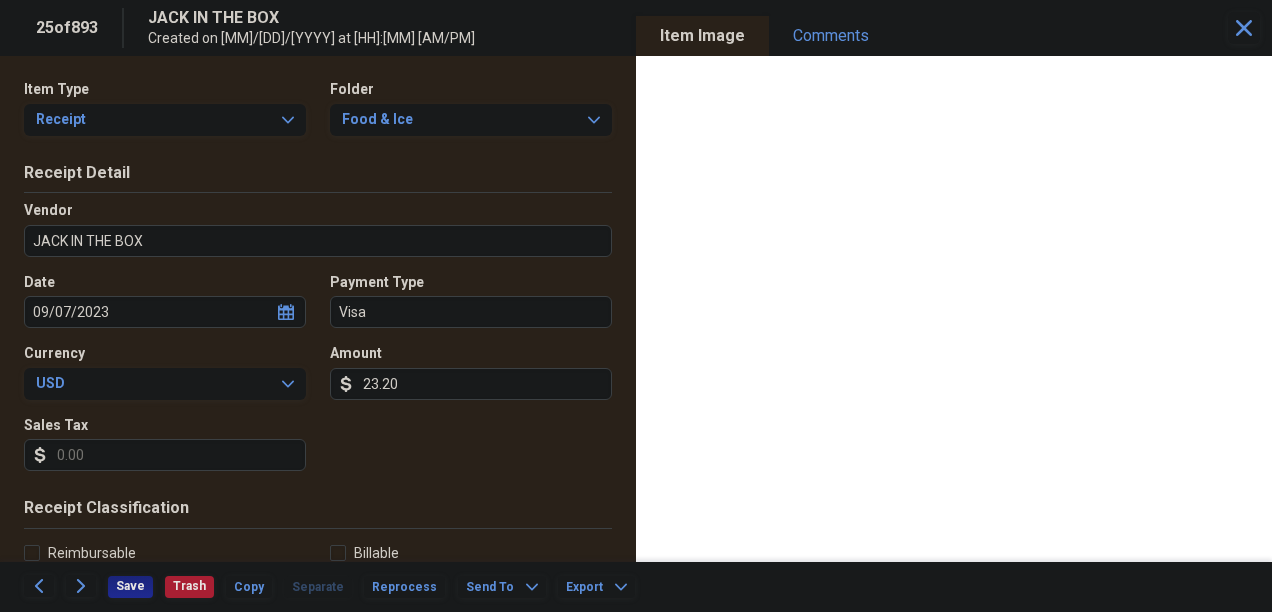 click on "Sales Tax" at bounding box center [165, 455] 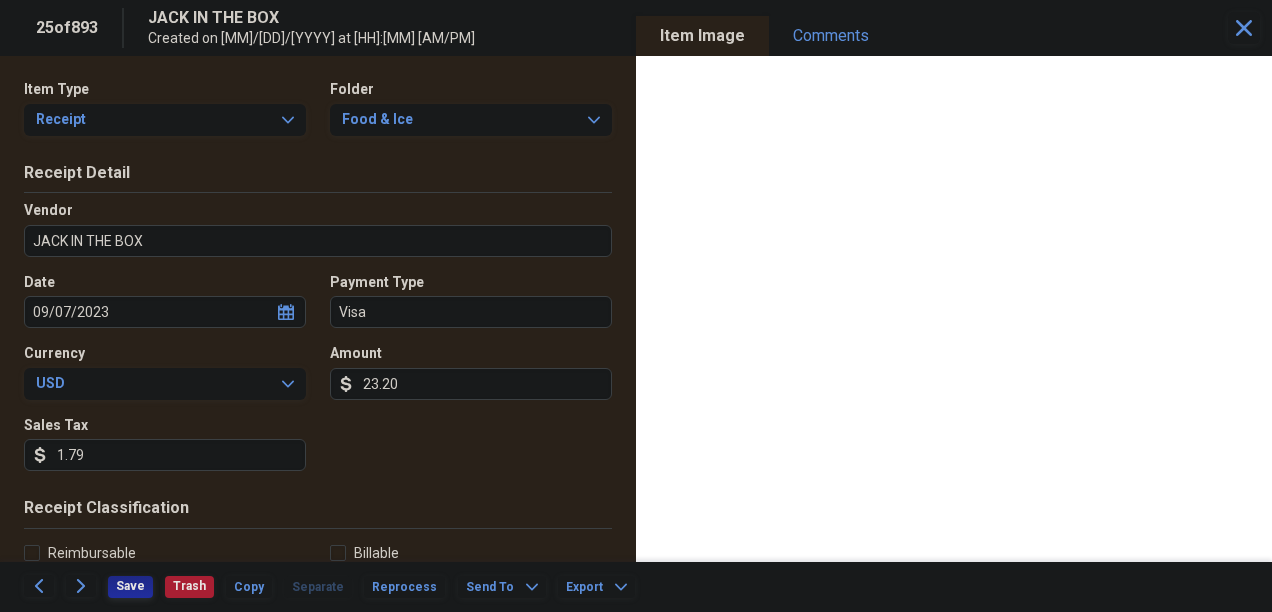 type on "1.79" 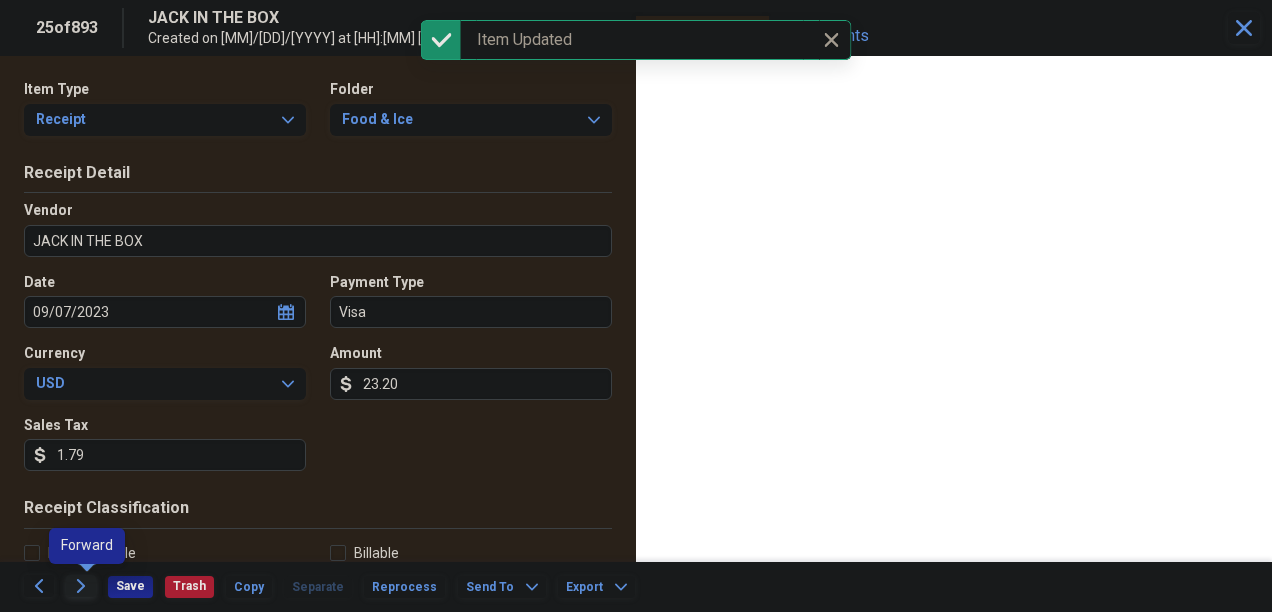 click 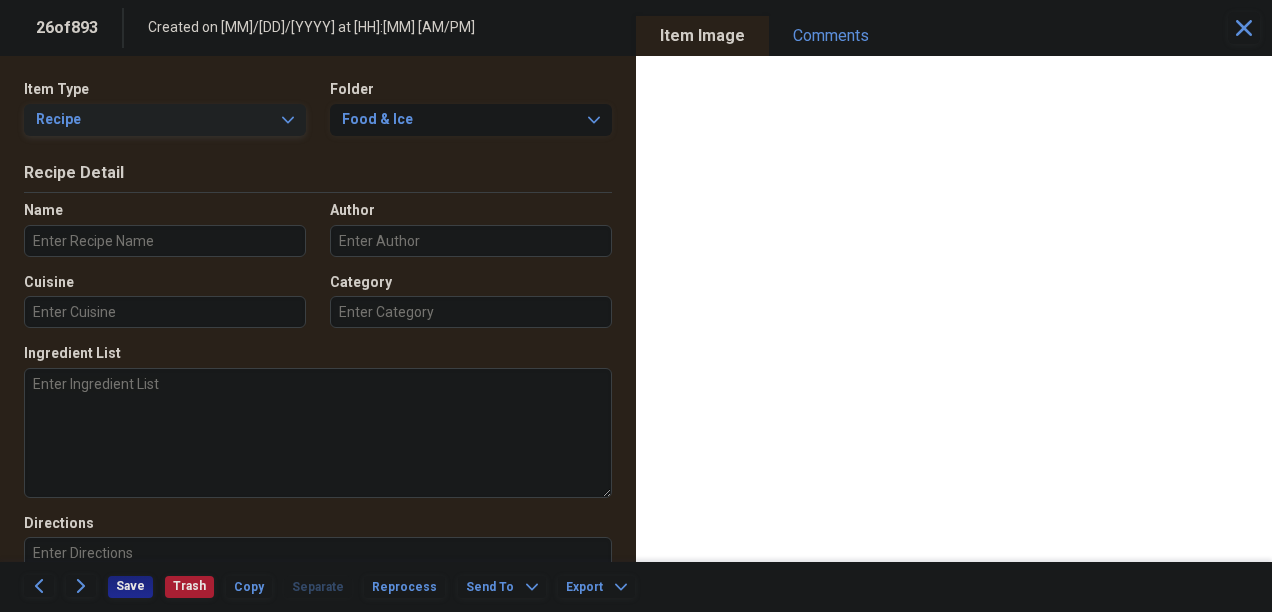 click on "Expand" 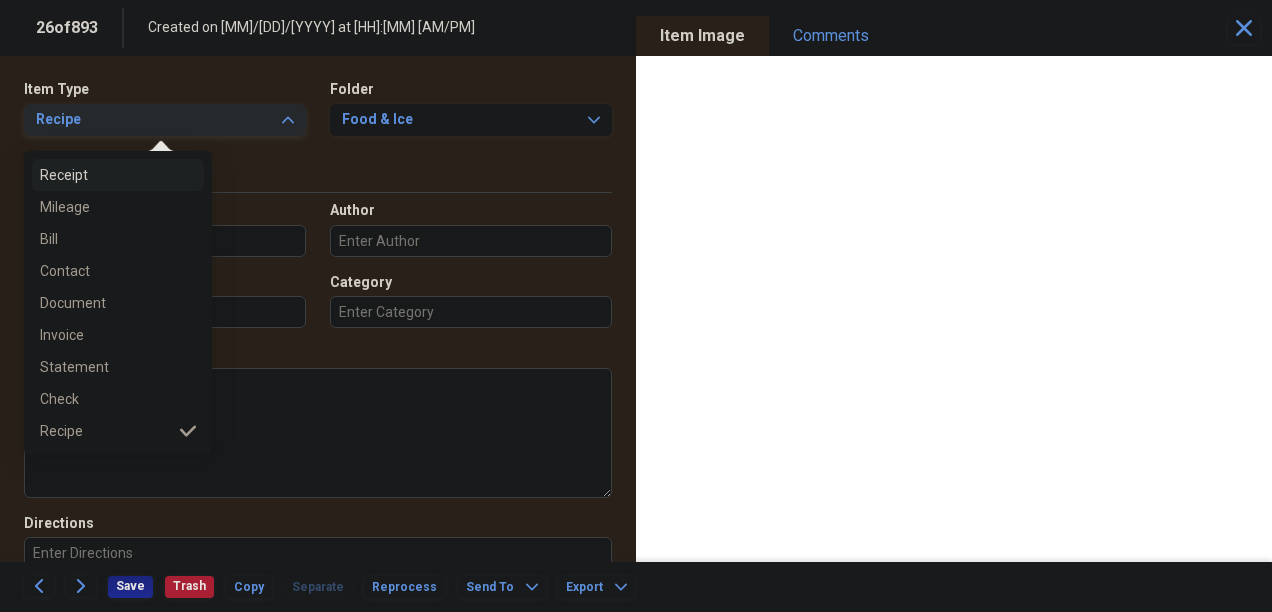 click on "Receipt" at bounding box center (106, 175) 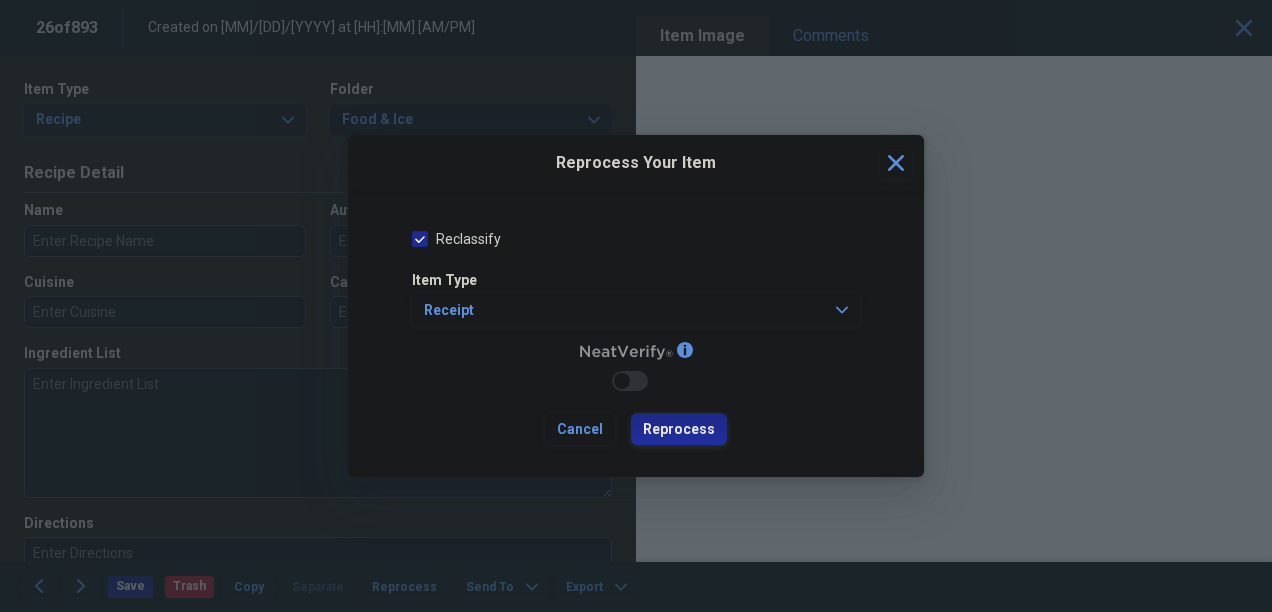 click on "Reprocess" at bounding box center [679, 430] 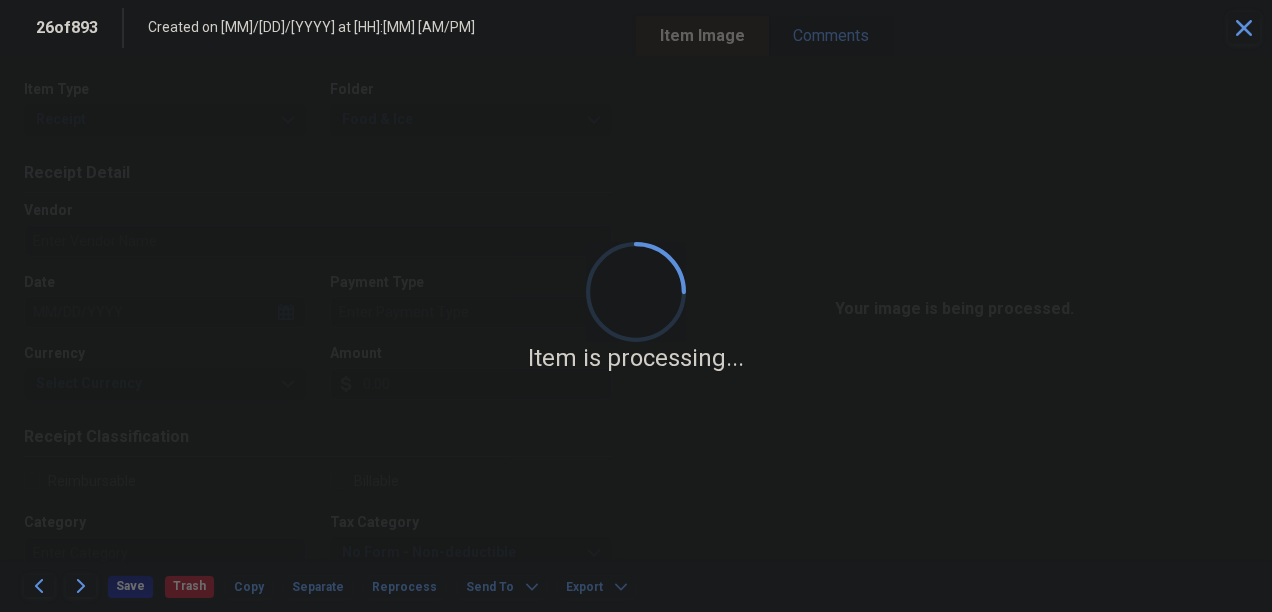 type on "McDonalds" 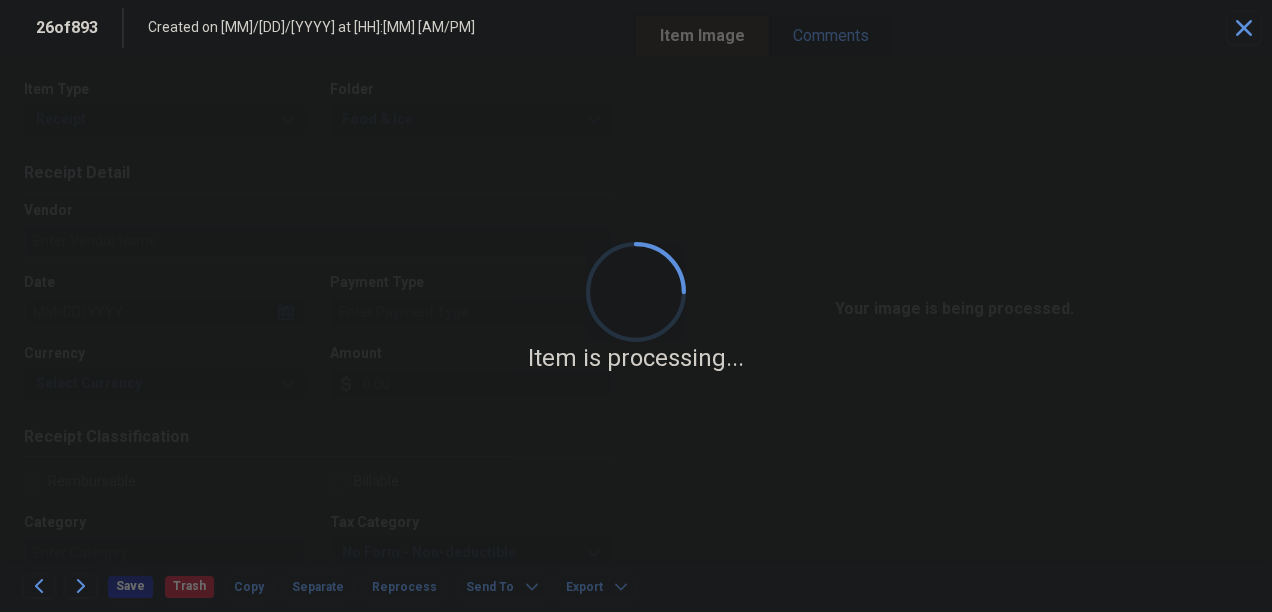type on "[MM]/[DD]/[YYYY]" 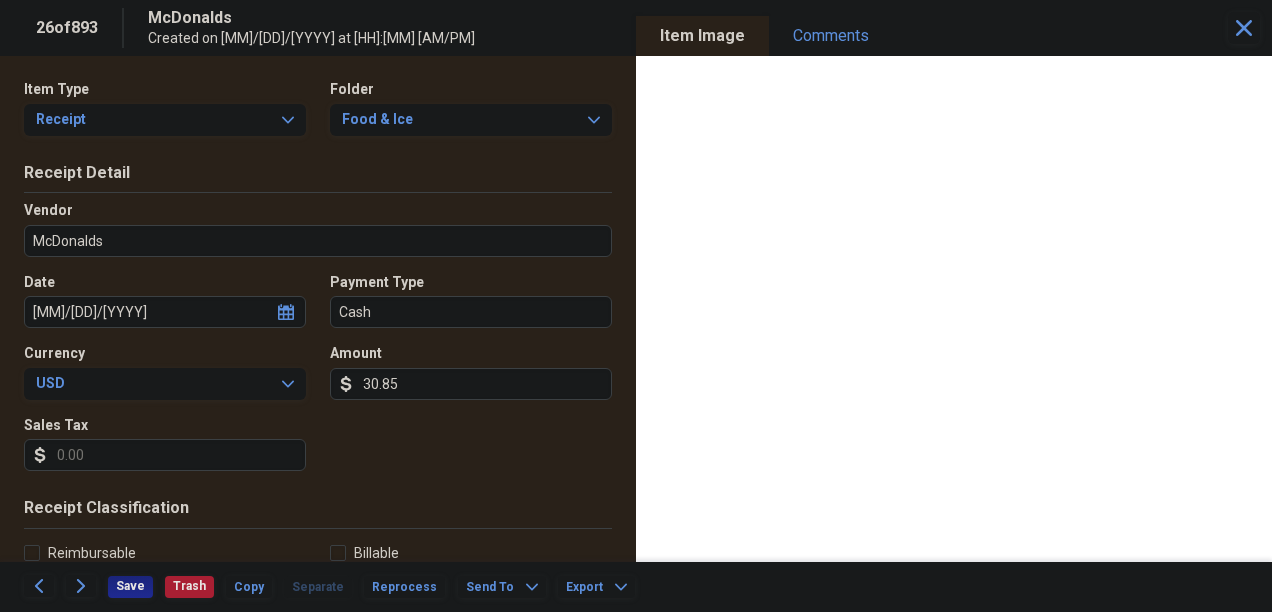 click on "30.85" at bounding box center [471, 384] 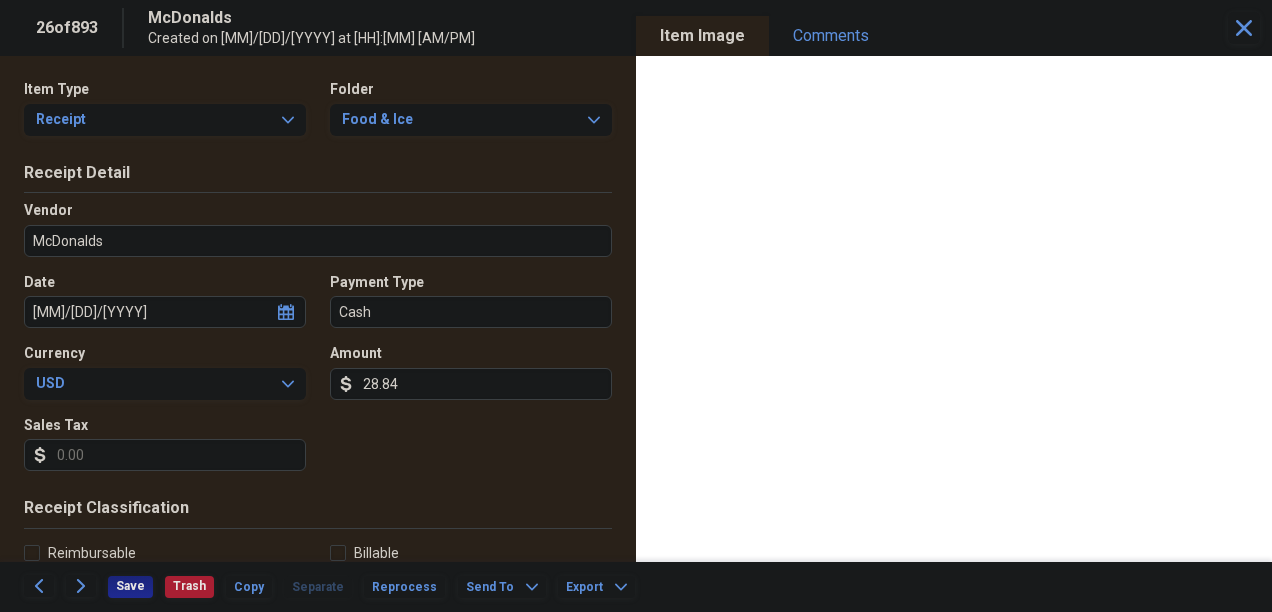 type on "28.84" 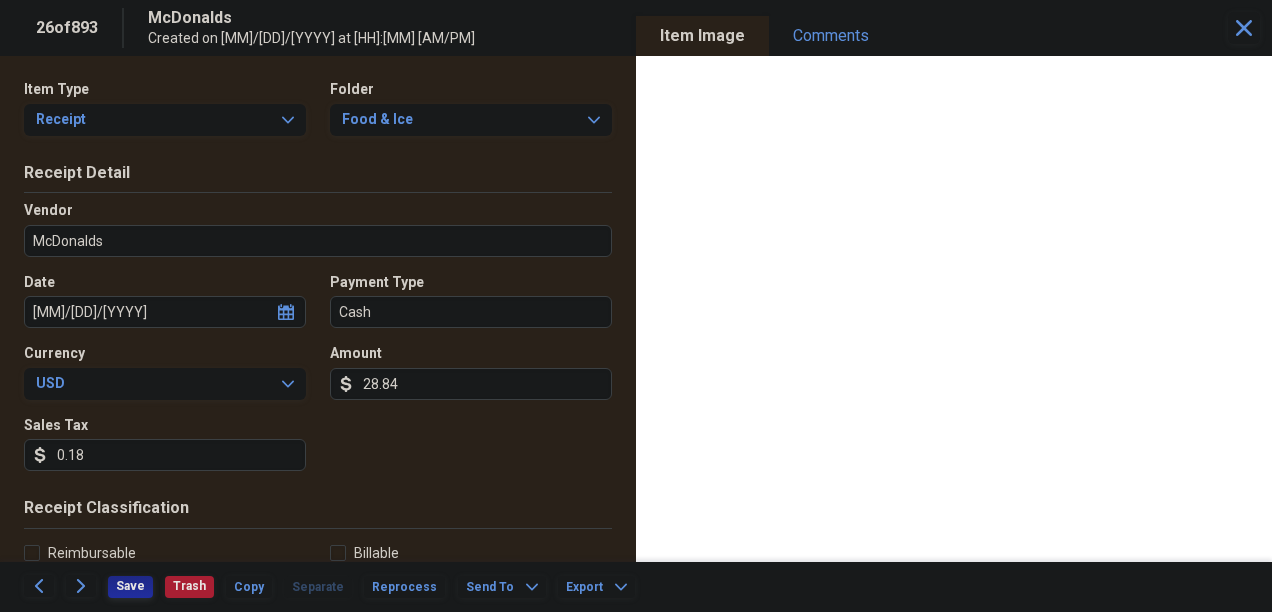 type on "0.18" 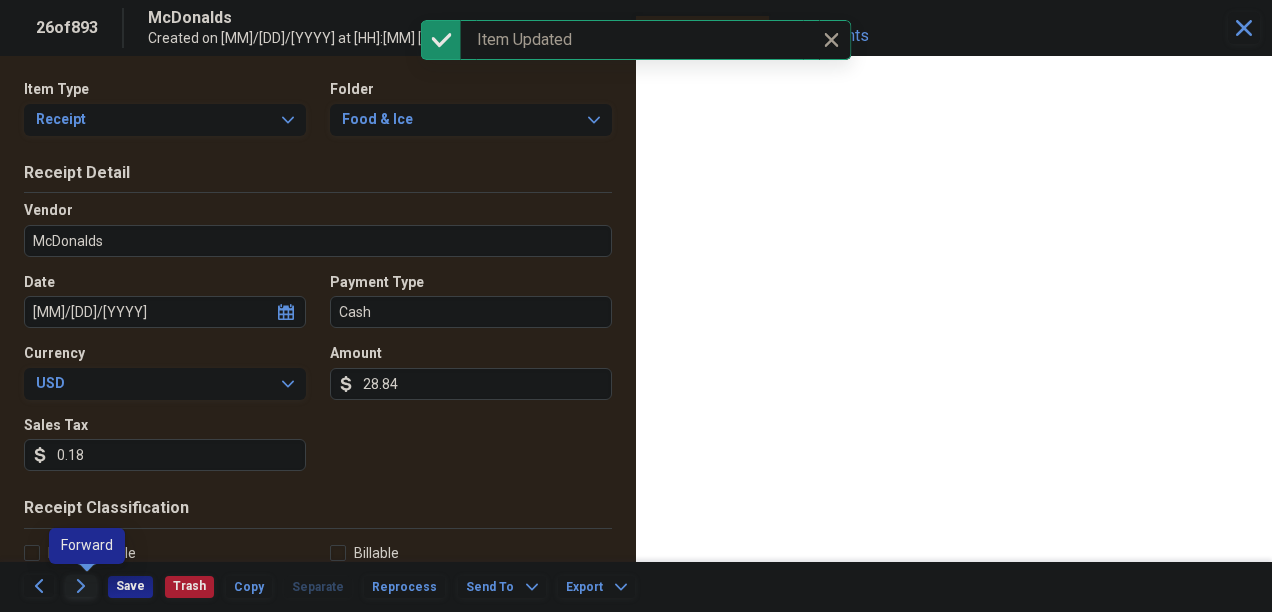 click 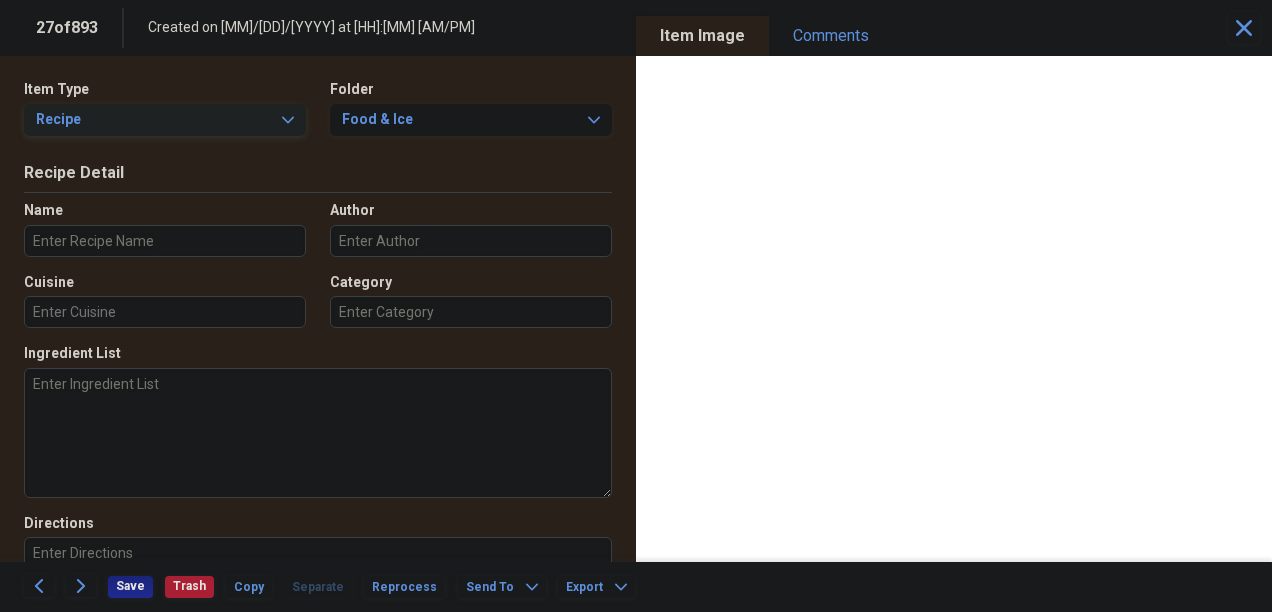 click on "Recipe Expand" at bounding box center [165, 120] 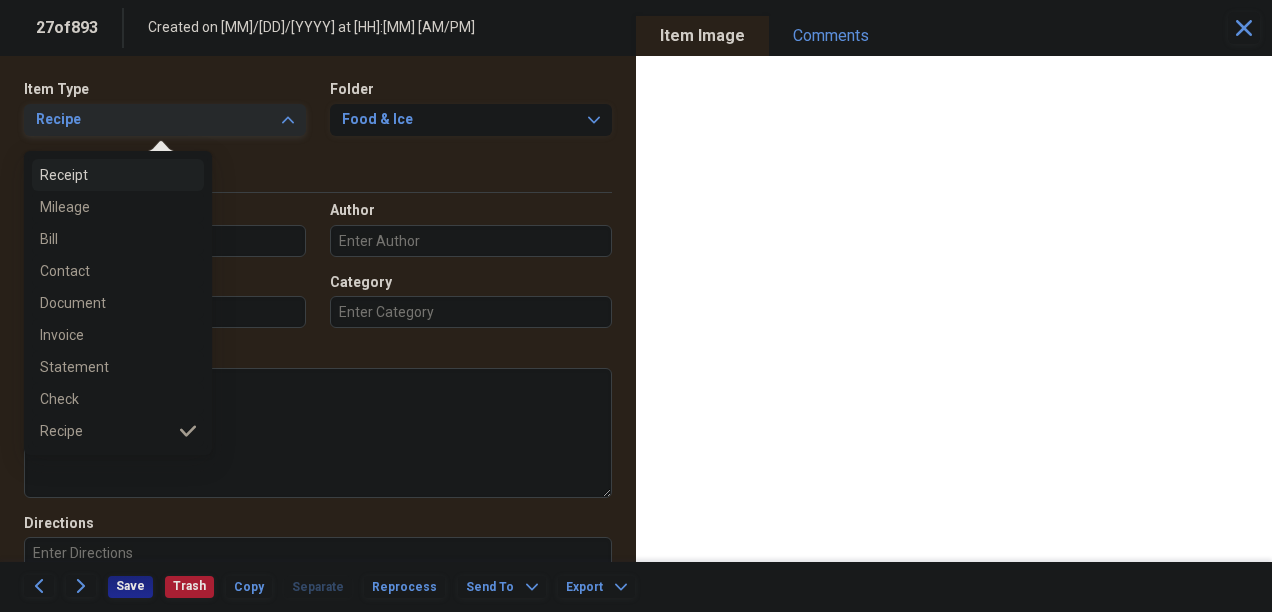 click on "Receipt" at bounding box center (106, 175) 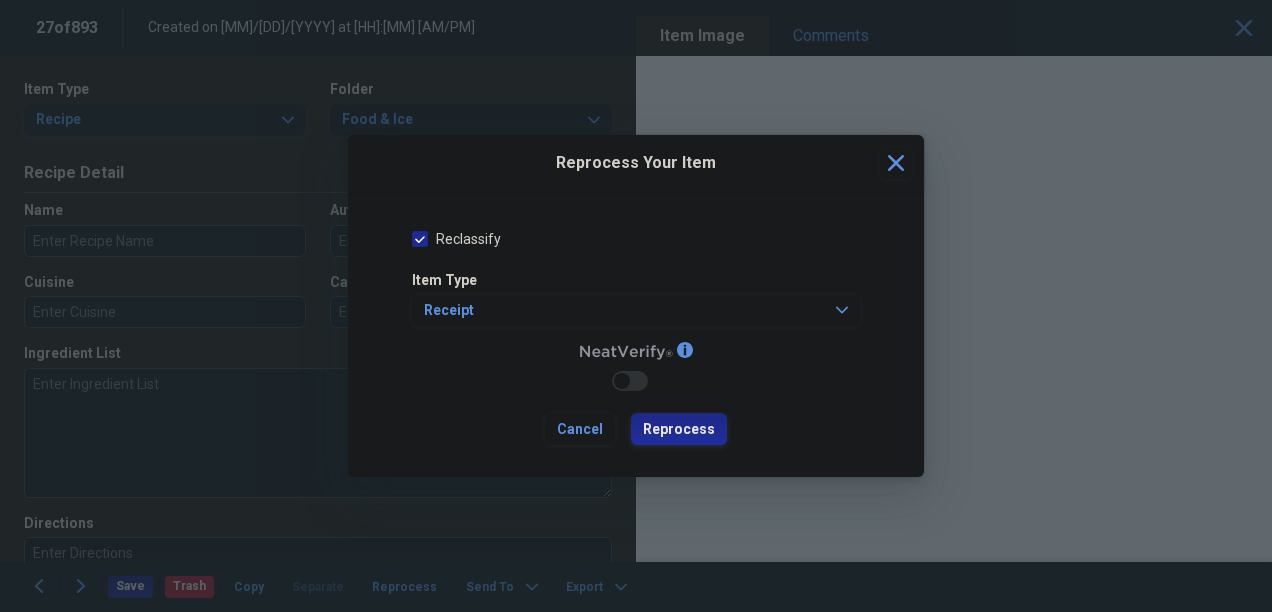 click on "Reprocess" at bounding box center [679, 430] 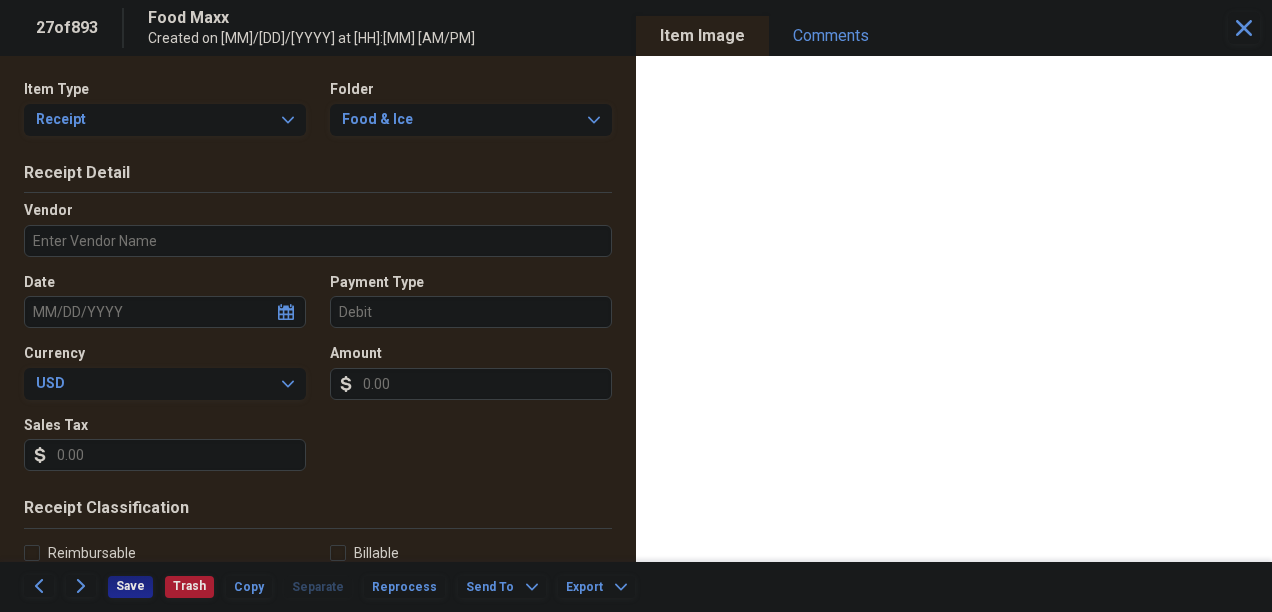 type on "Food Maxx" 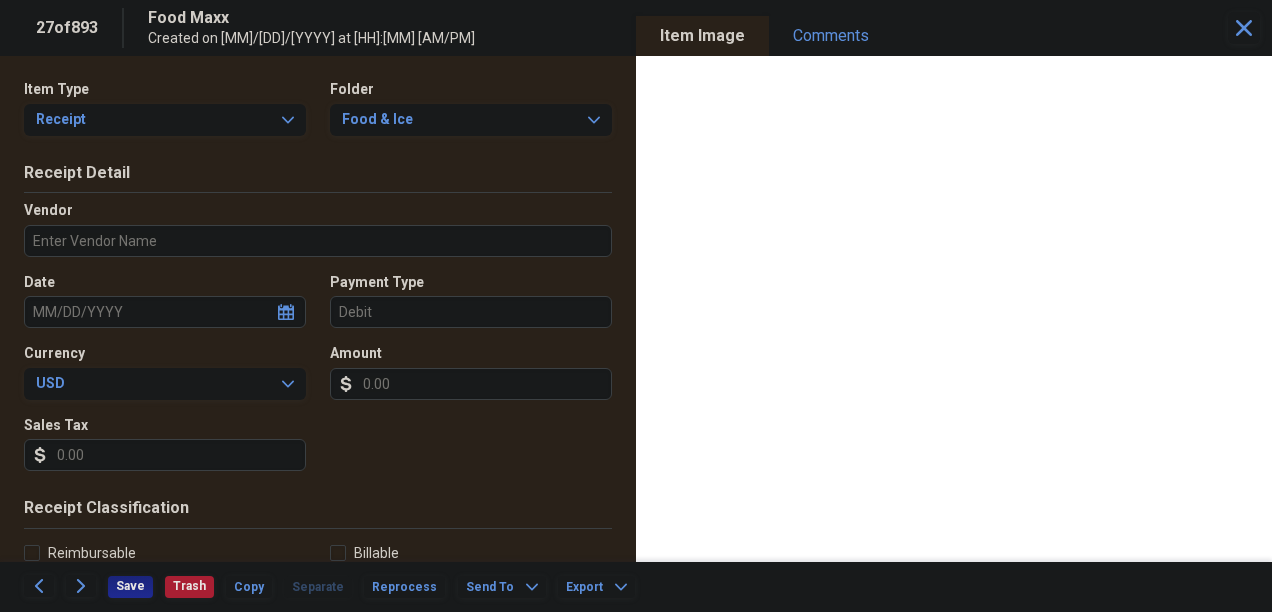 type on "08/24/2023" 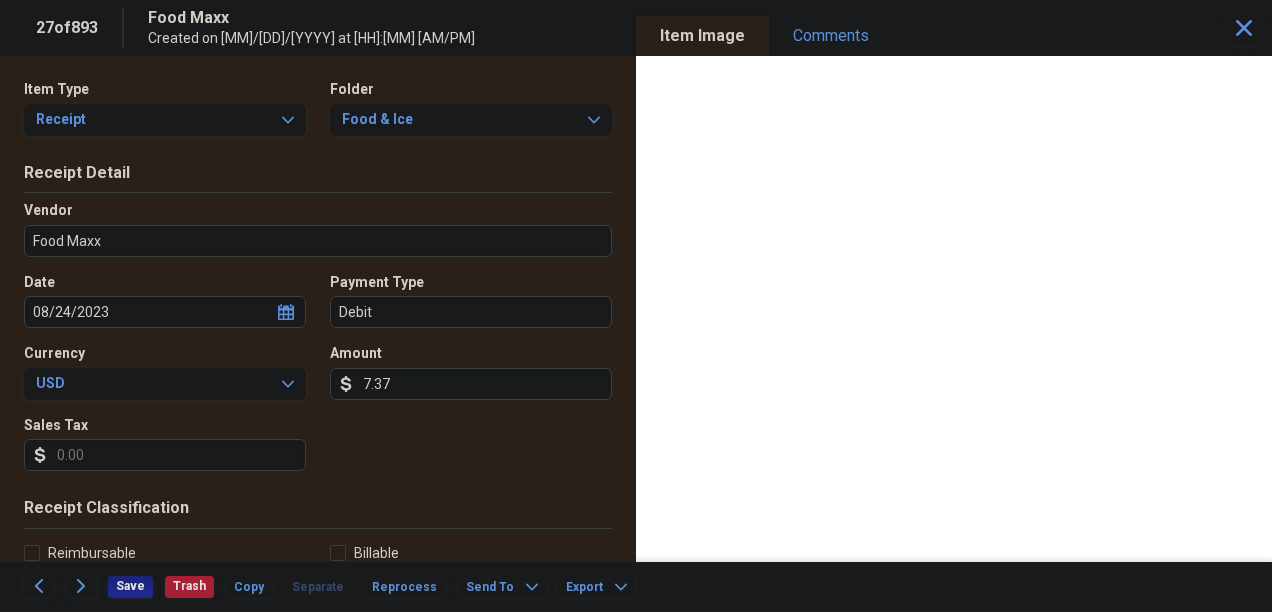 click on "Sales Tax" at bounding box center (165, 455) 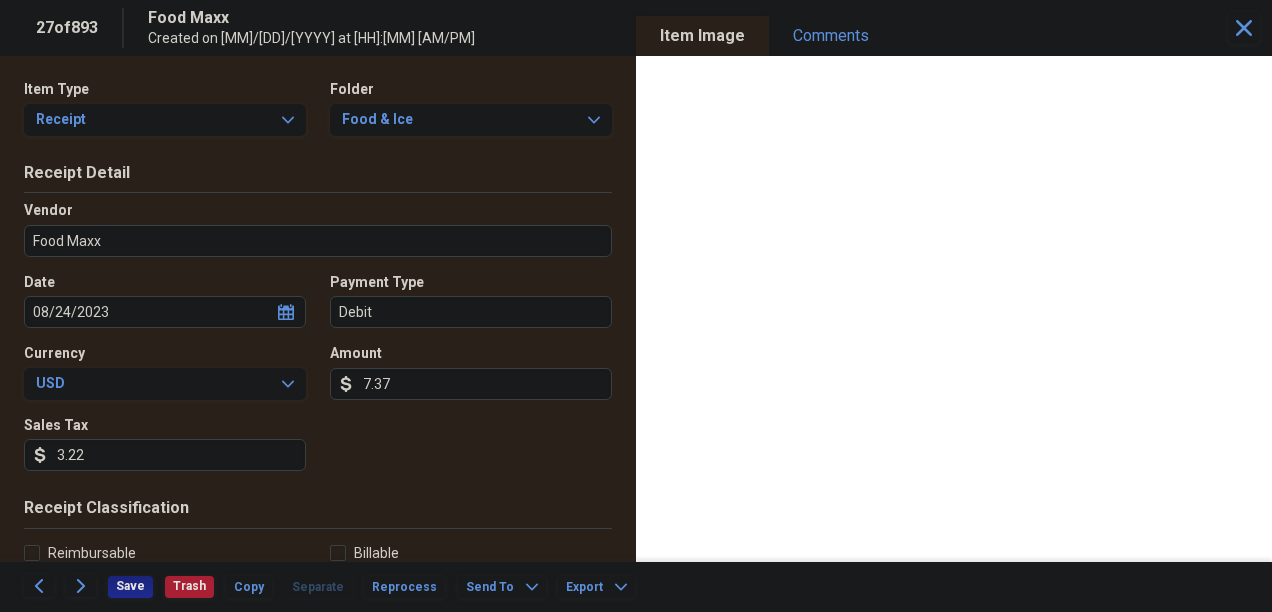 type on "3.22" 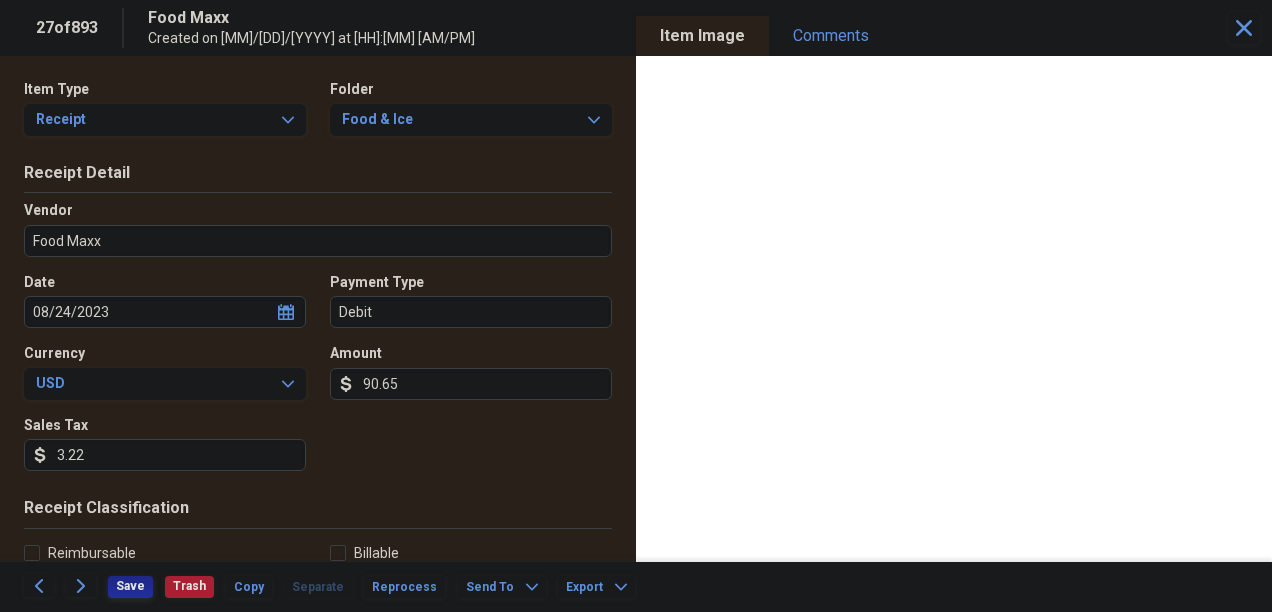 type on "90.65" 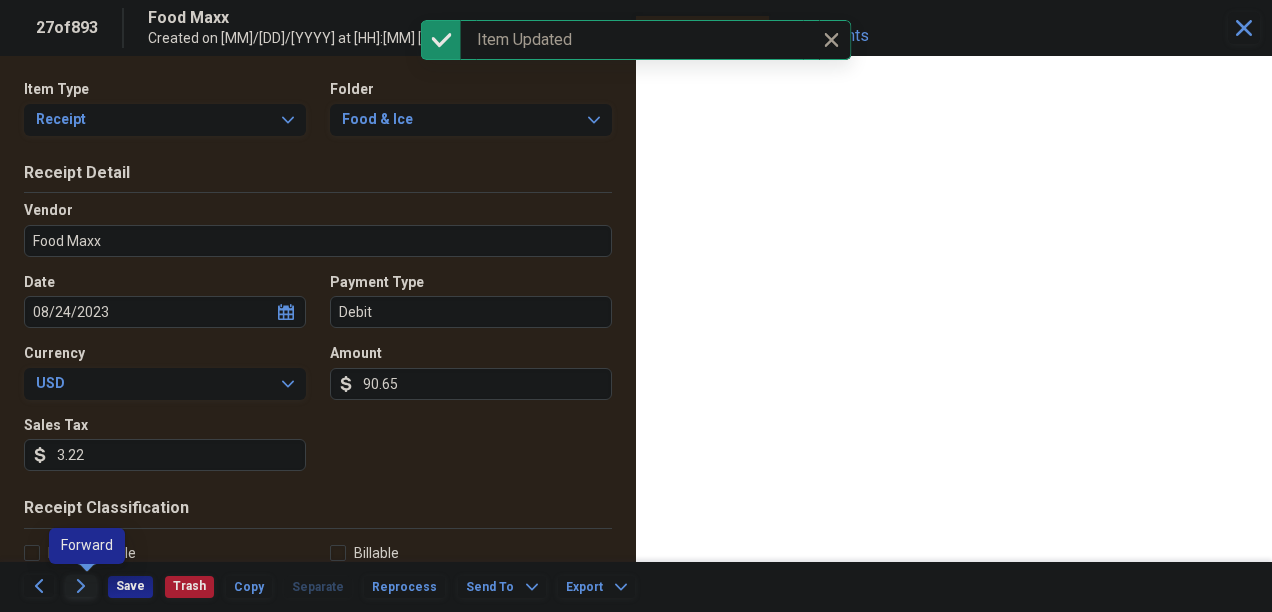 click 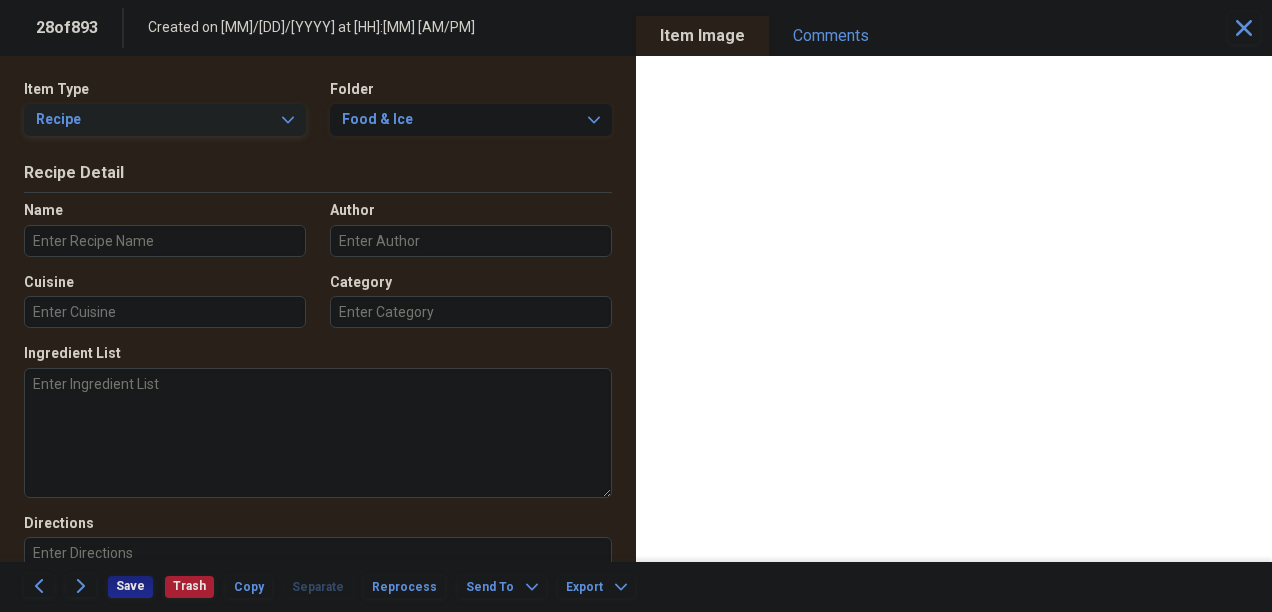click on "Expand" 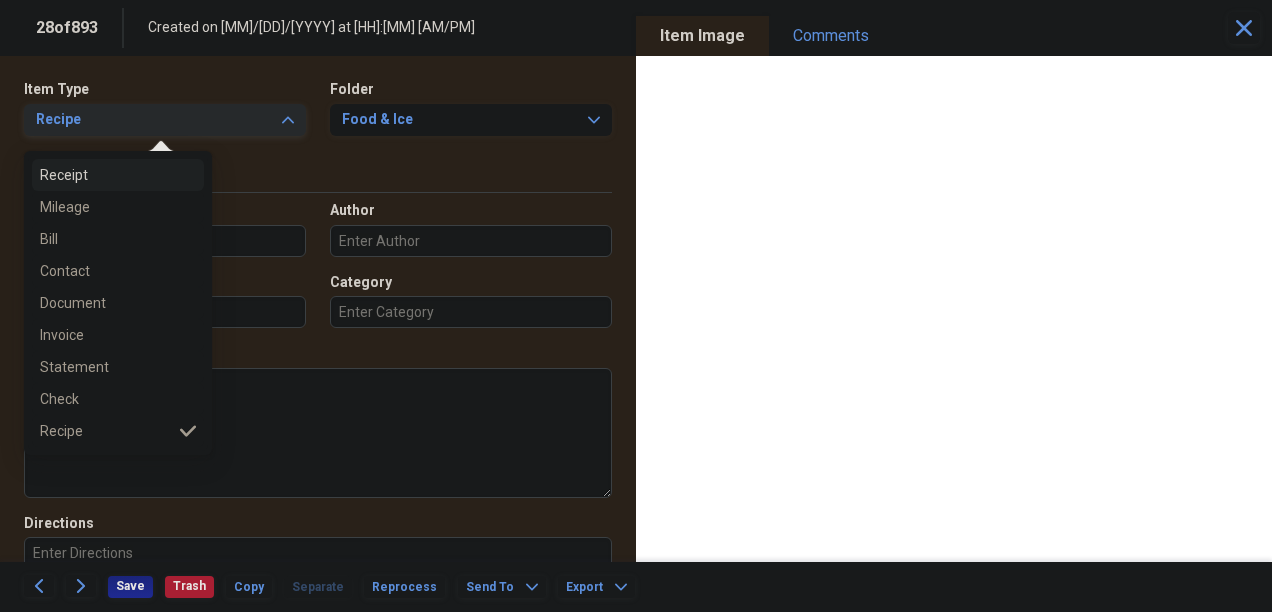 click on "Receipt" at bounding box center [106, 175] 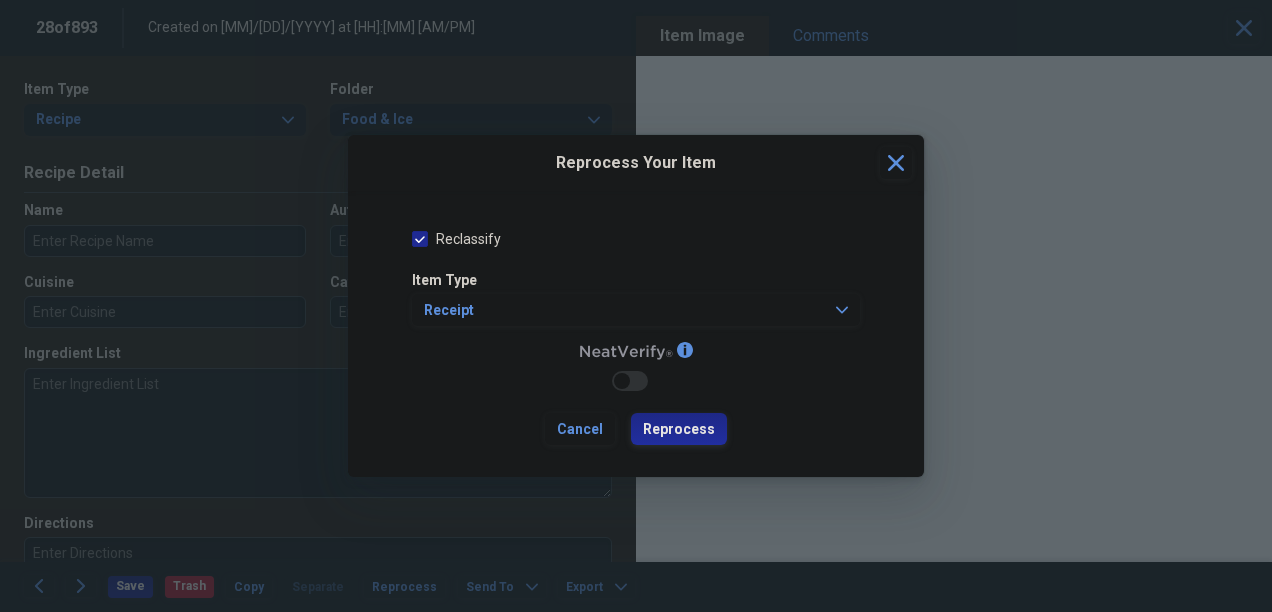 click on "Reprocess" at bounding box center (679, 430) 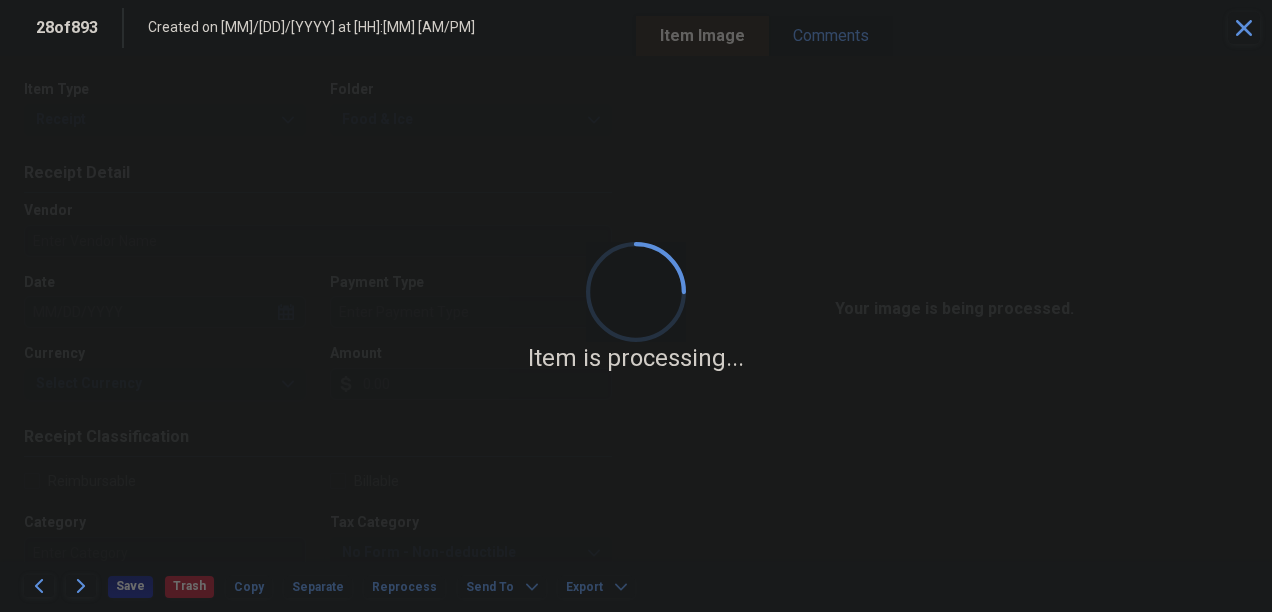 type on "TA" 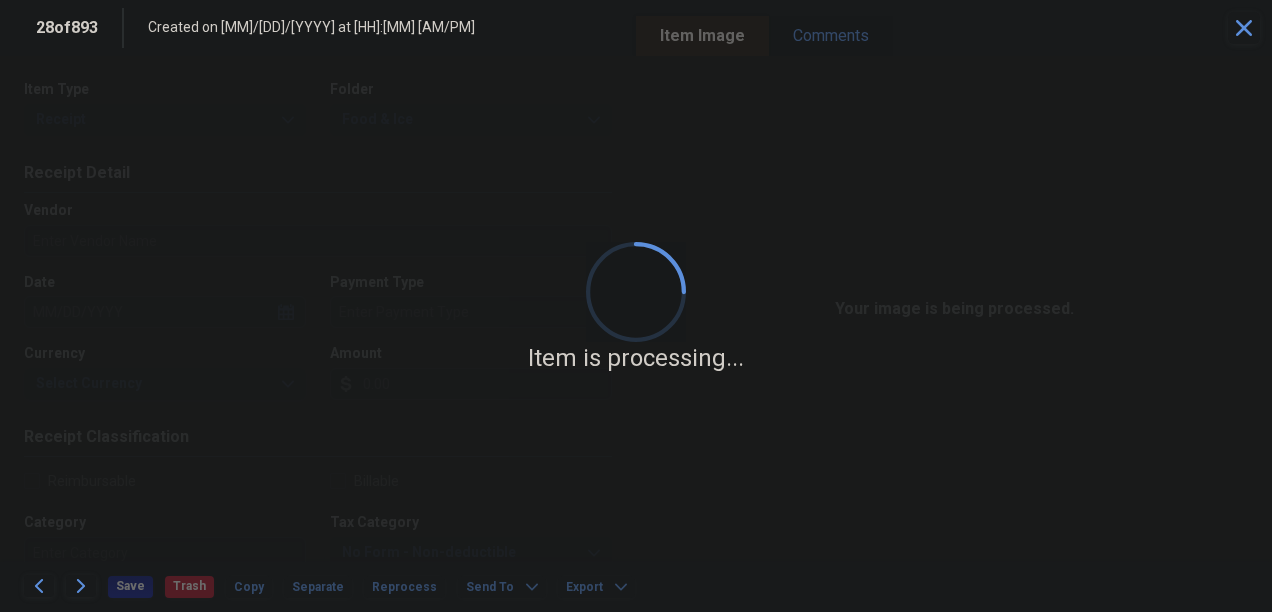 type on "09/13/2023" 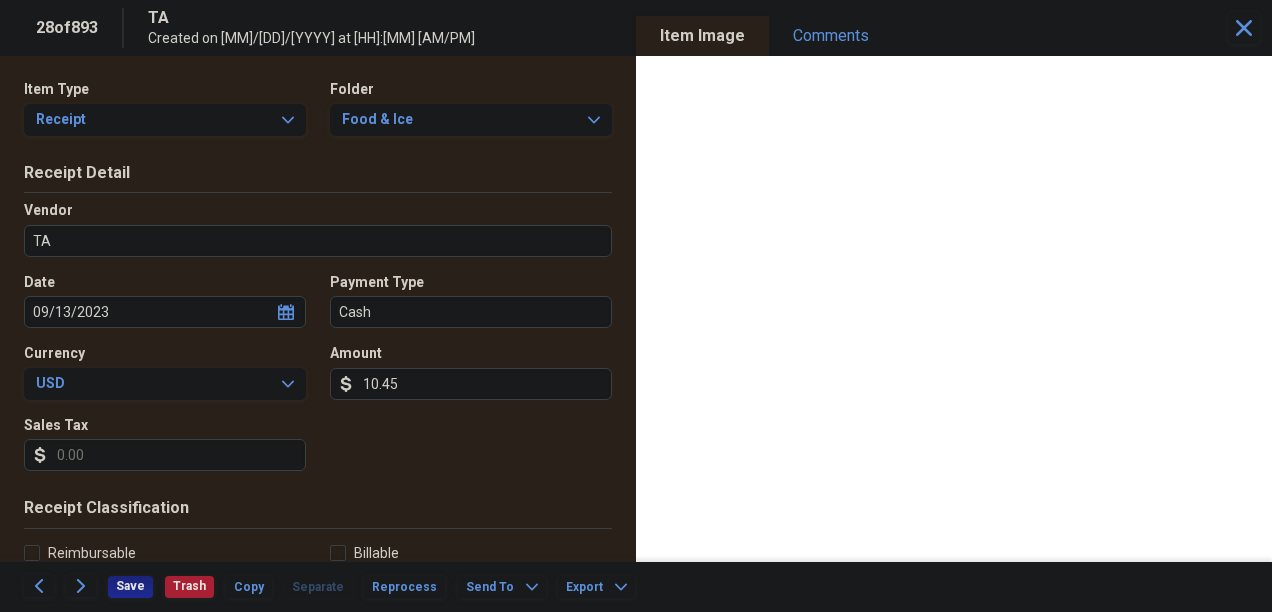 click on "Sales Tax" at bounding box center (165, 455) 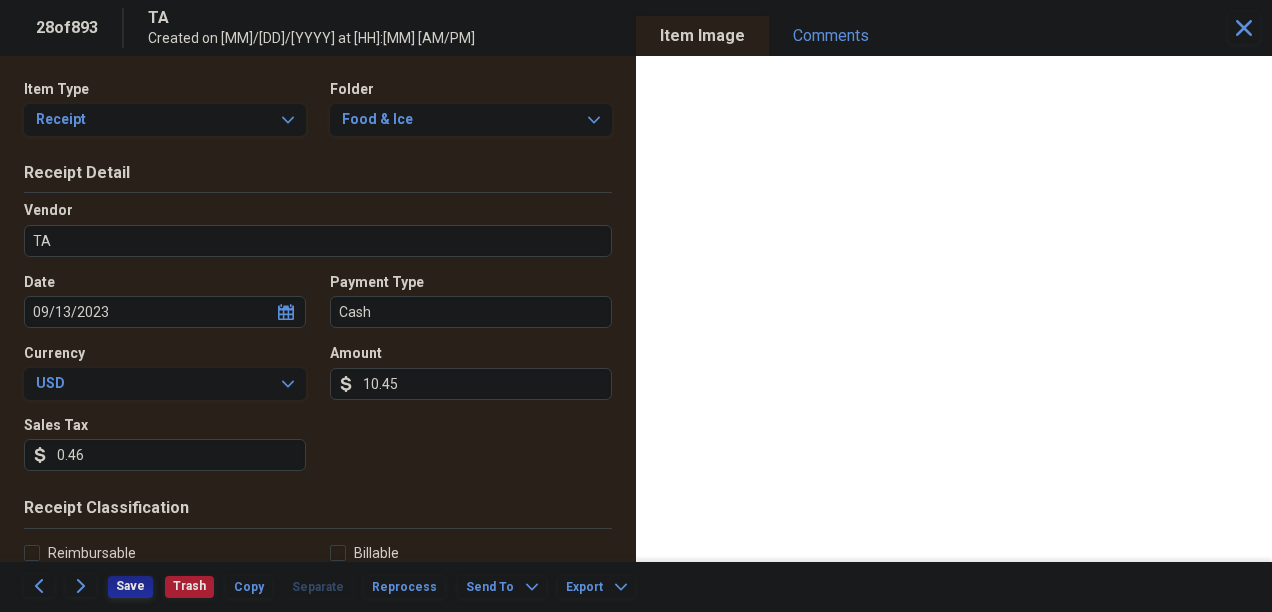 type on "0.46" 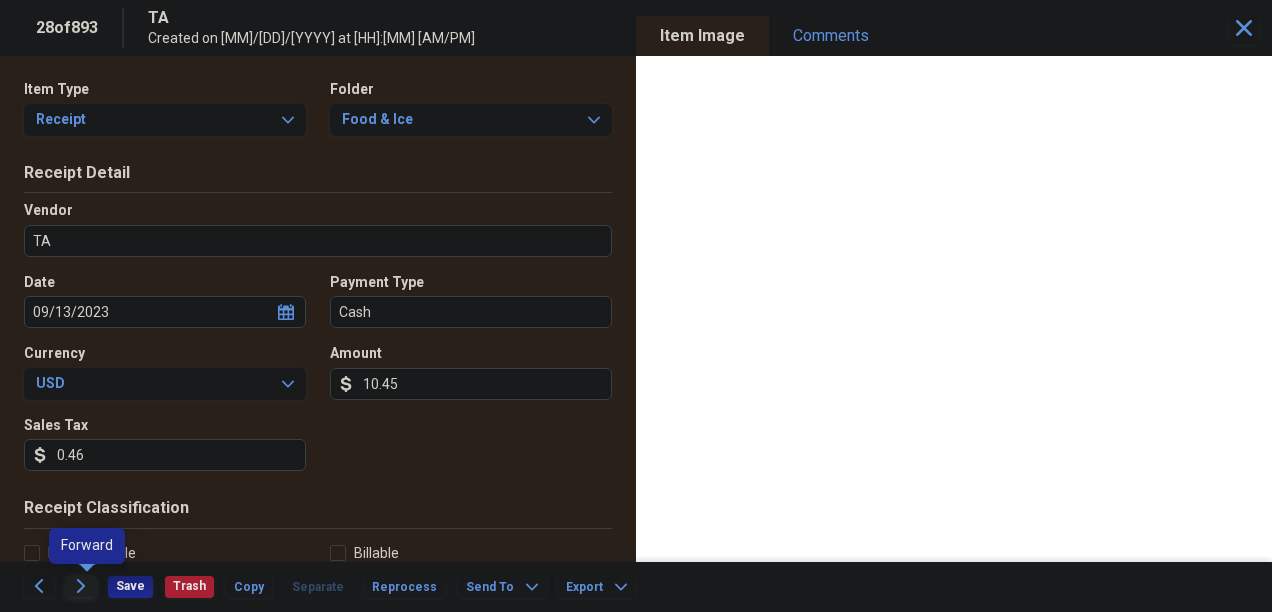 click on "Forward" 